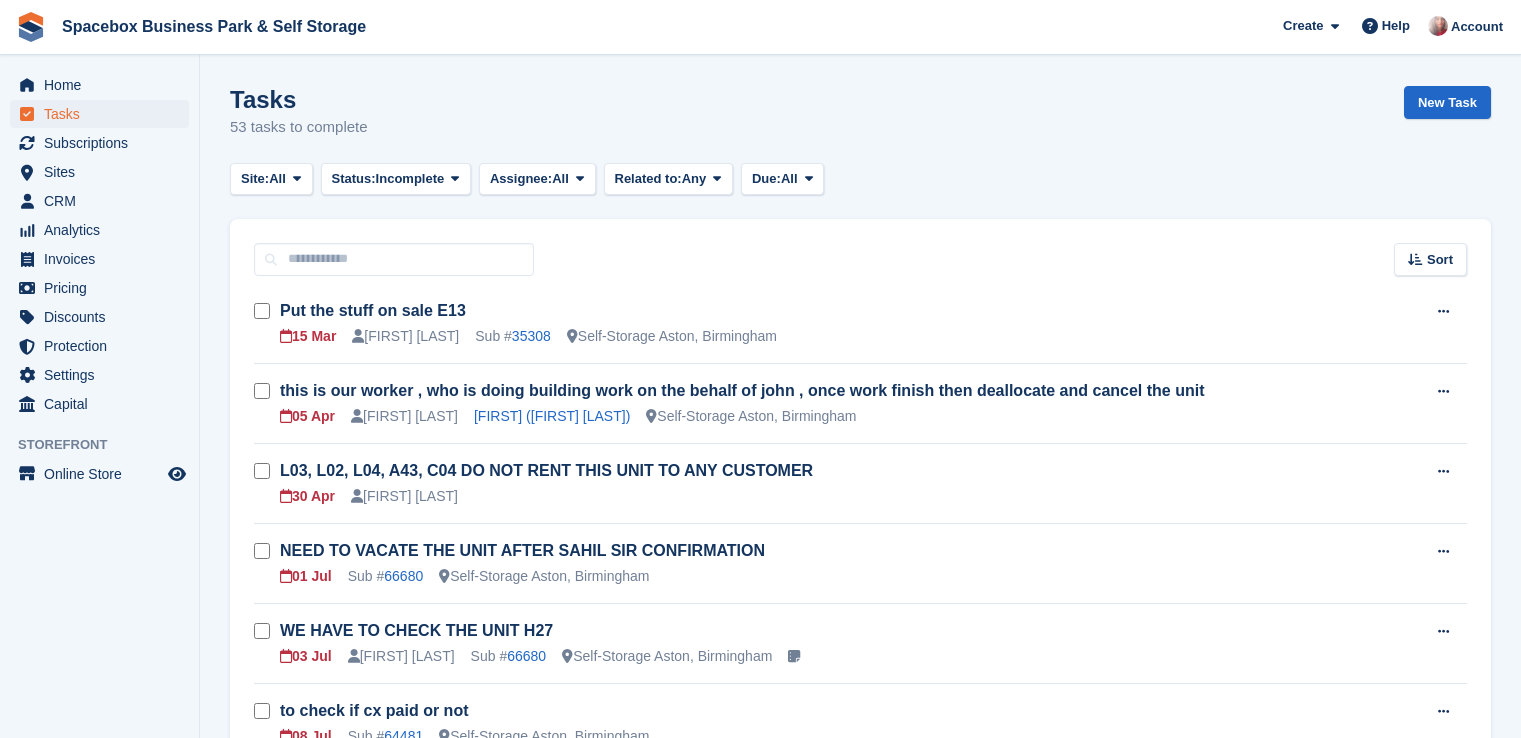 scroll, scrollTop: 0, scrollLeft: 0, axis: both 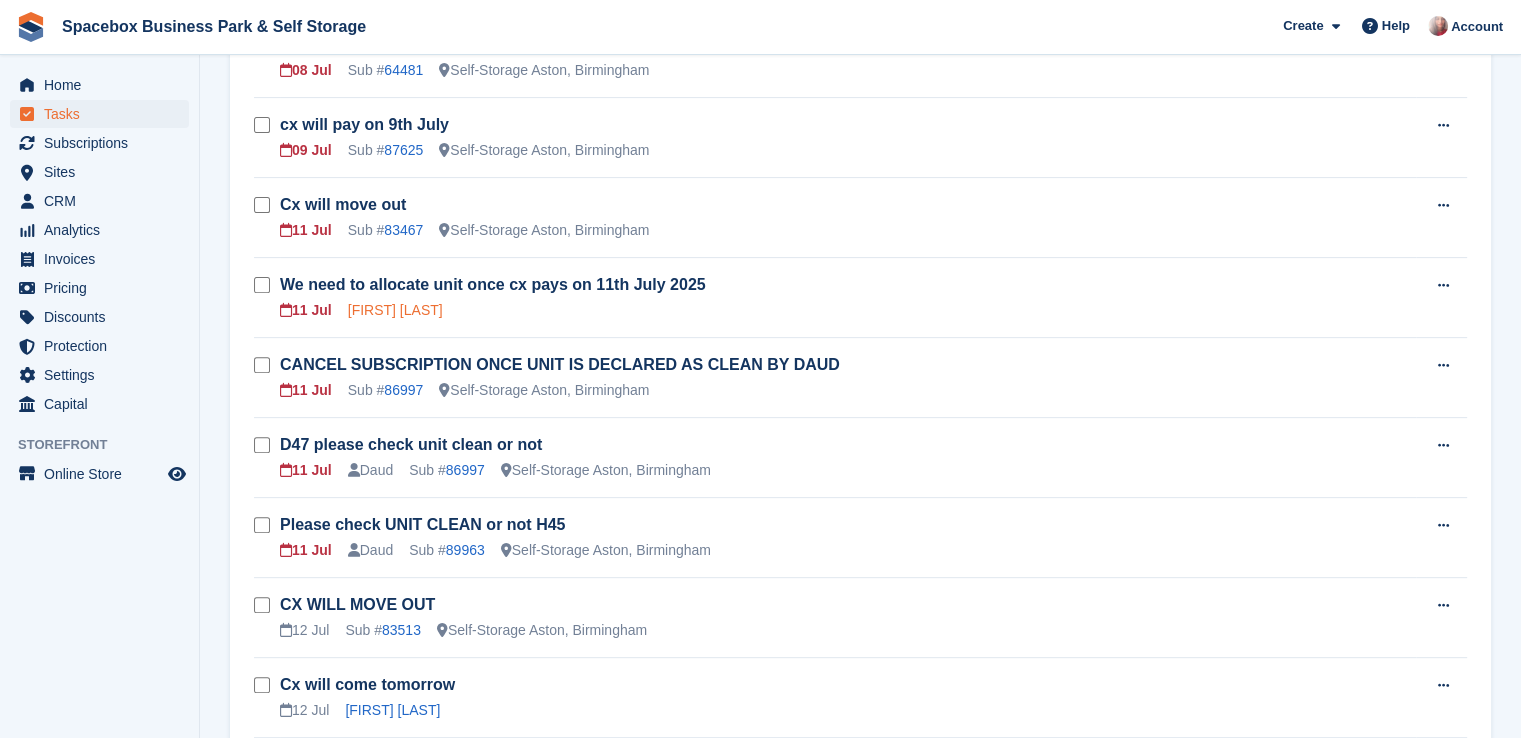 click on "[FIRST] [LAST]" at bounding box center (395, 310) 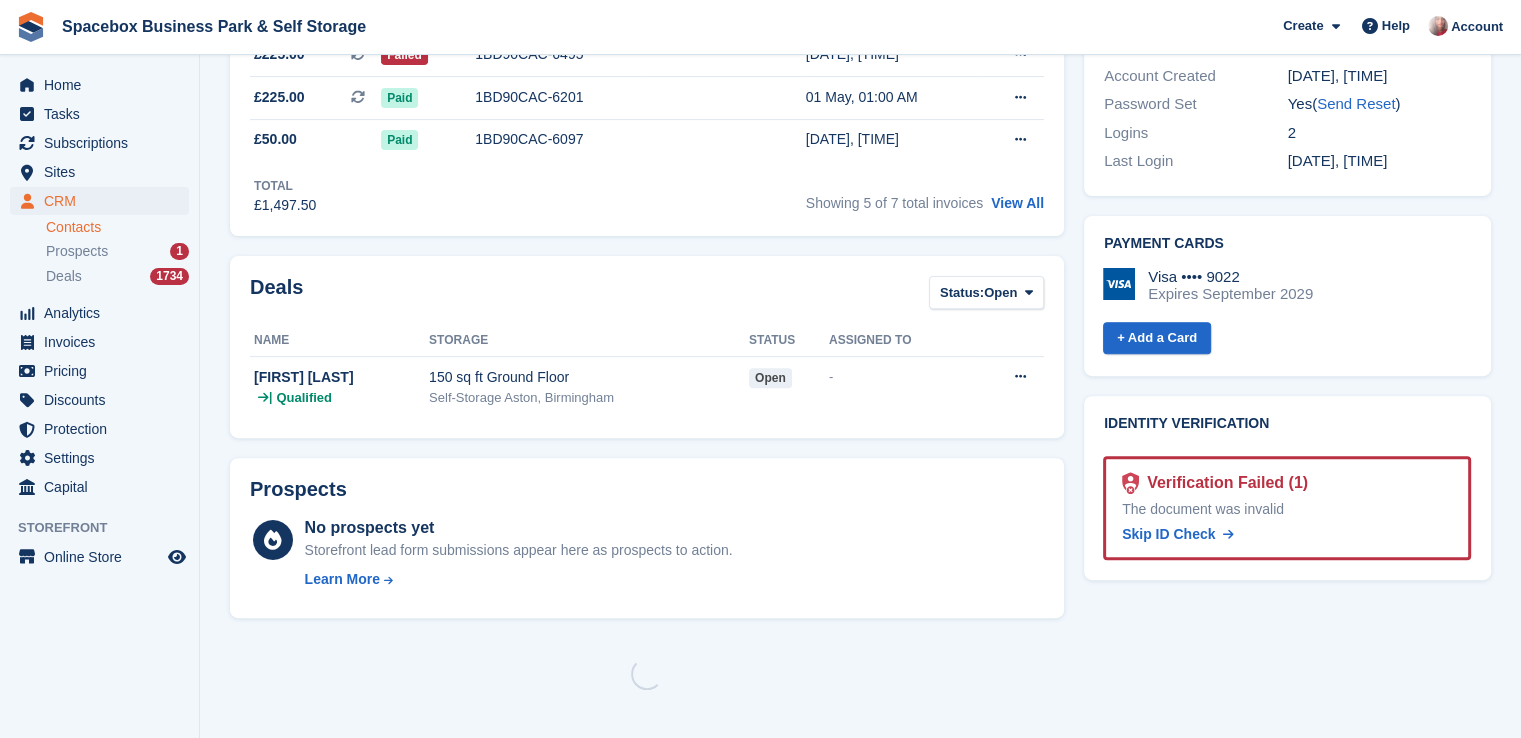 scroll, scrollTop: 0, scrollLeft: 0, axis: both 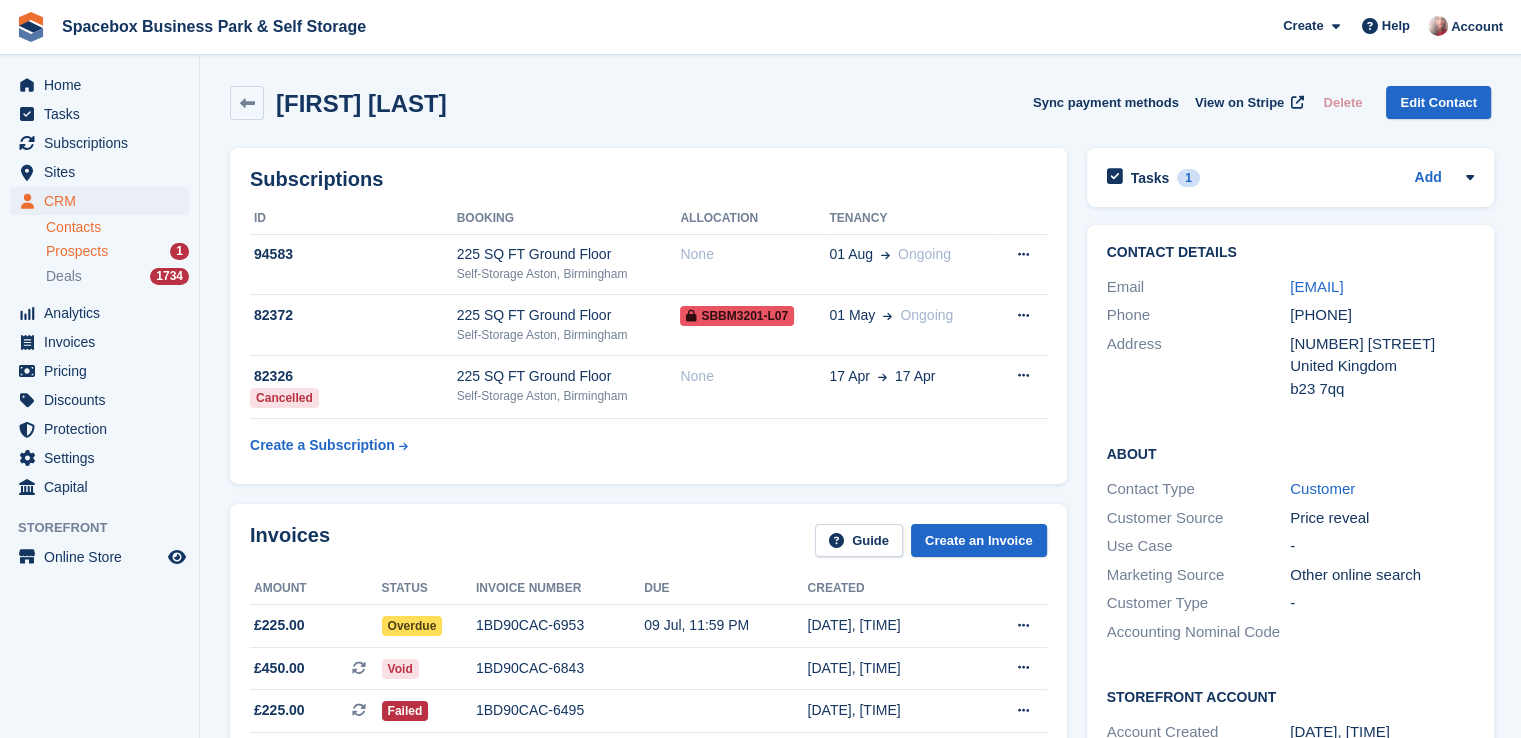 click on "Prospects
1" at bounding box center (117, 251) 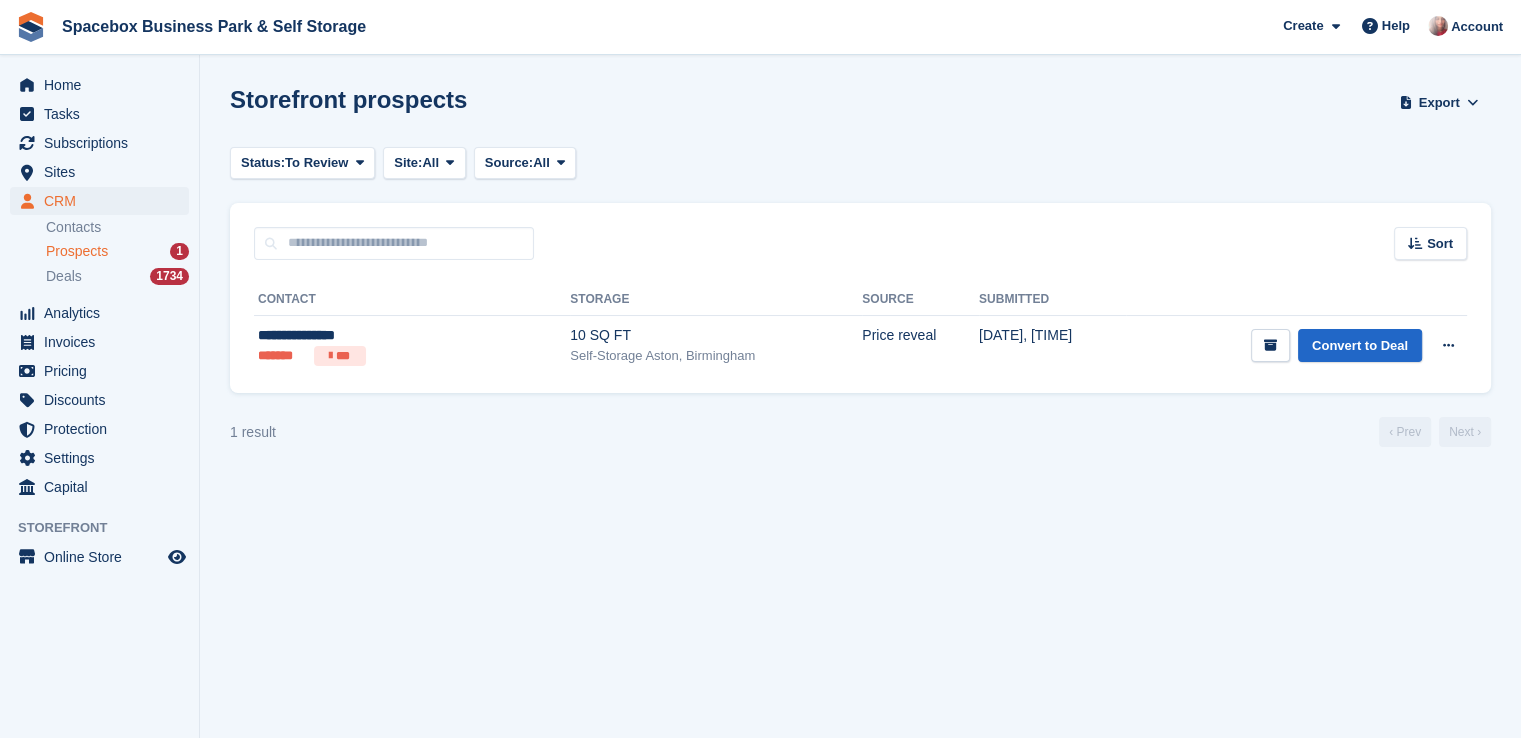 click on "Storefront prospects
Export
Export Prospects
Export a CSV of all Prospects which match the current filters.
Please allow time for large exports.
Start Export
Status:
To Review
All
Archived
To Review
Site:
All
All
Office Space Aston, Birmingham
200 SQFT to 450 SQFT
Self-Storage Aston, Birmingham
Not specified
Source:
All
All" at bounding box center (860, 369) 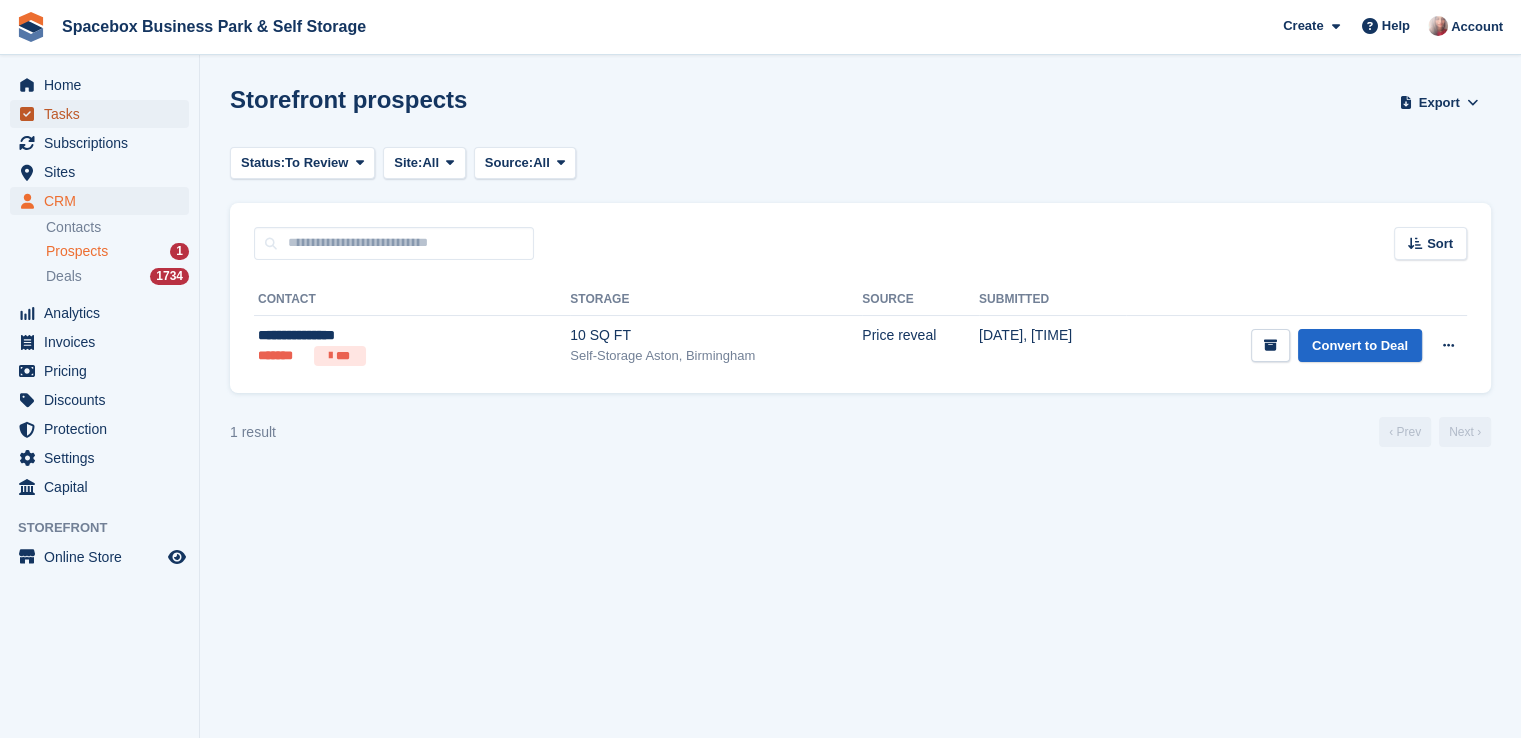 click on "Tasks" at bounding box center [104, 114] 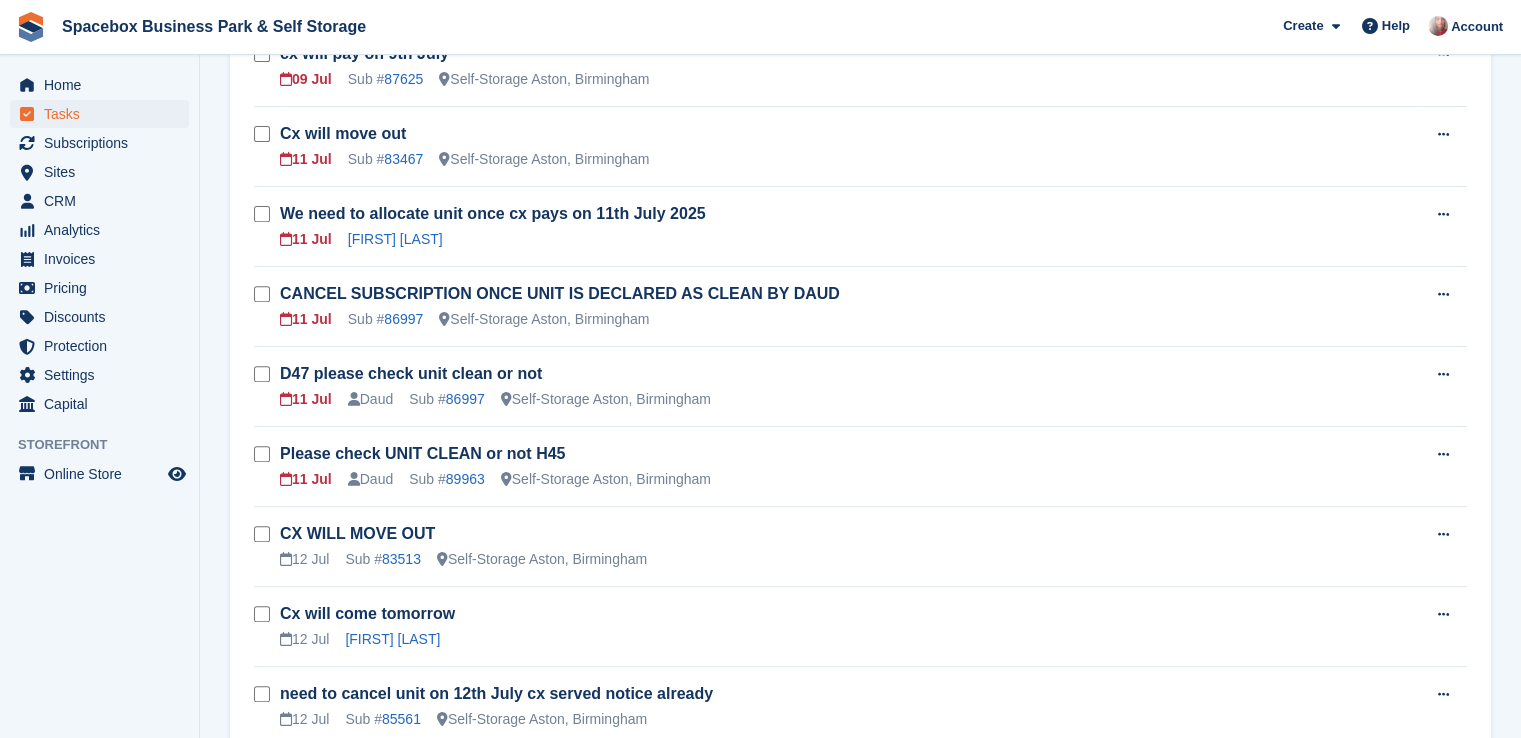 scroll, scrollTop: 760, scrollLeft: 0, axis: vertical 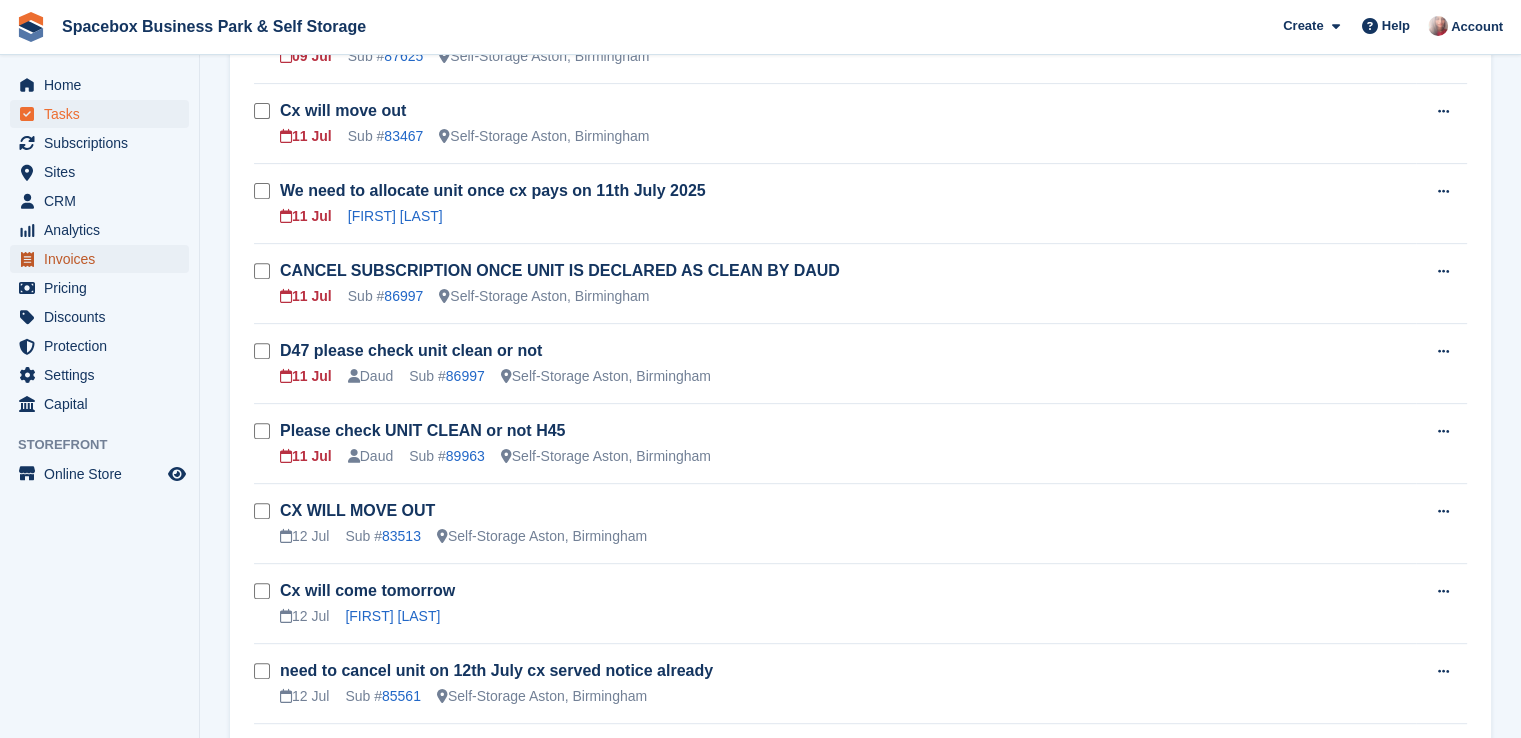 click on "Invoices" at bounding box center [104, 259] 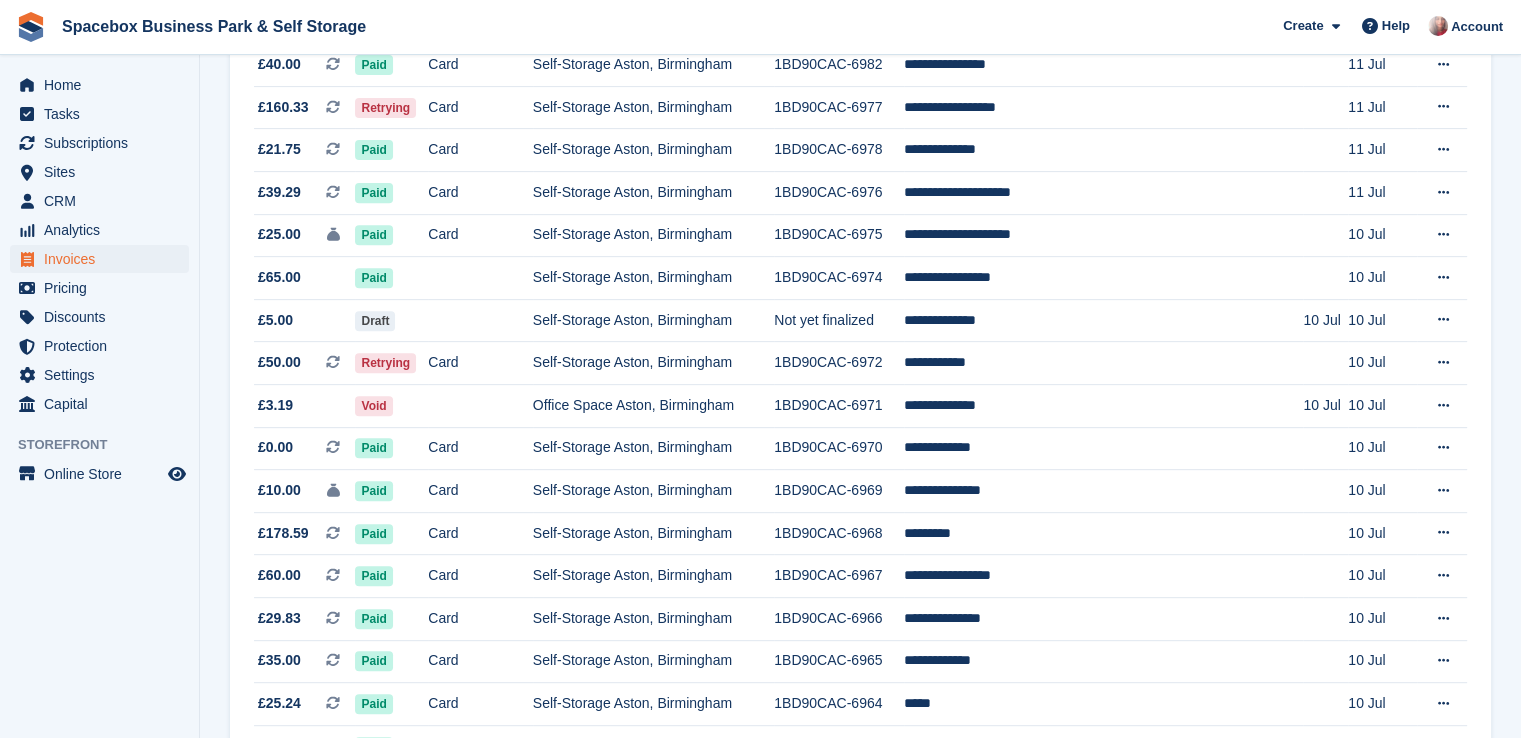 scroll, scrollTop: 0, scrollLeft: 0, axis: both 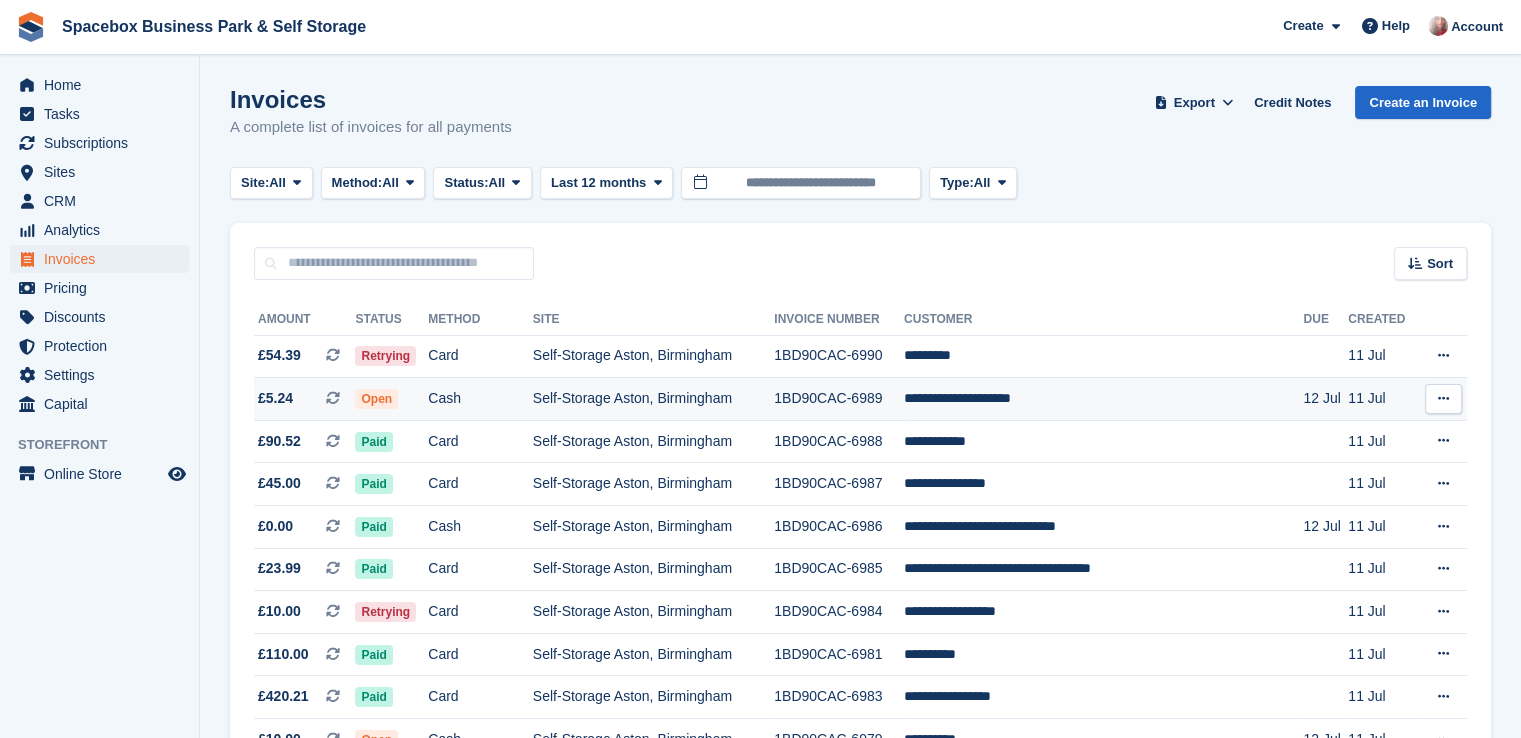 click on "Self-Storage Aston, Birmingham" at bounding box center [653, 399] 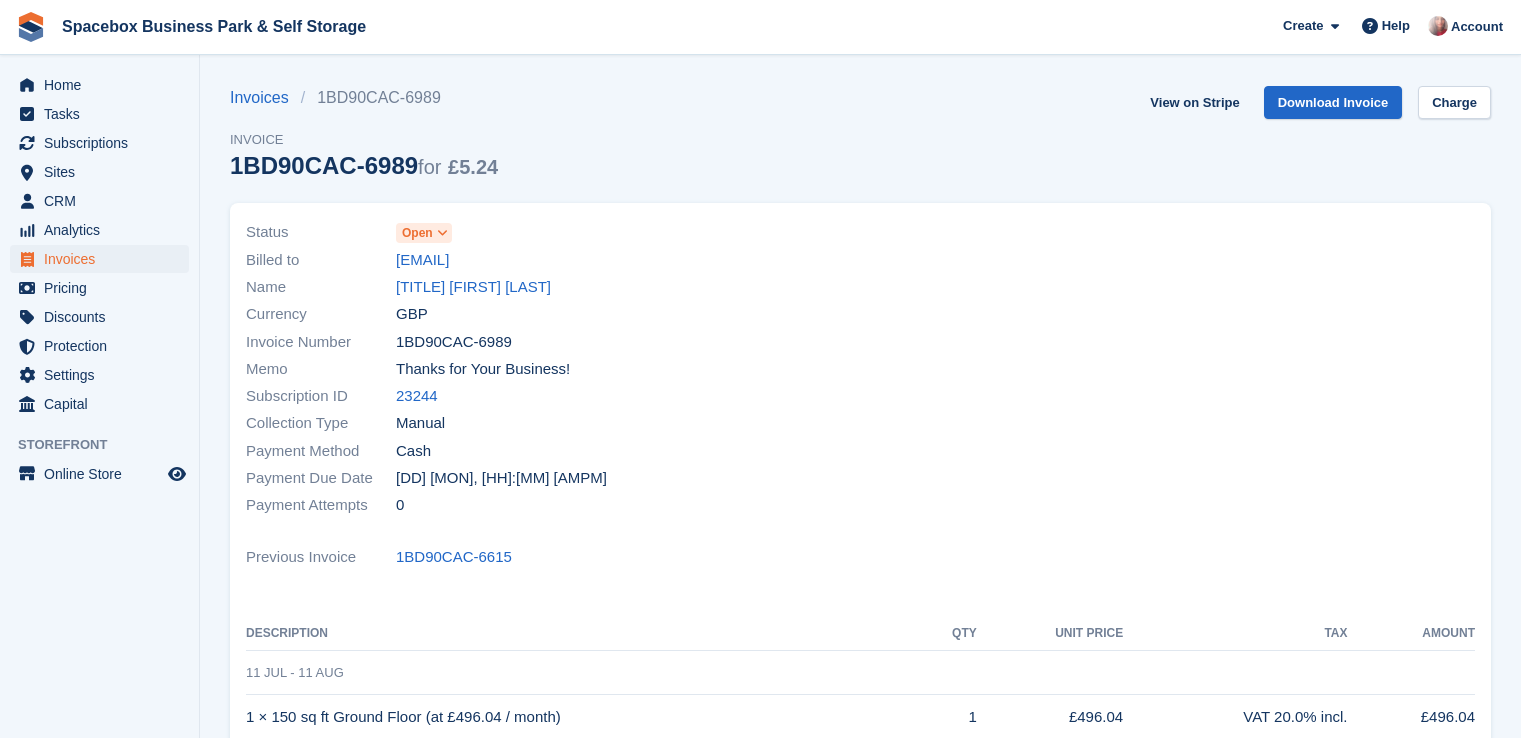 scroll, scrollTop: 0, scrollLeft: 0, axis: both 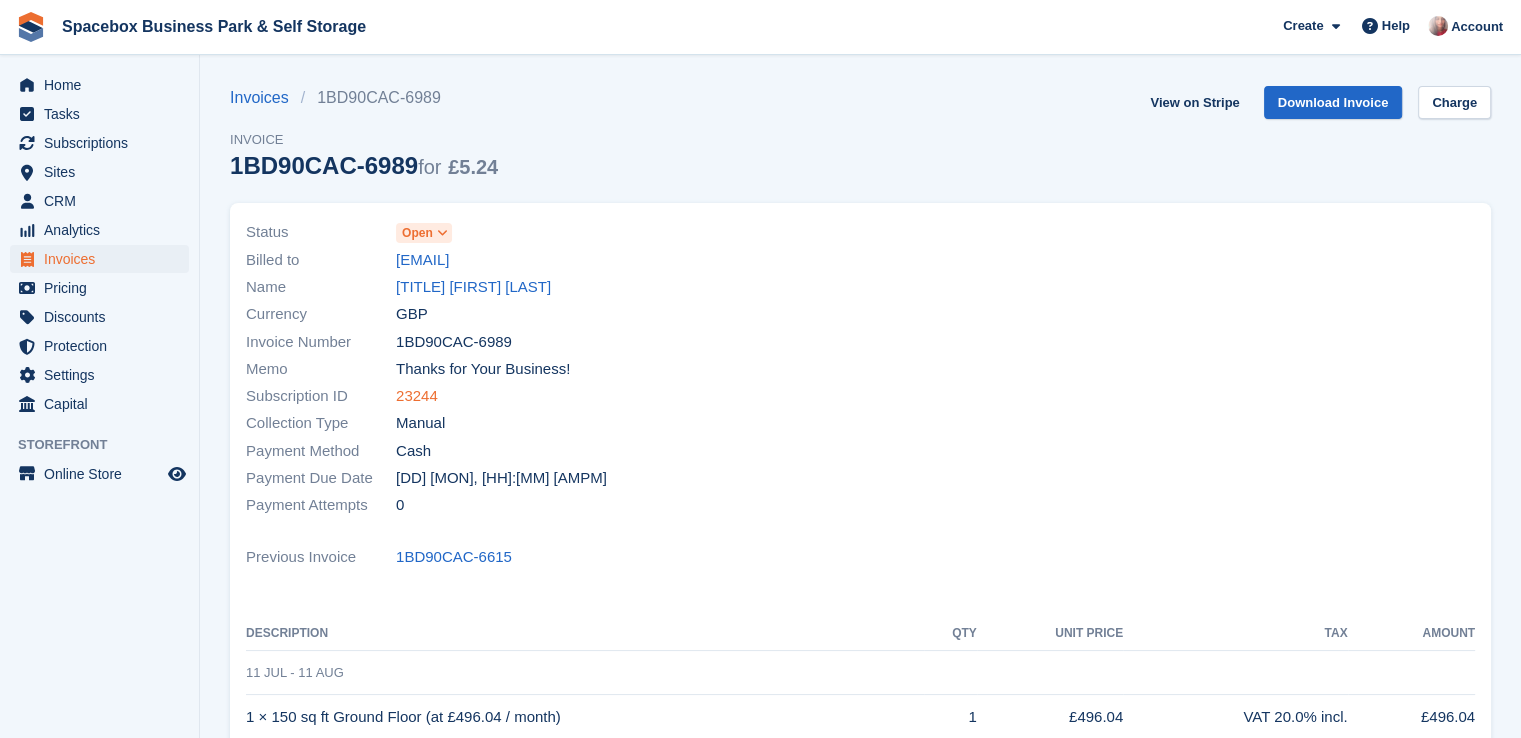 click on "23244" at bounding box center (417, 396) 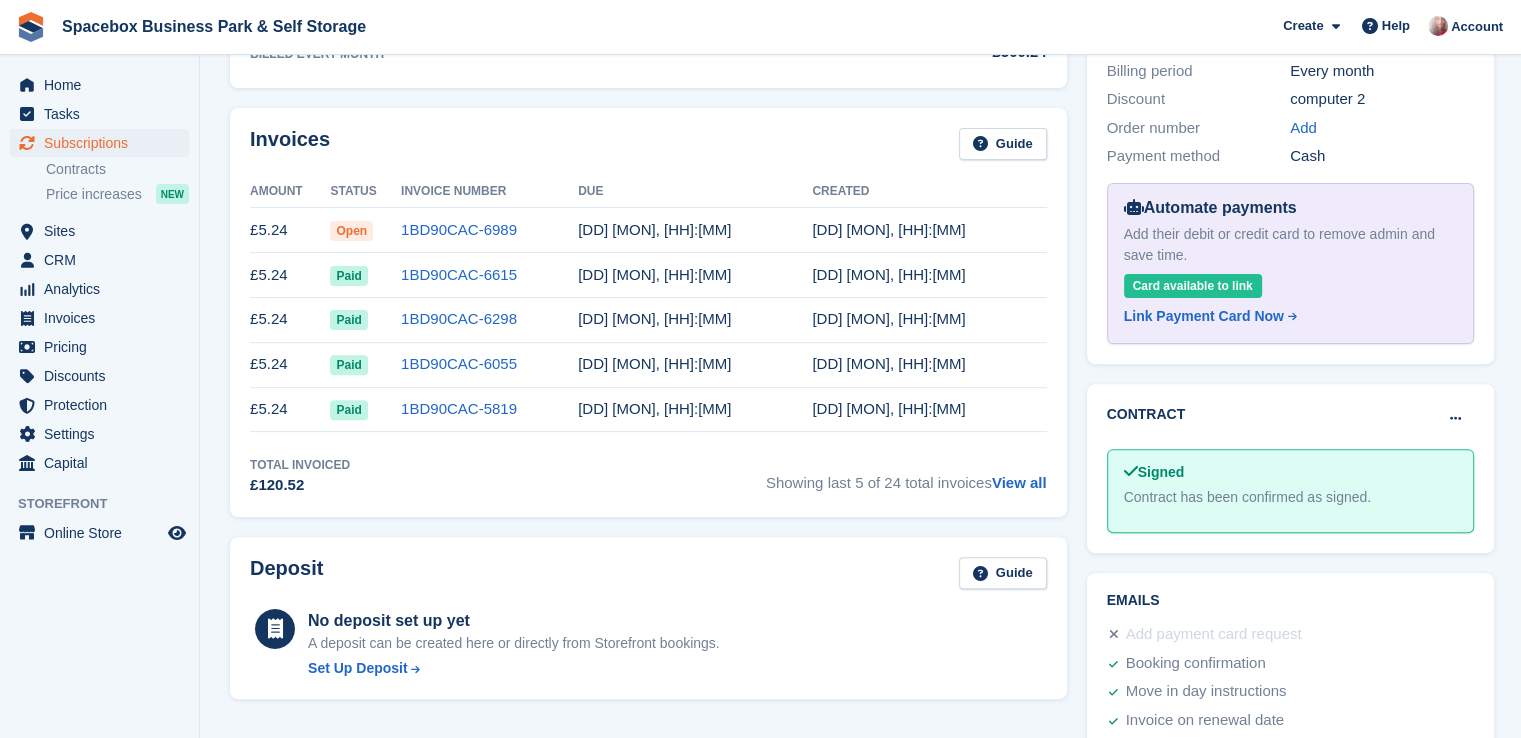 scroll, scrollTop: 0, scrollLeft: 0, axis: both 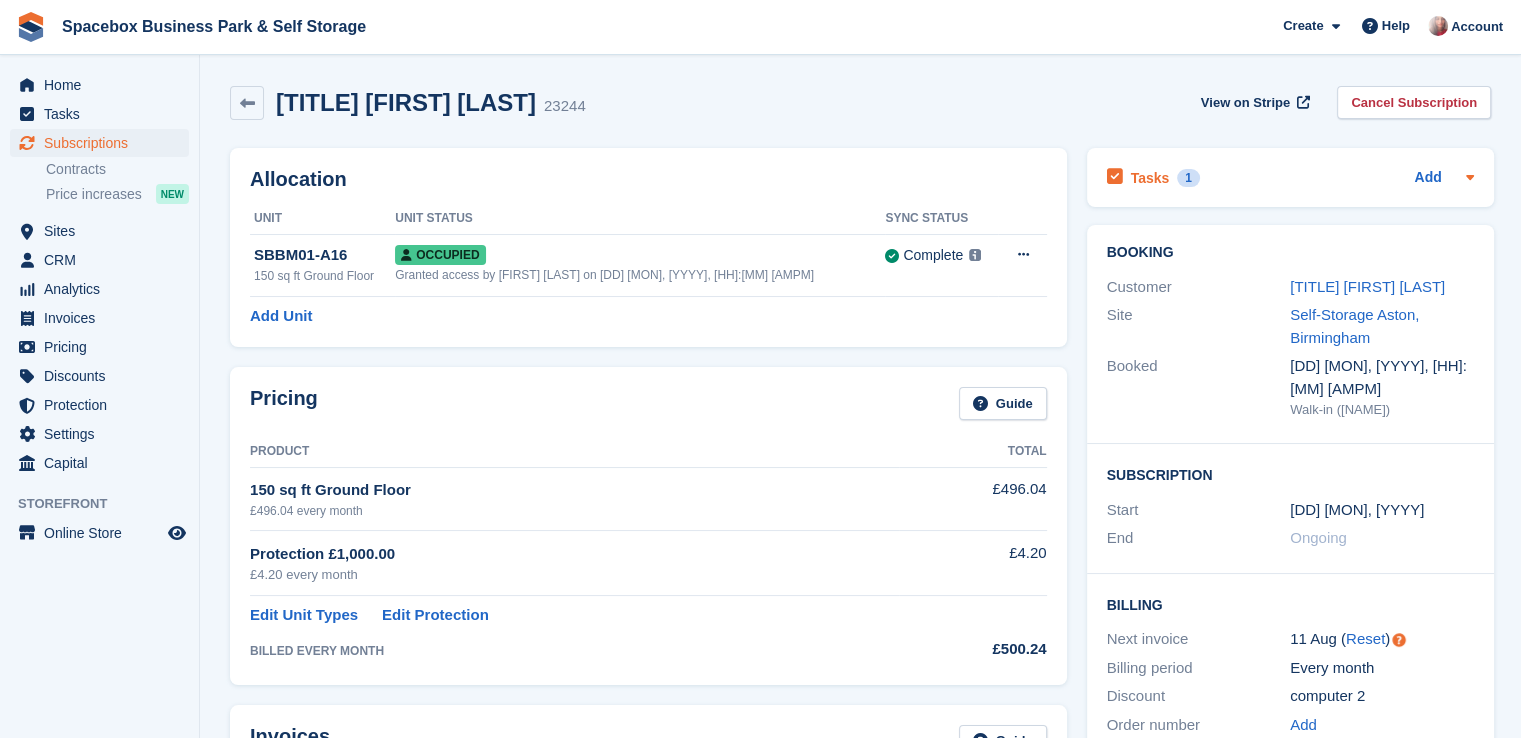 click on "Tasks
1
Add" at bounding box center (1290, 177) 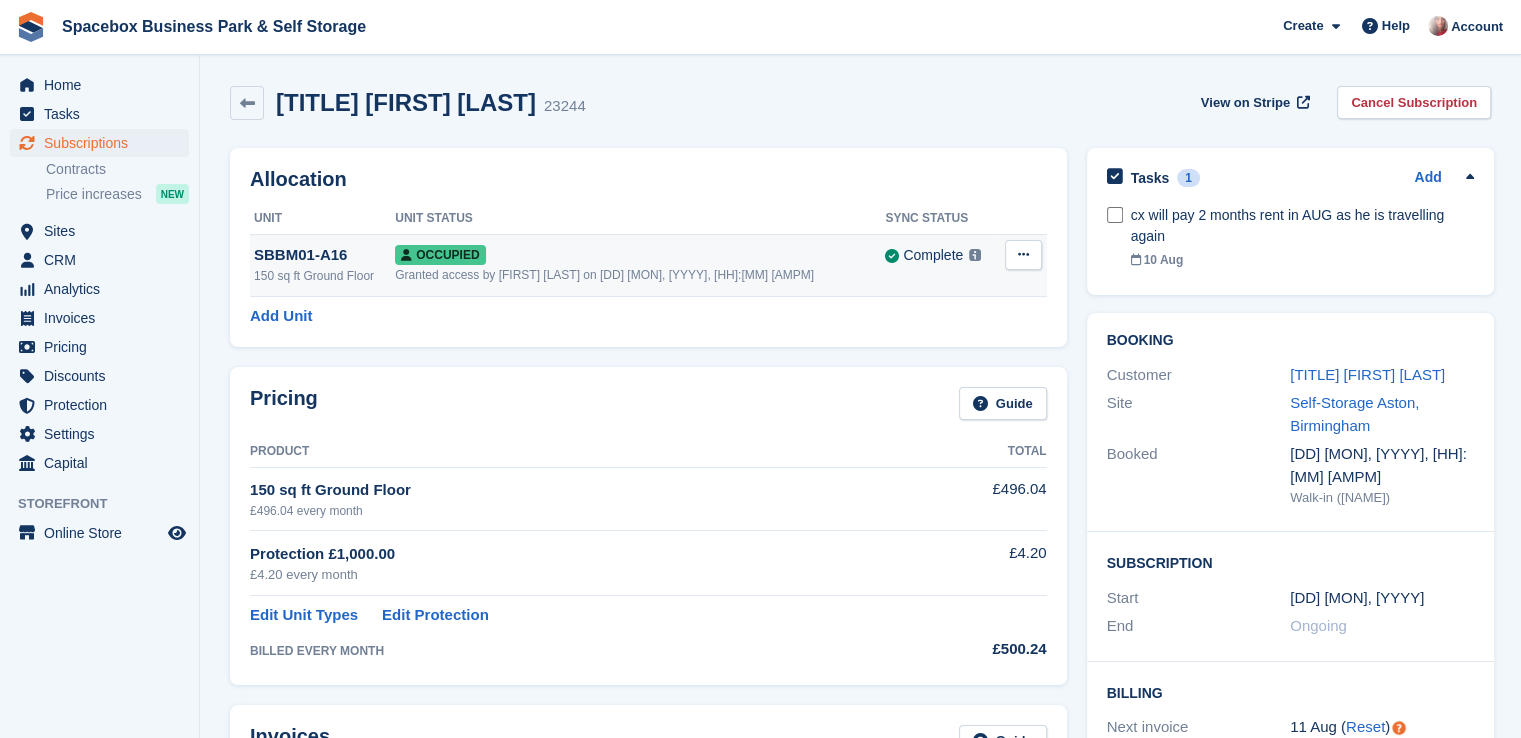 click at bounding box center (1023, 255) 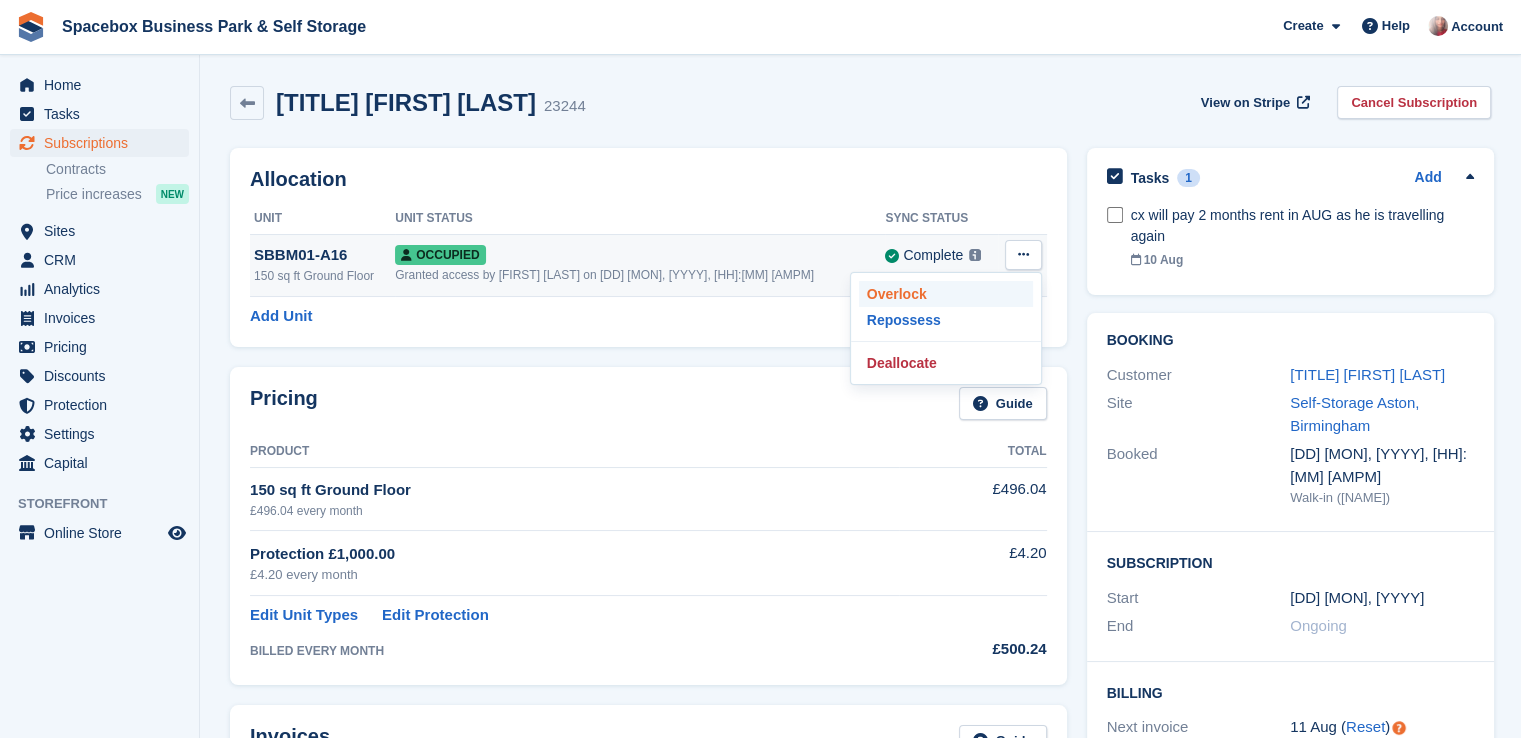 click on "Overlock" at bounding box center [946, 294] 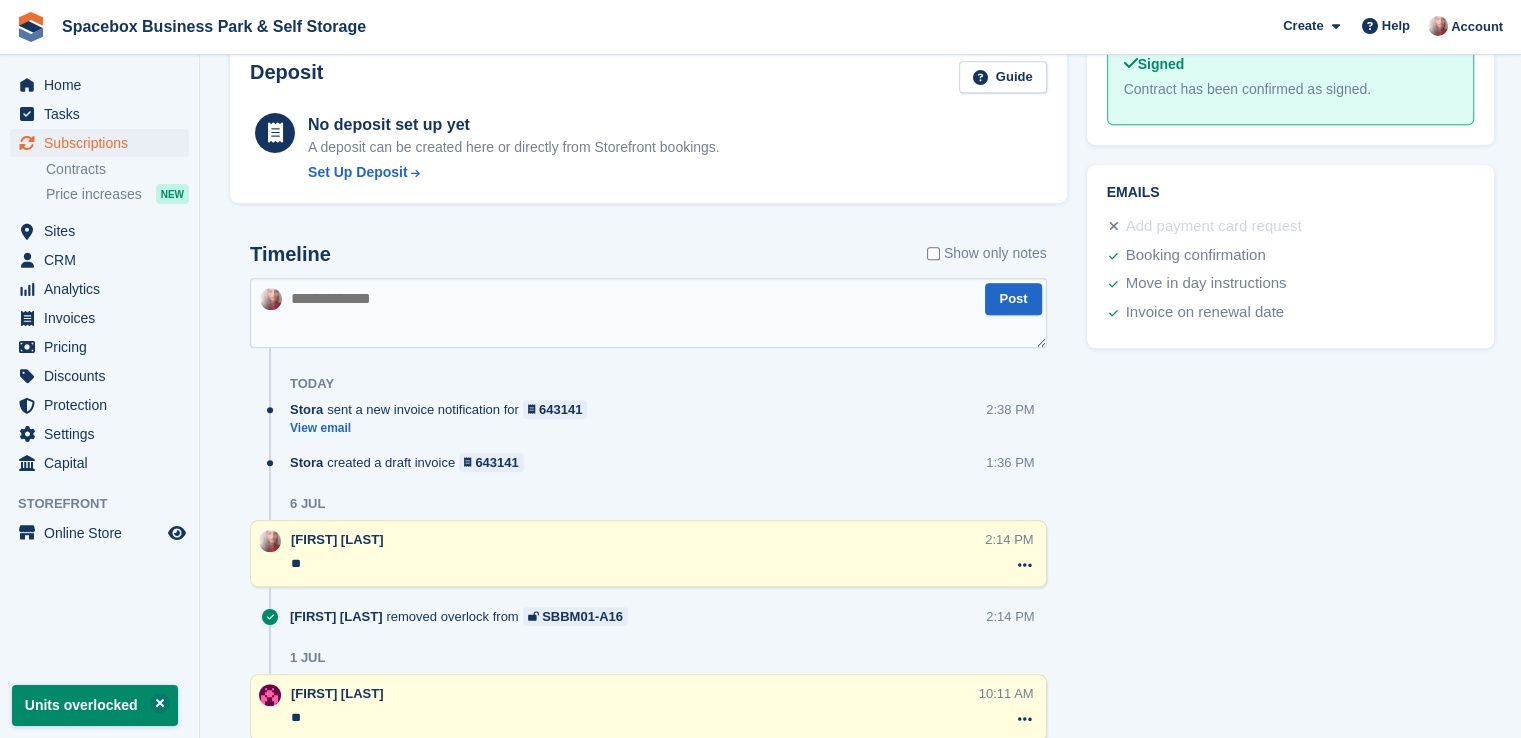 scroll, scrollTop: 1195, scrollLeft: 0, axis: vertical 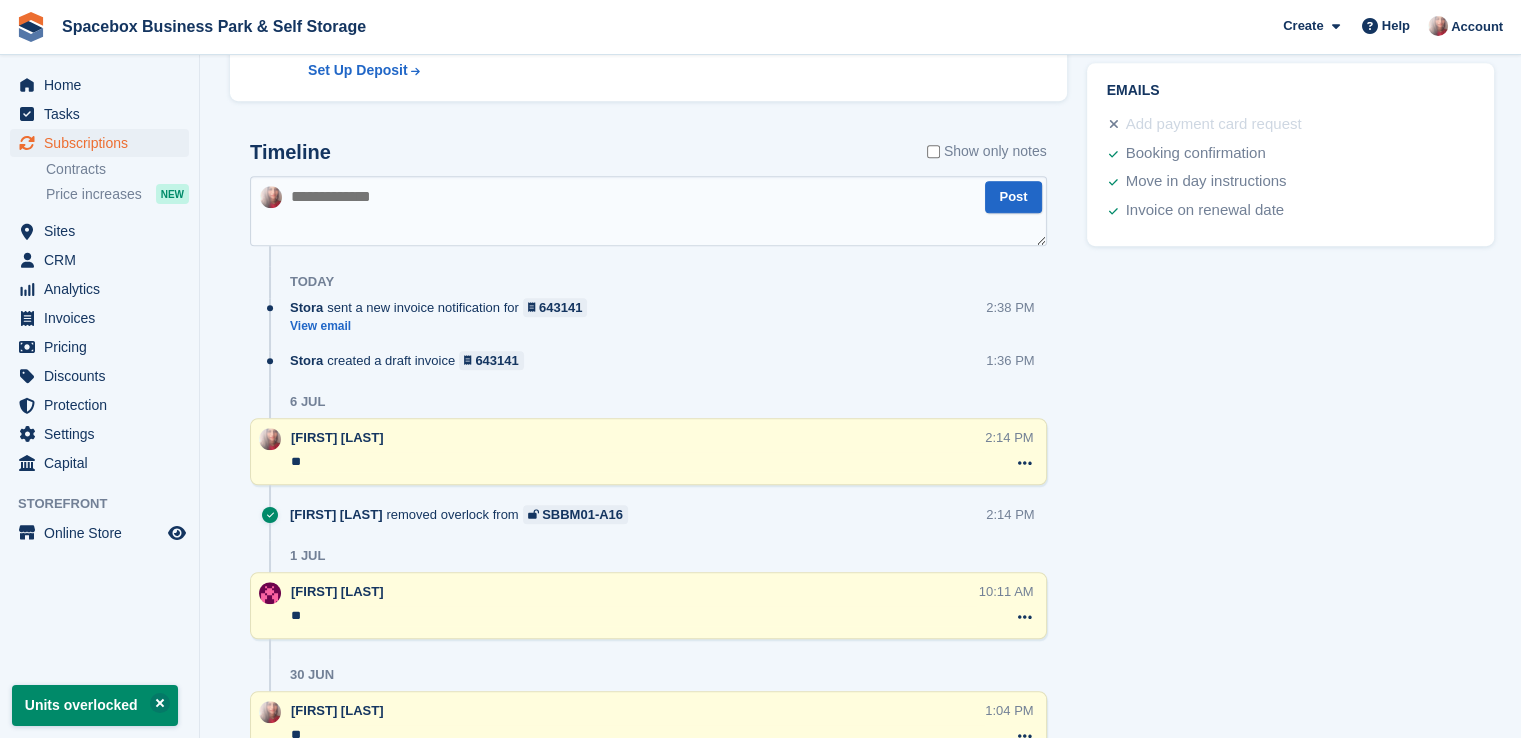 click at bounding box center [648, 211] 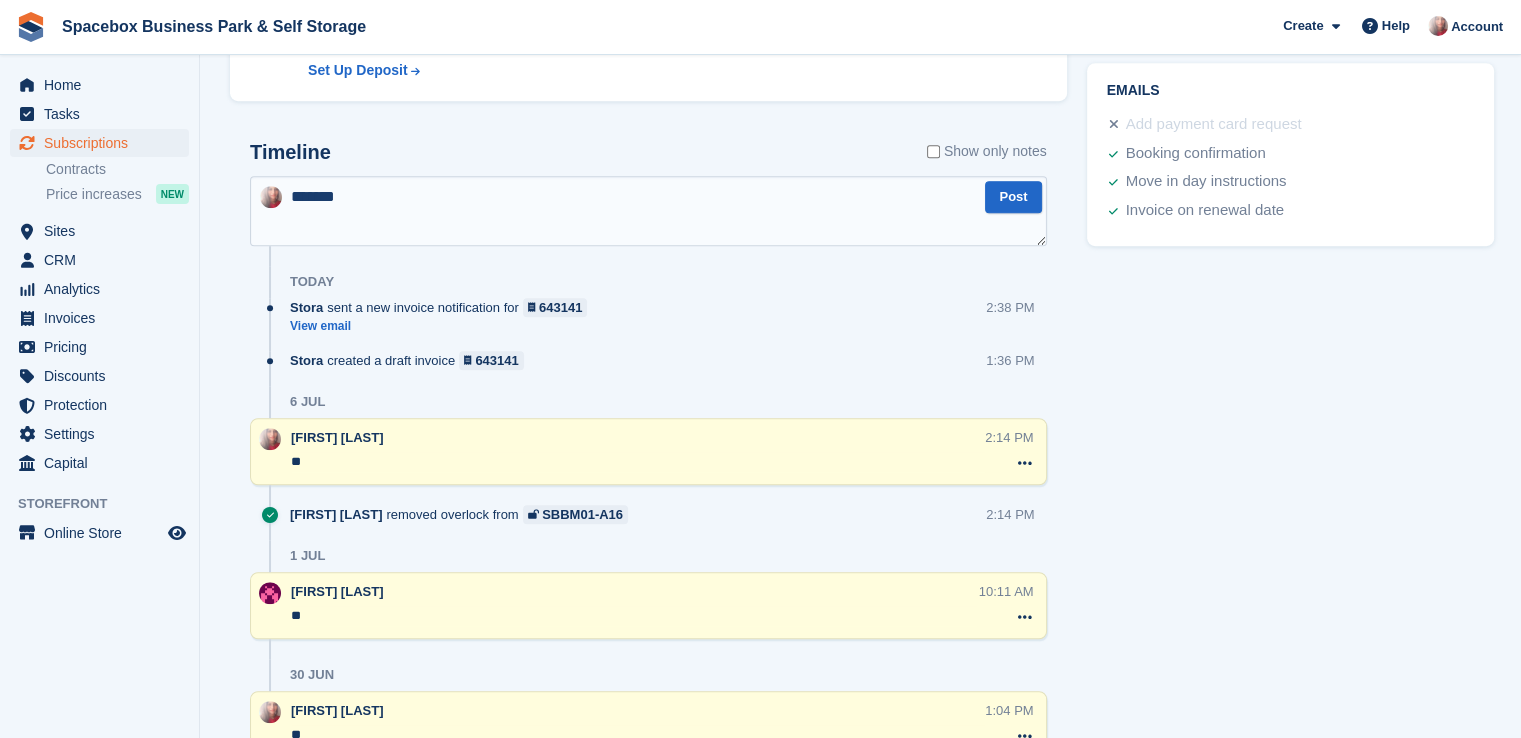 type on "********" 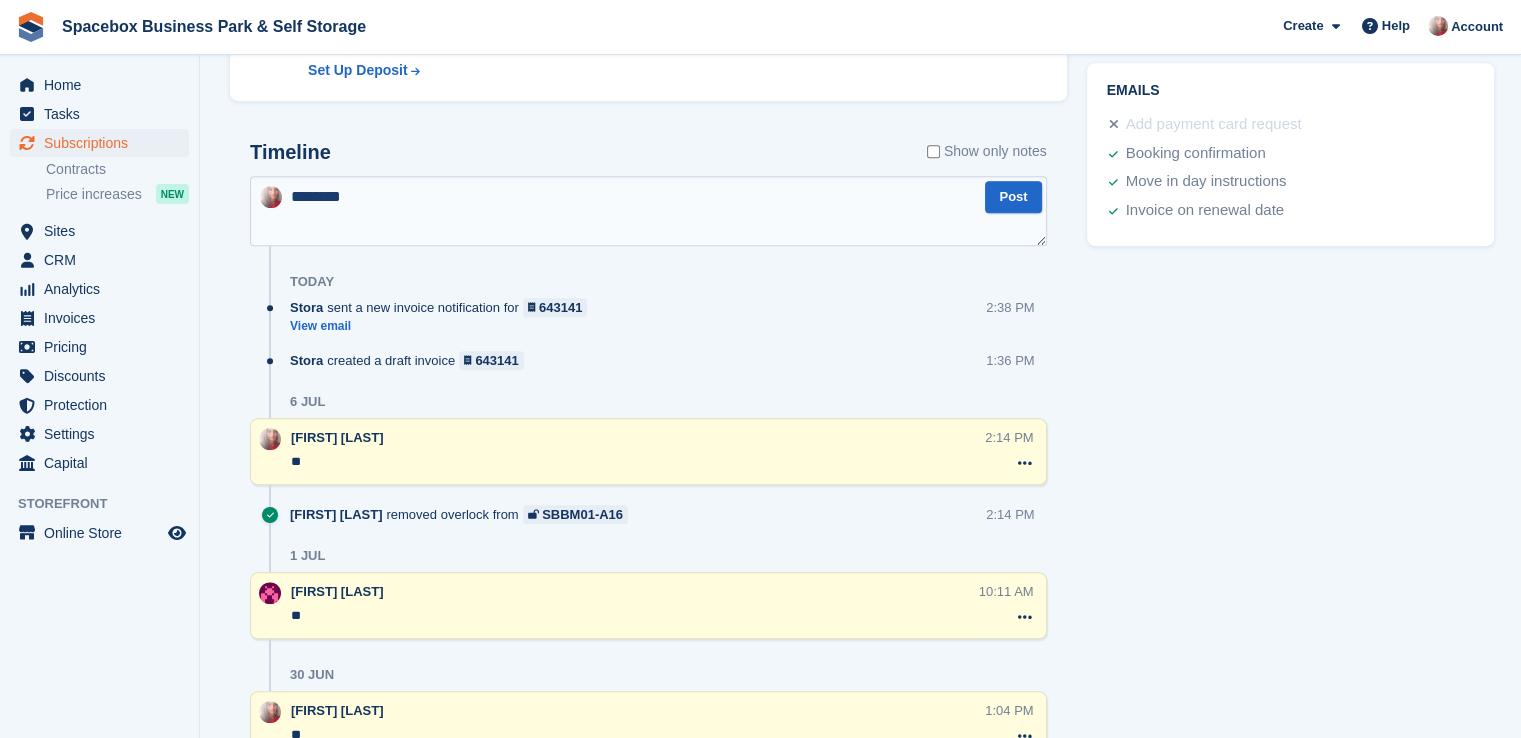 type 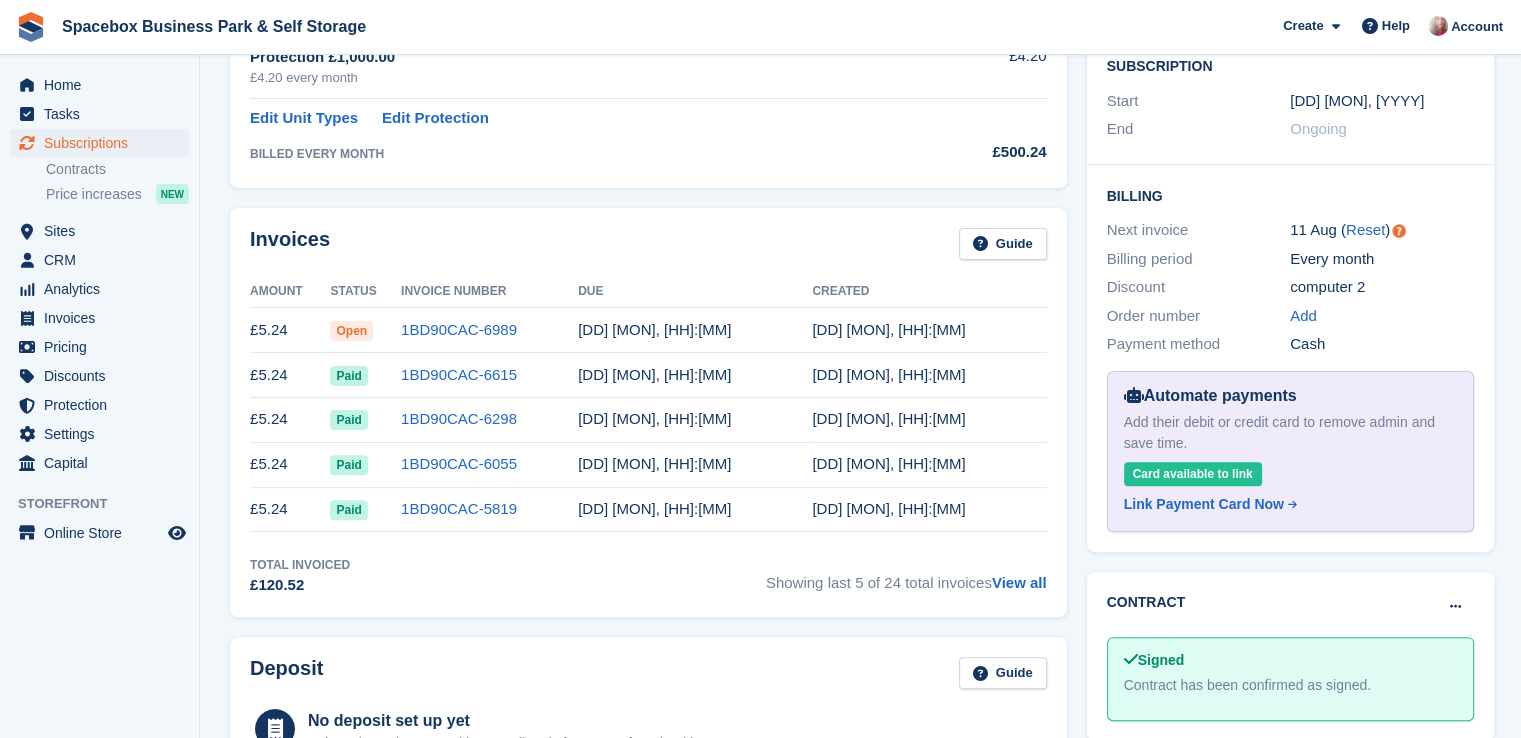 scroll, scrollTop: 0, scrollLeft: 0, axis: both 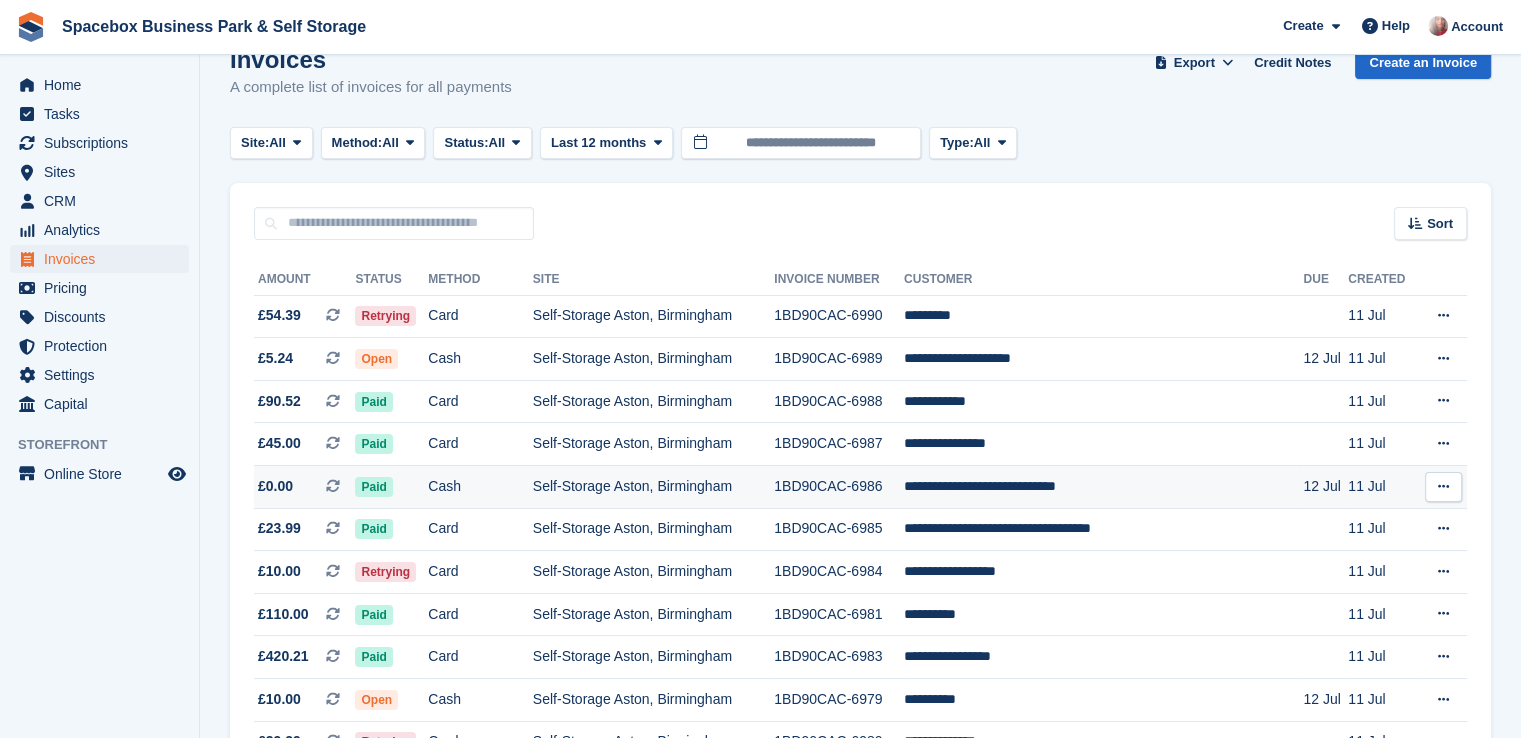 click on "Self-Storage Aston, Birmingham" at bounding box center [653, 487] 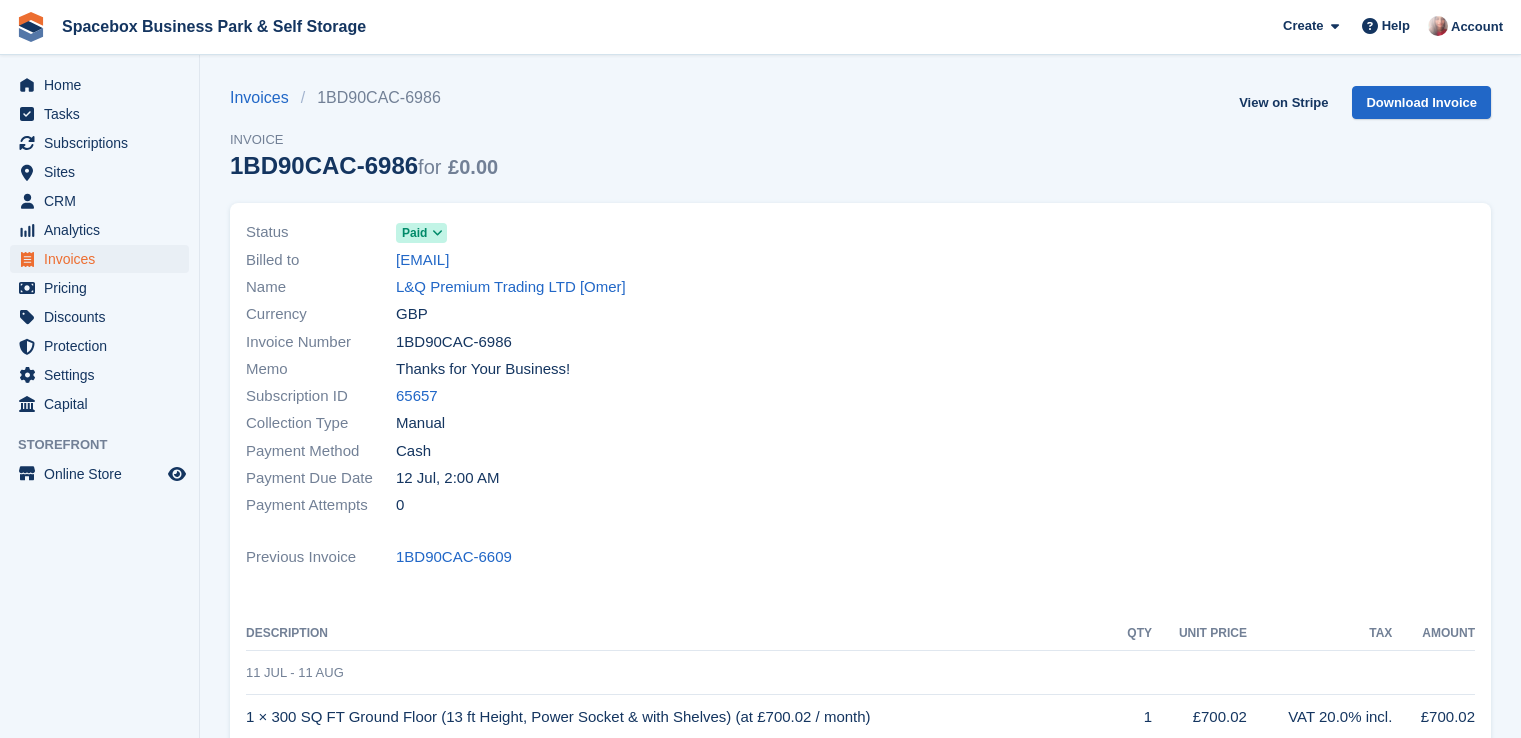 scroll, scrollTop: 0, scrollLeft: 0, axis: both 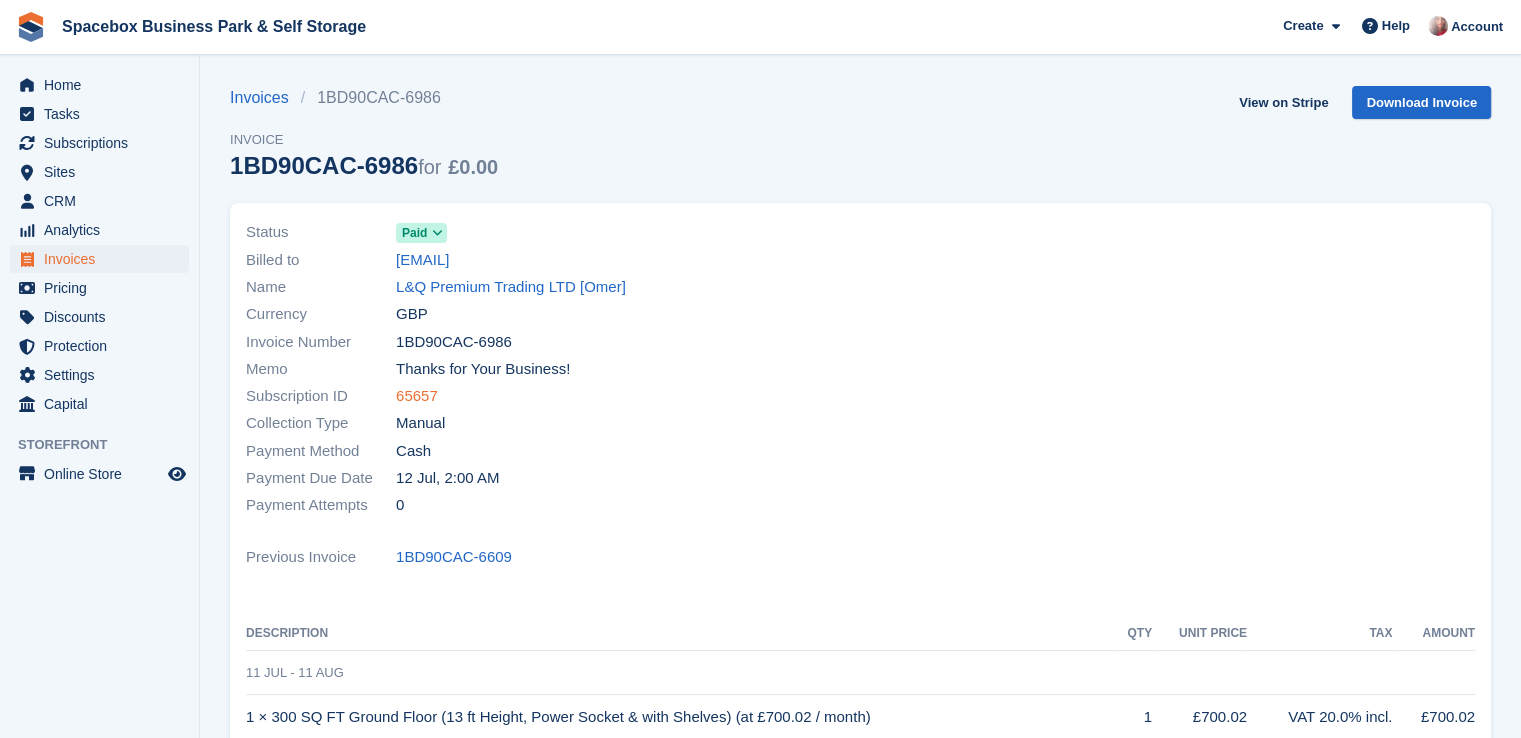 click on "65657" at bounding box center [417, 396] 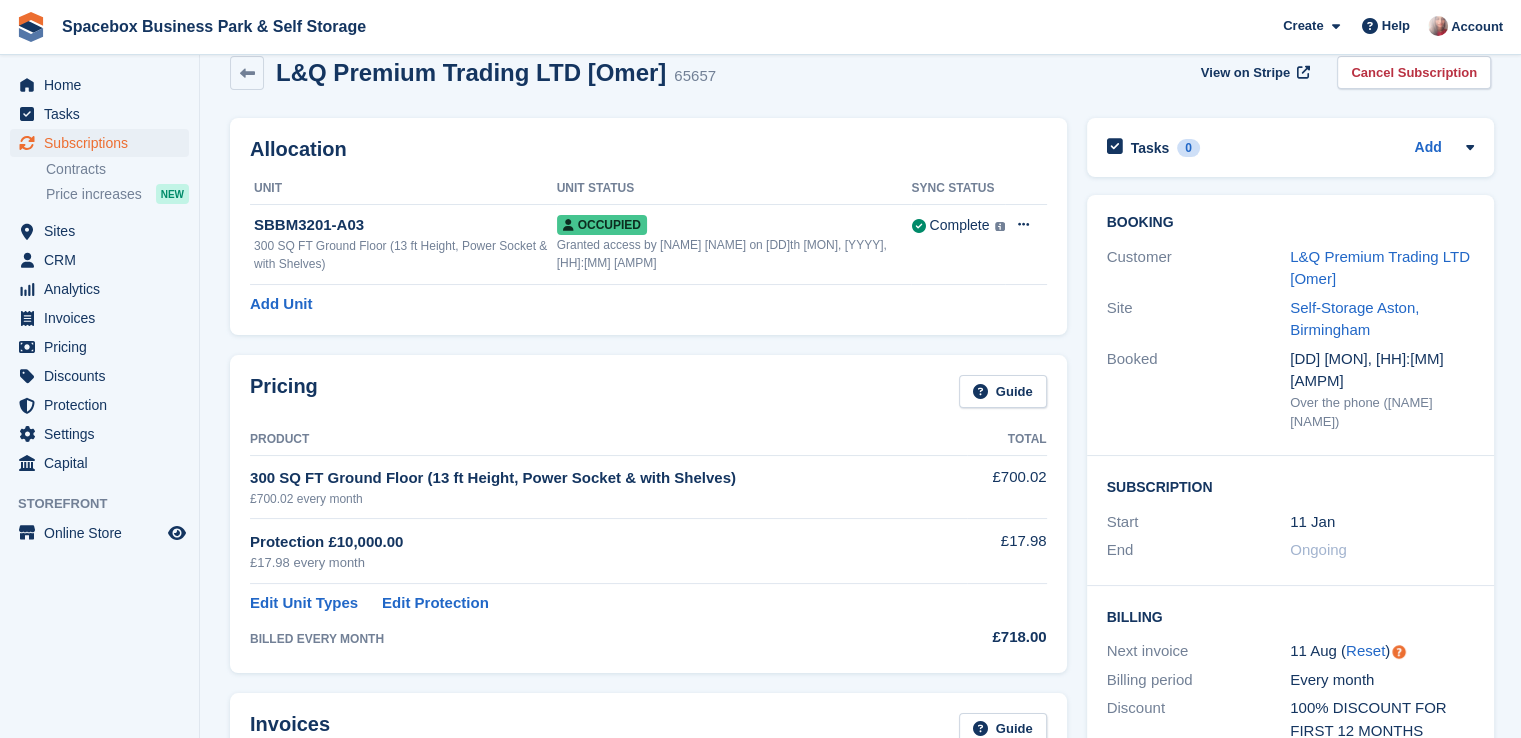 scroll, scrollTop: 0, scrollLeft: 0, axis: both 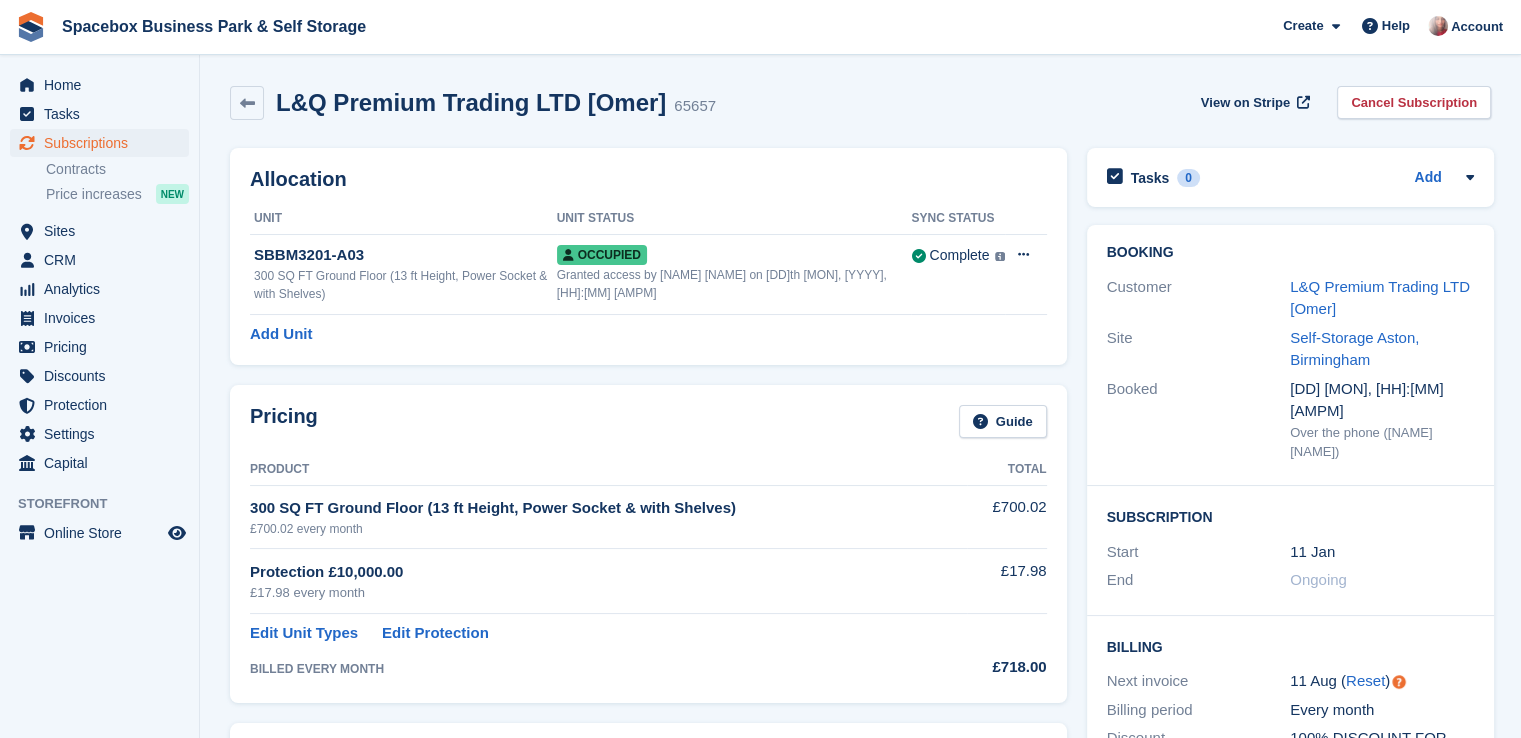 click on "Pricing
Guide" at bounding box center [648, 427] 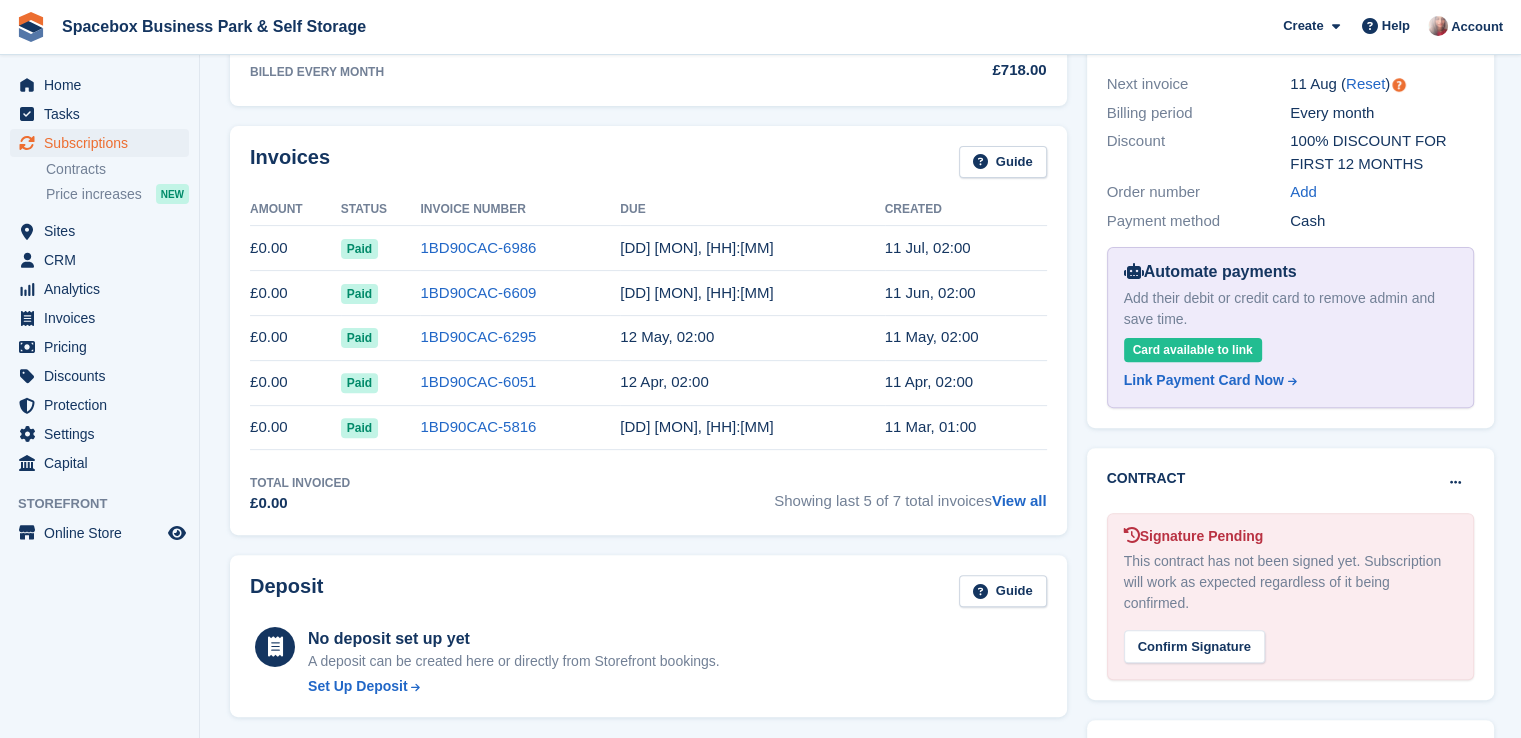scroll, scrollTop: 1195, scrollLeft: 0, axis: vertical 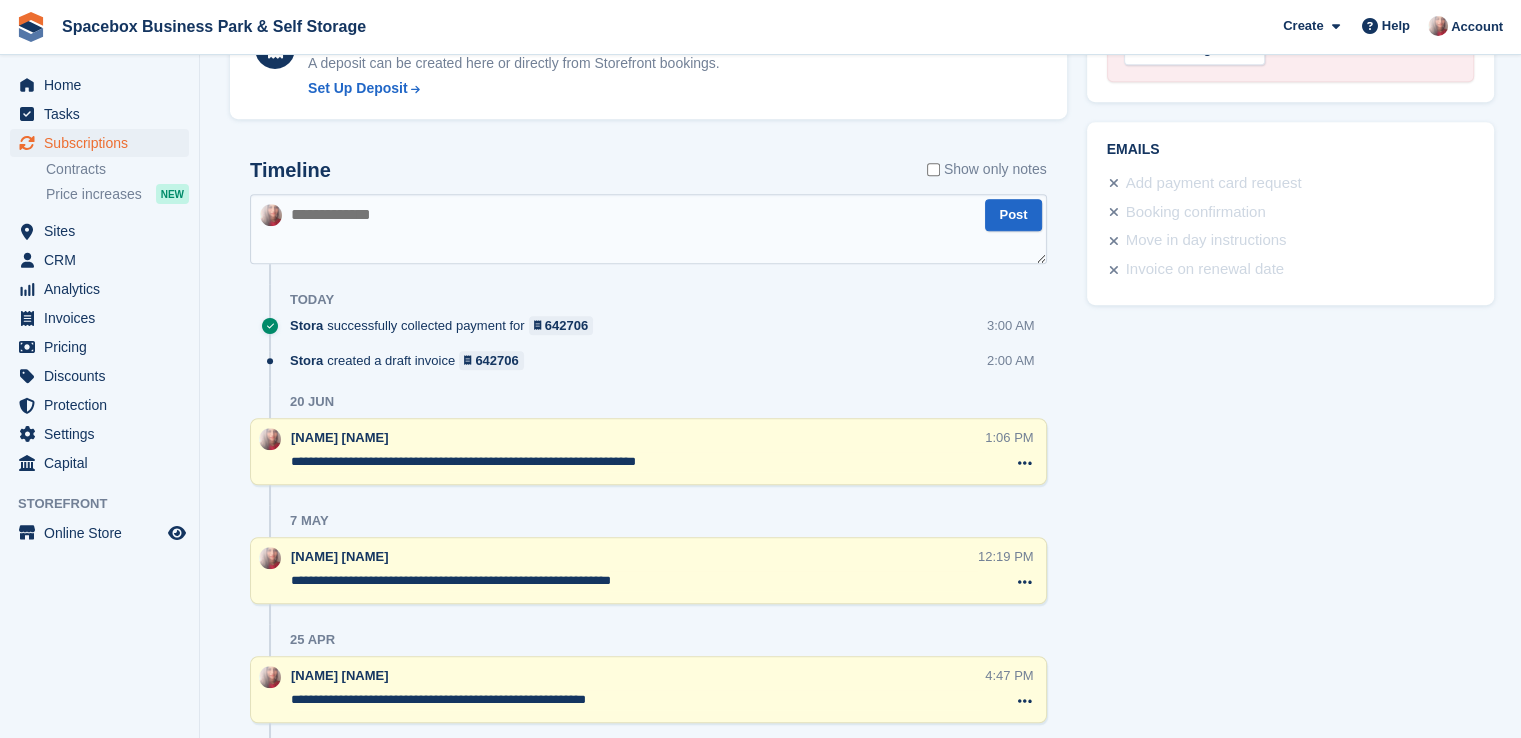 click at bounding box center (648, 229) 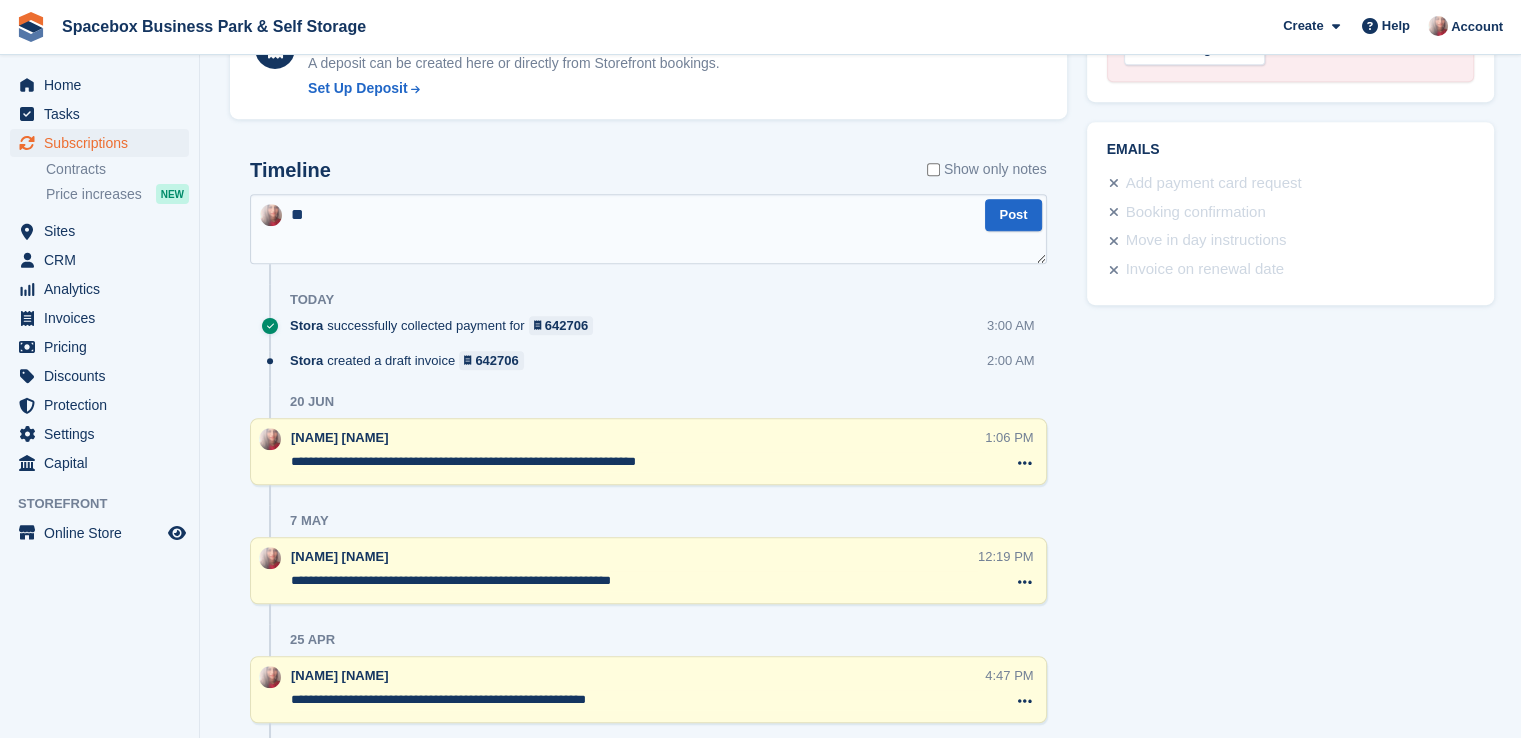 type on "*" 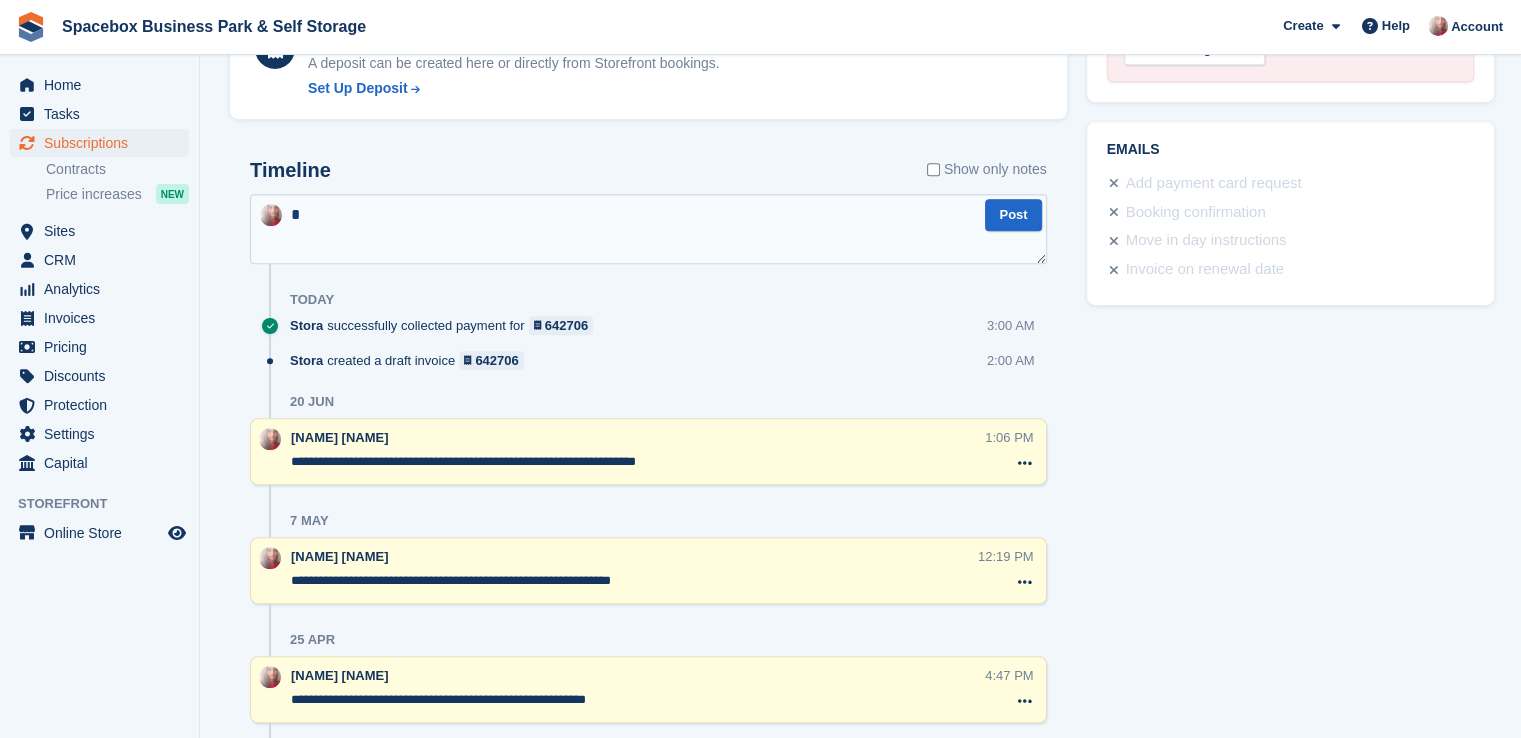 type 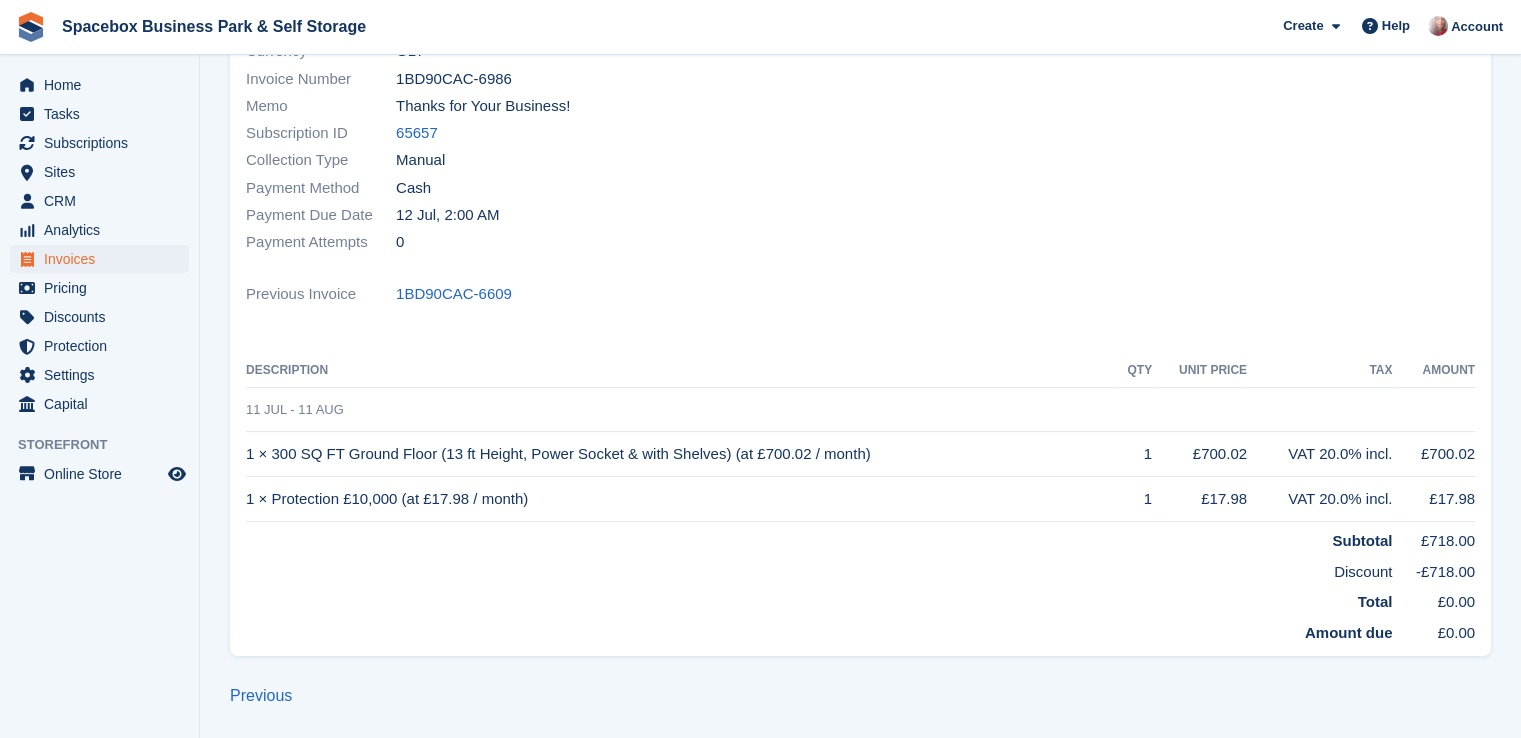 scroll, scrollTop: 0, scrollLeft: 0, axis: both 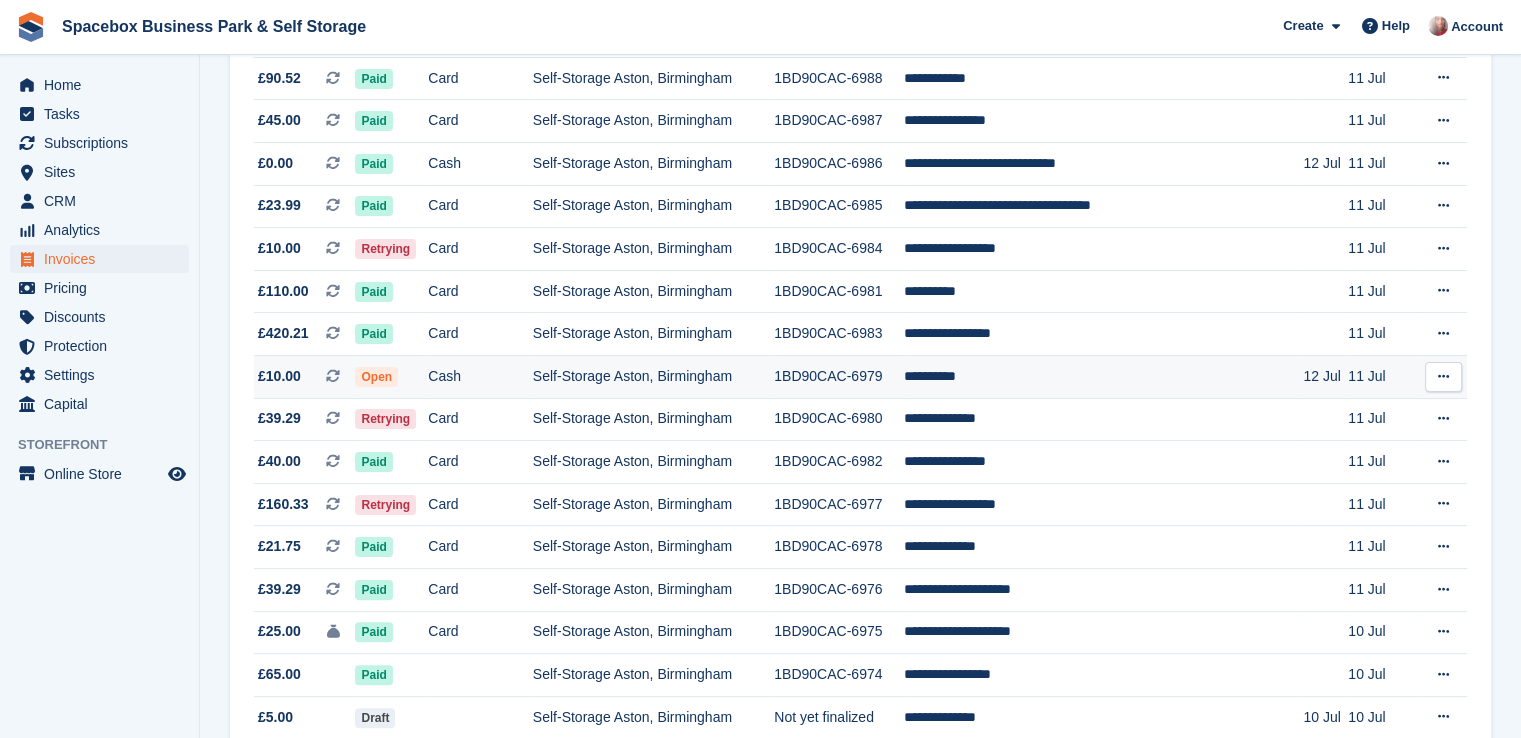 click on "Self-Storage Aston, Birmingham" at bounding box center (653, 377) 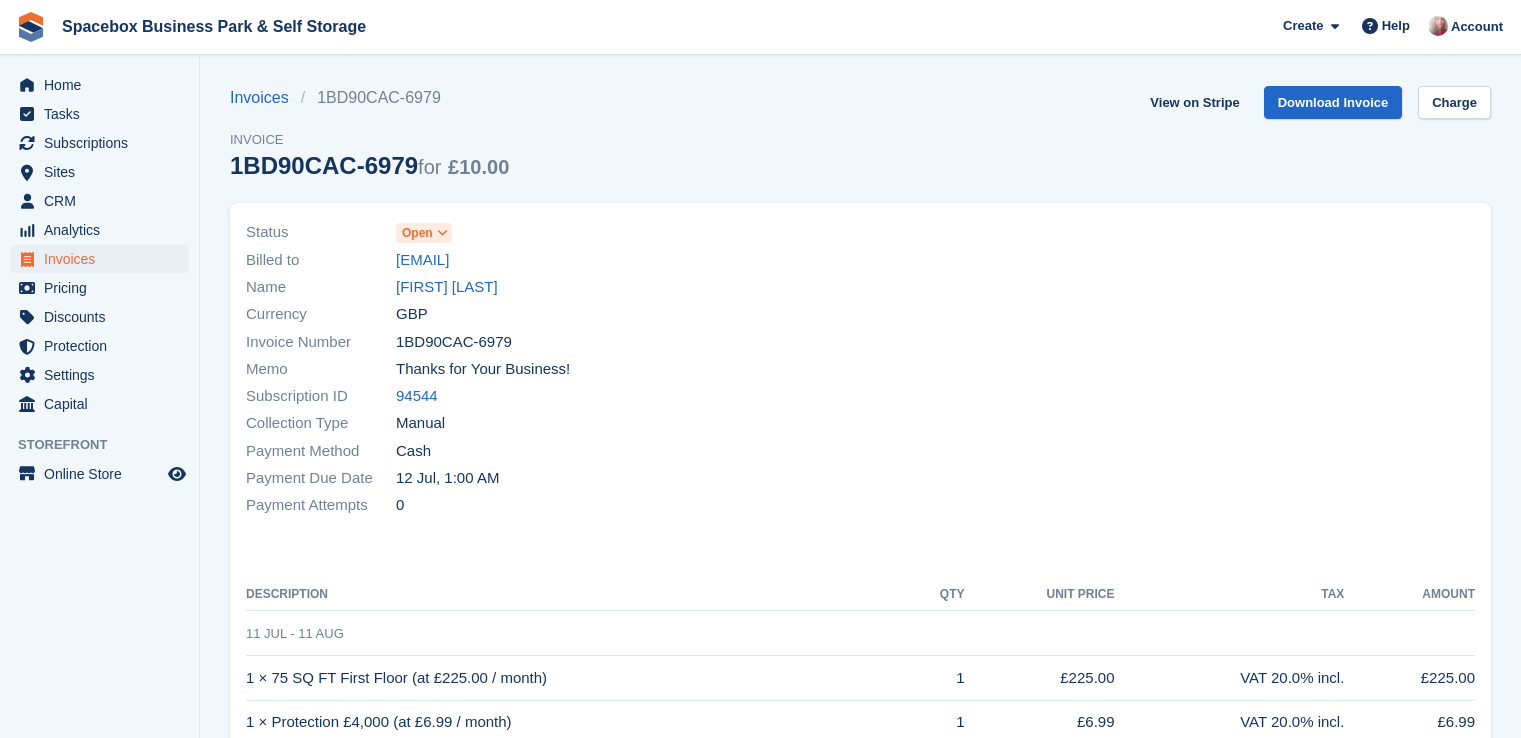 scroll, scrollTop: 0, scrollLeft: 0, axis: both 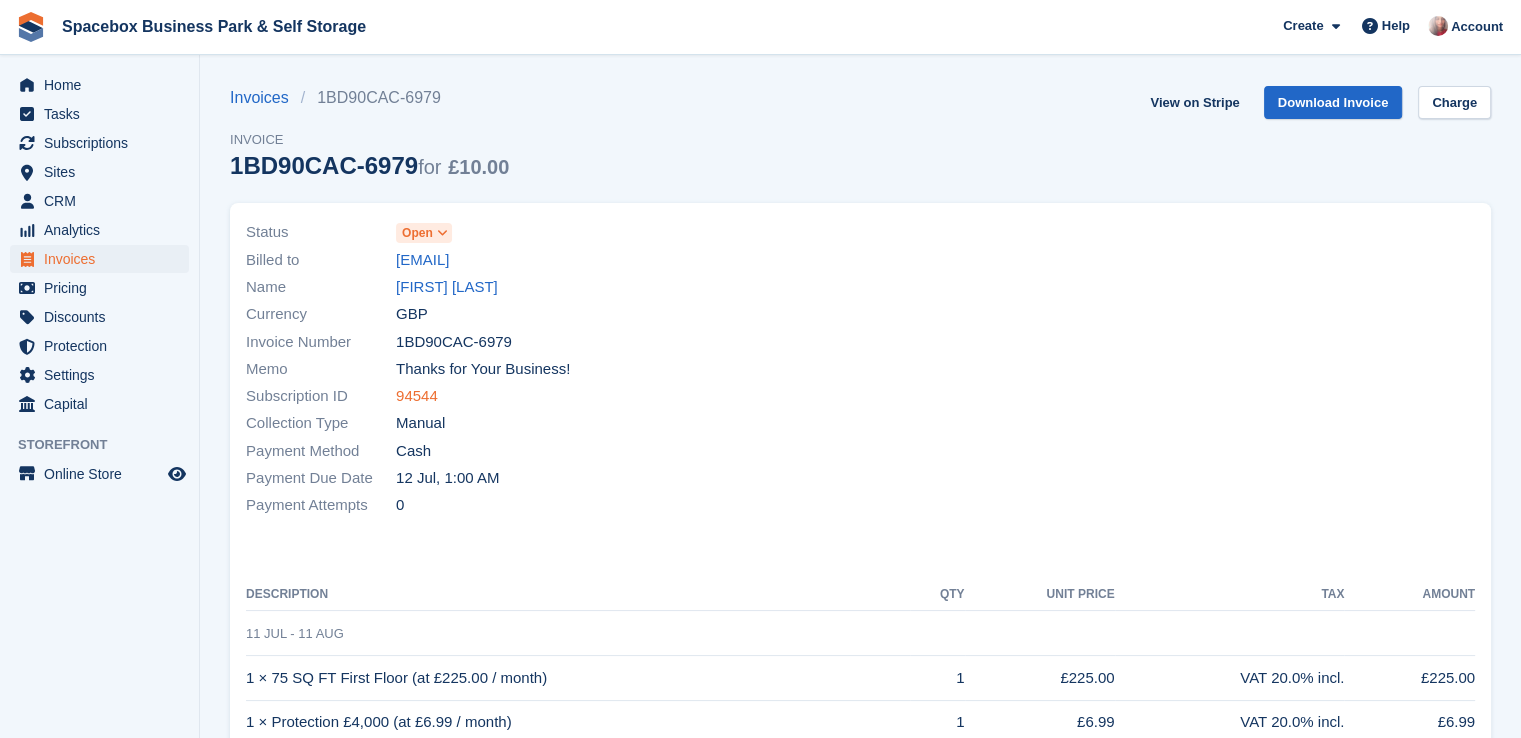 click on "94544" at bounding box center [417, 396] 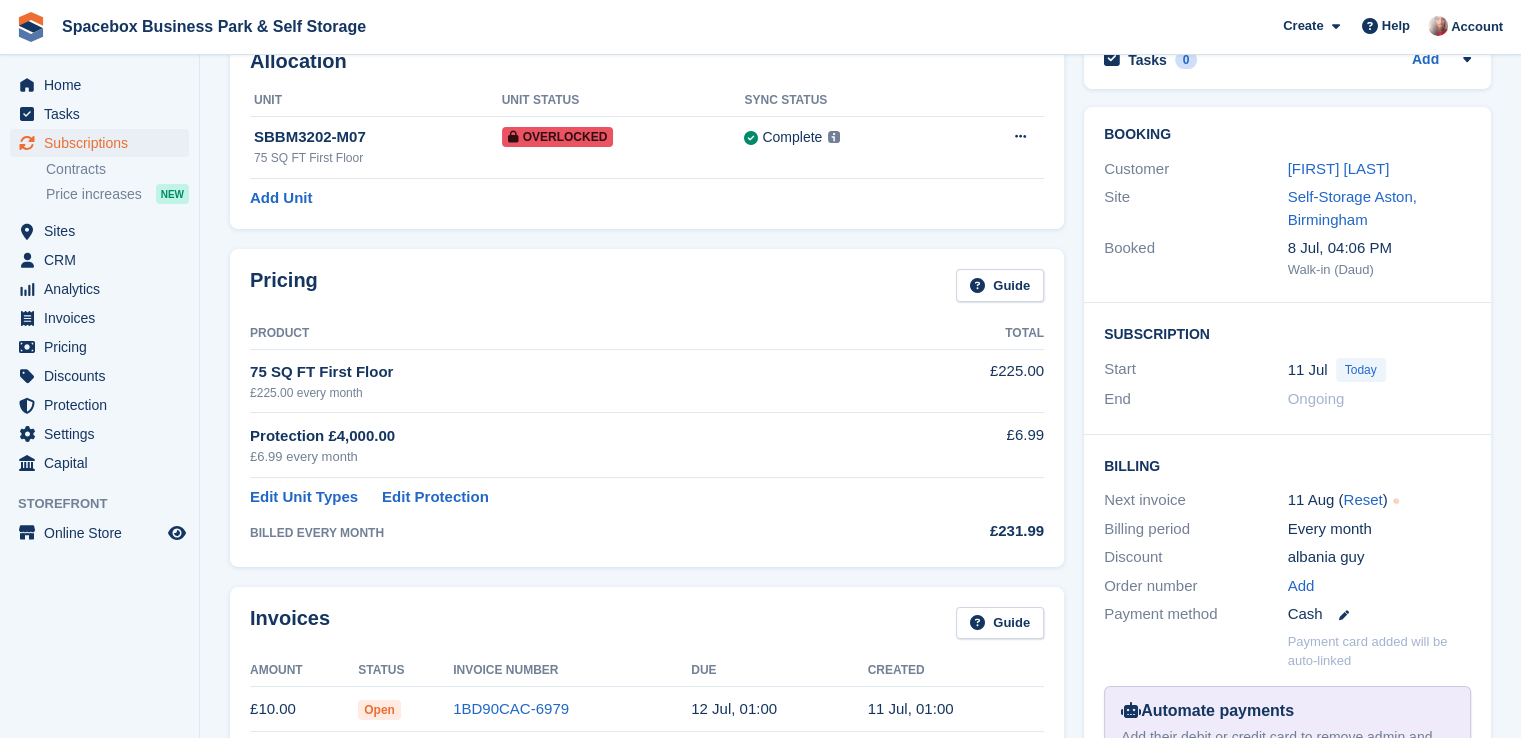 scroll, scrollTop: 0, scrollLeft: 0, axis: both 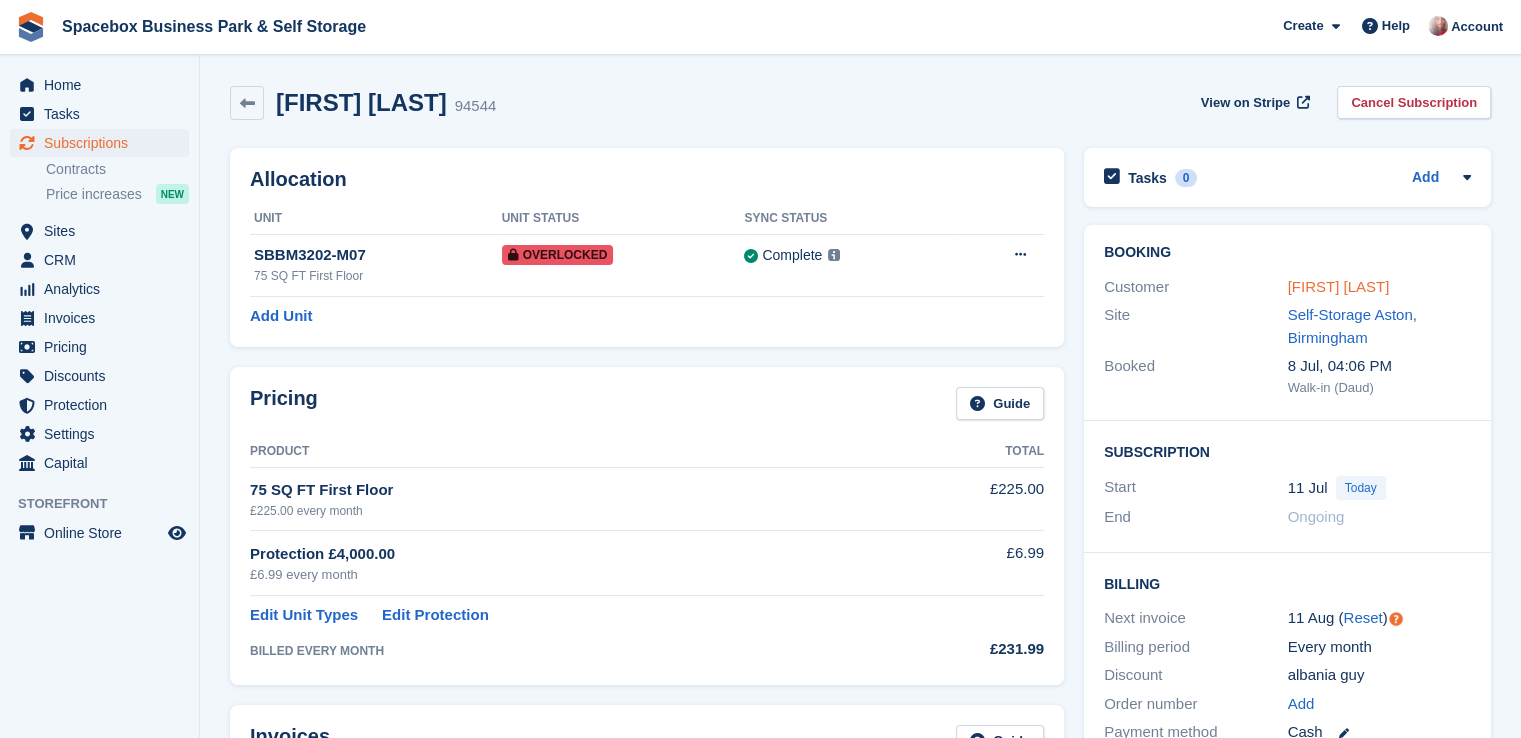 click on "[FIRST] [LAST]" at bounding box center (1339, 286) 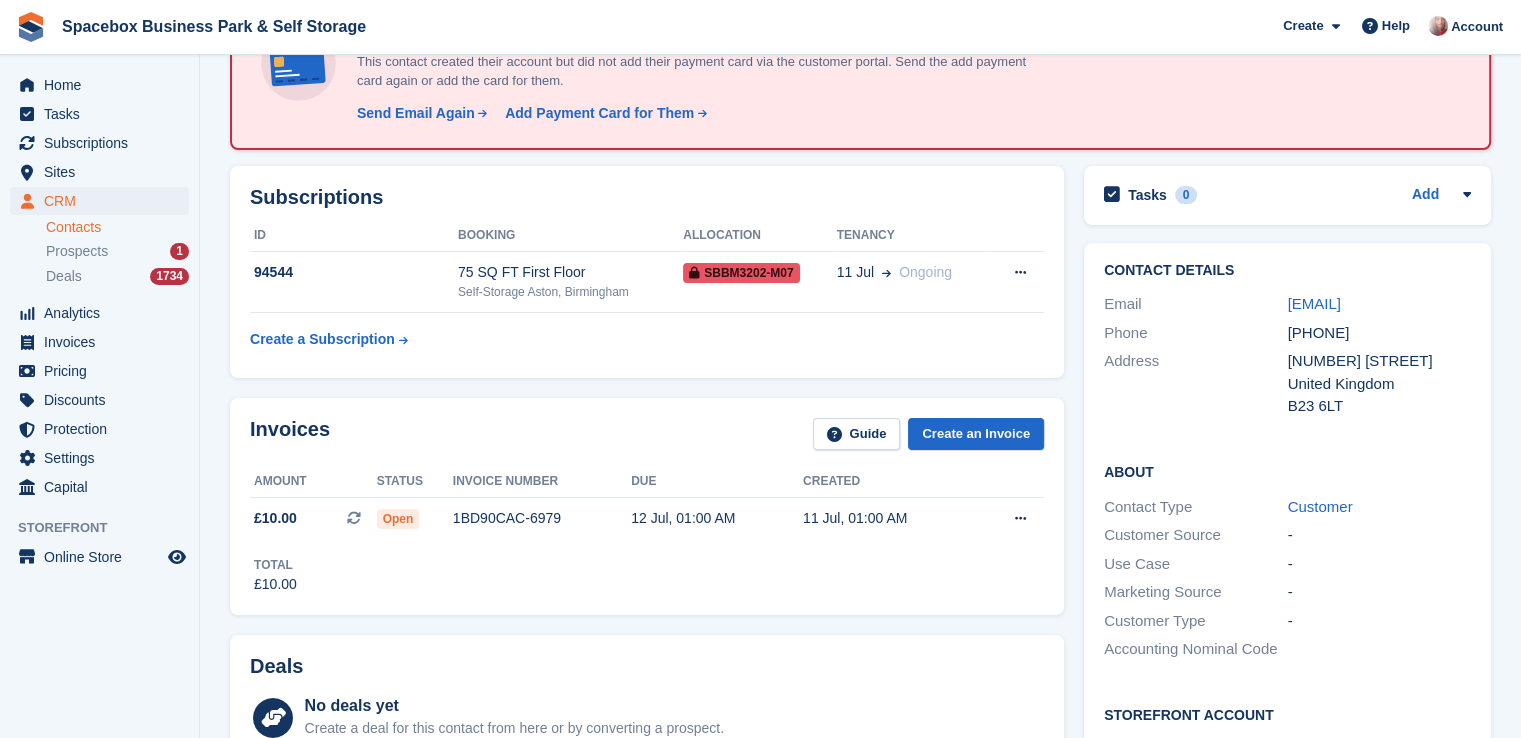scroll, scrollTop: 157, scrollLeft: 0, axis: vertical 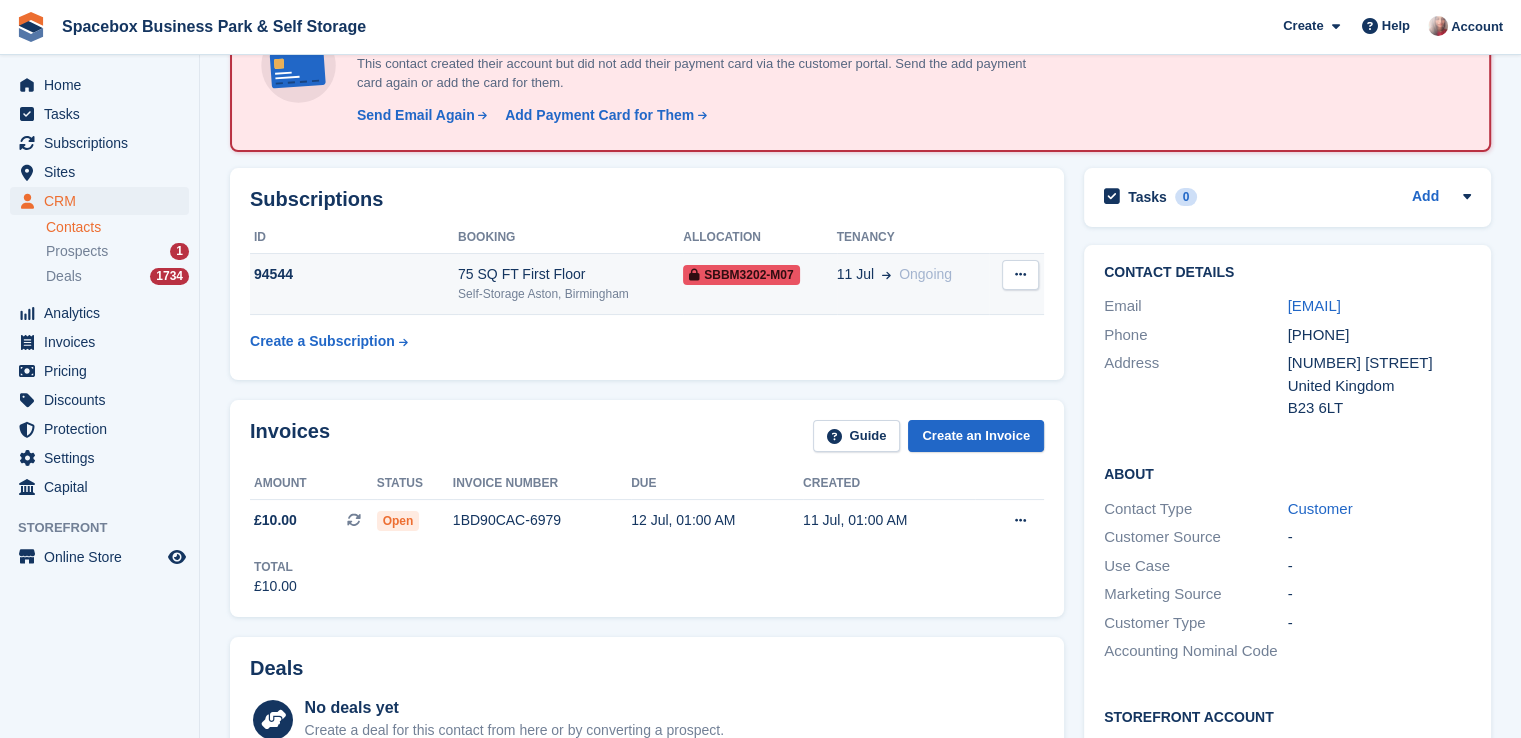 click on "SBBM3202-M07" at bounding box center (759, 284) 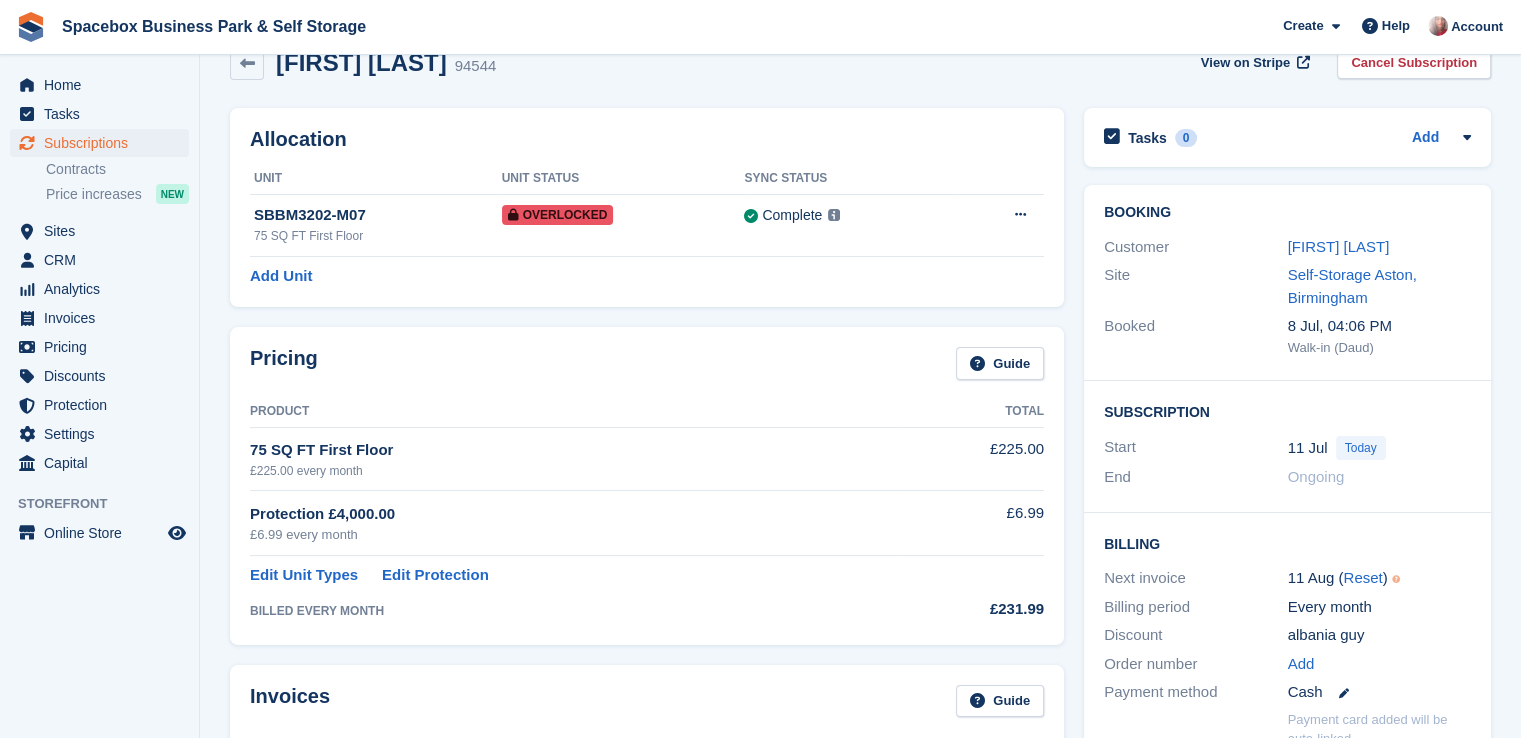 scroll, scrollTop: 200, scrollLeft: 0, axis: vertical 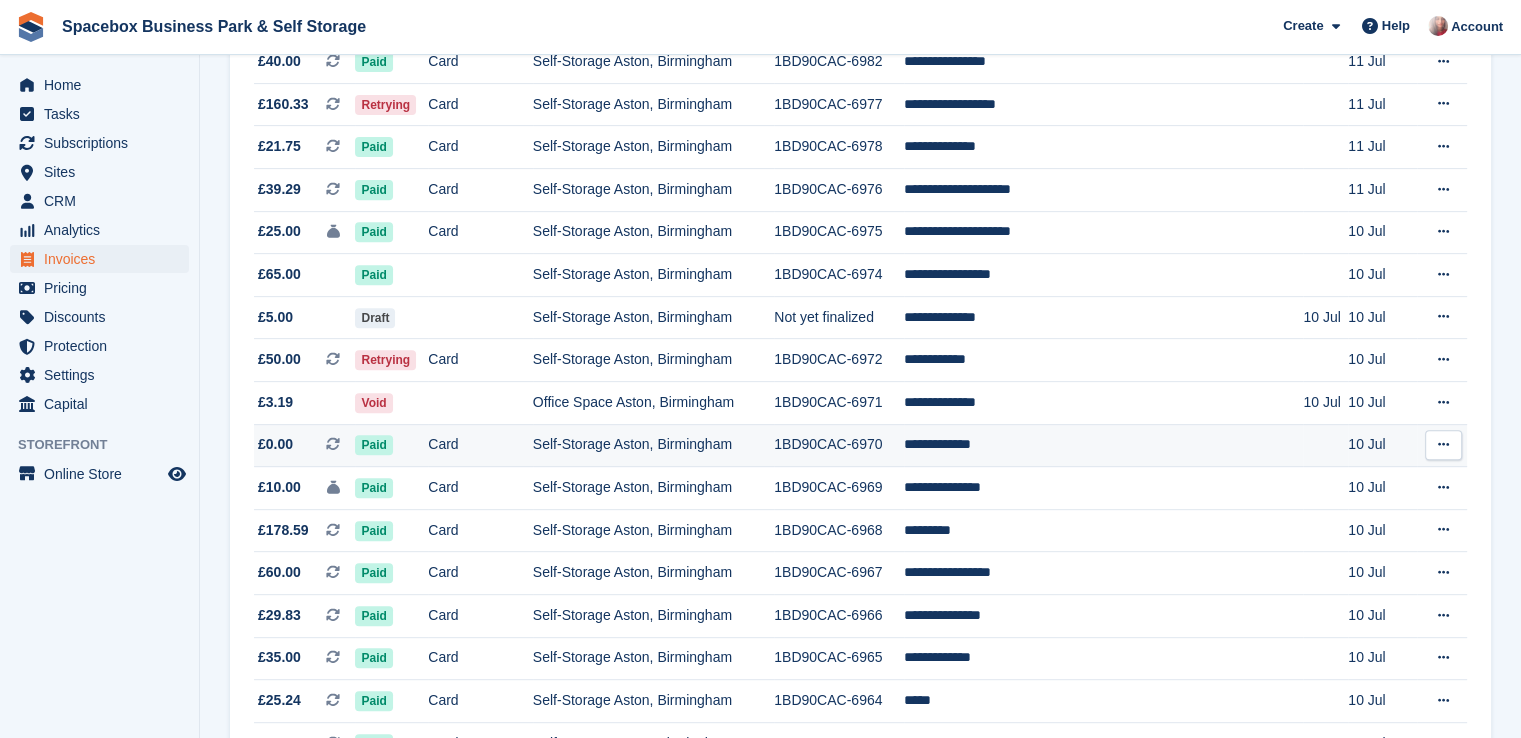 click on "Self-Storage Aston, Birmingham" at bounding box center [653, 445] 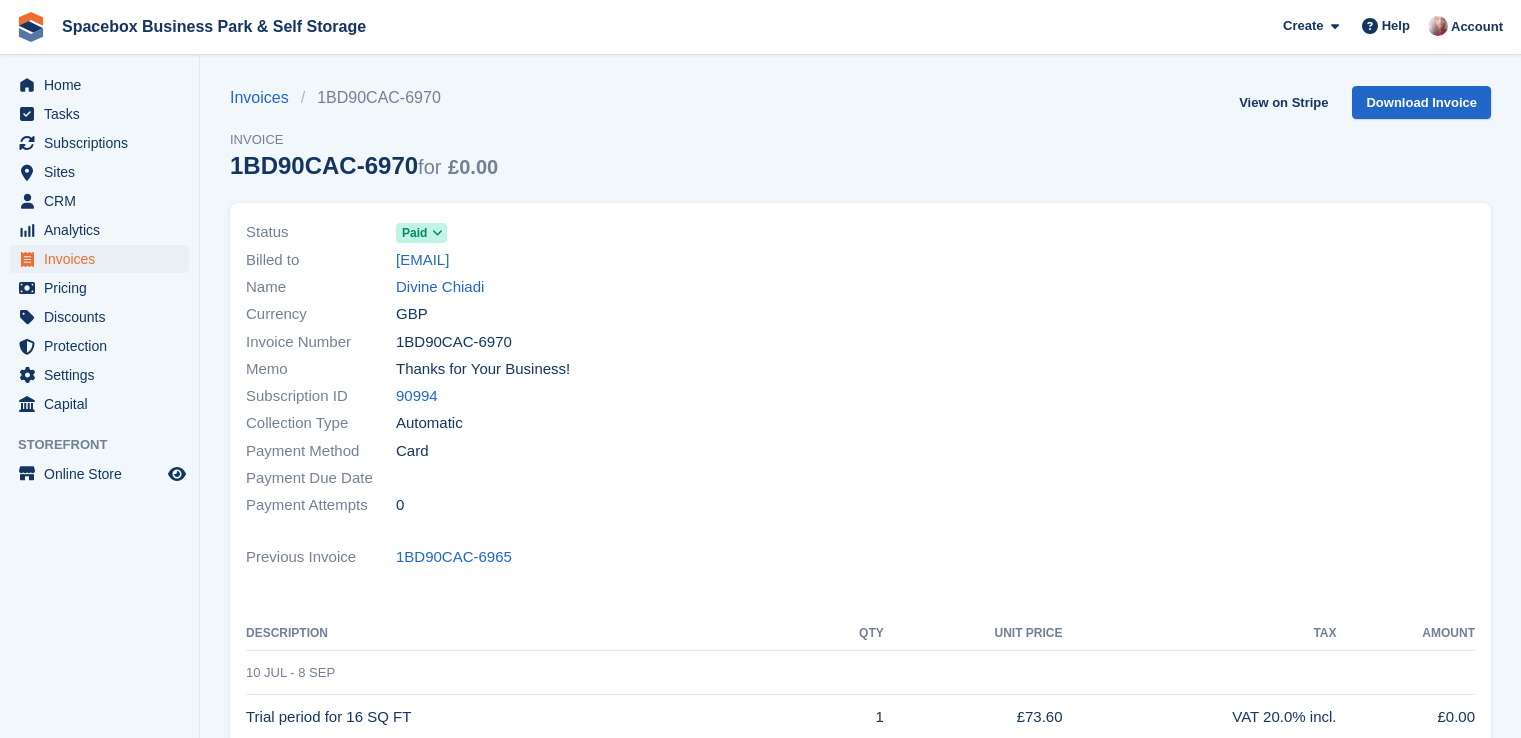 scroll, scrollTop: 0, scrollLeft: 0, axis: both 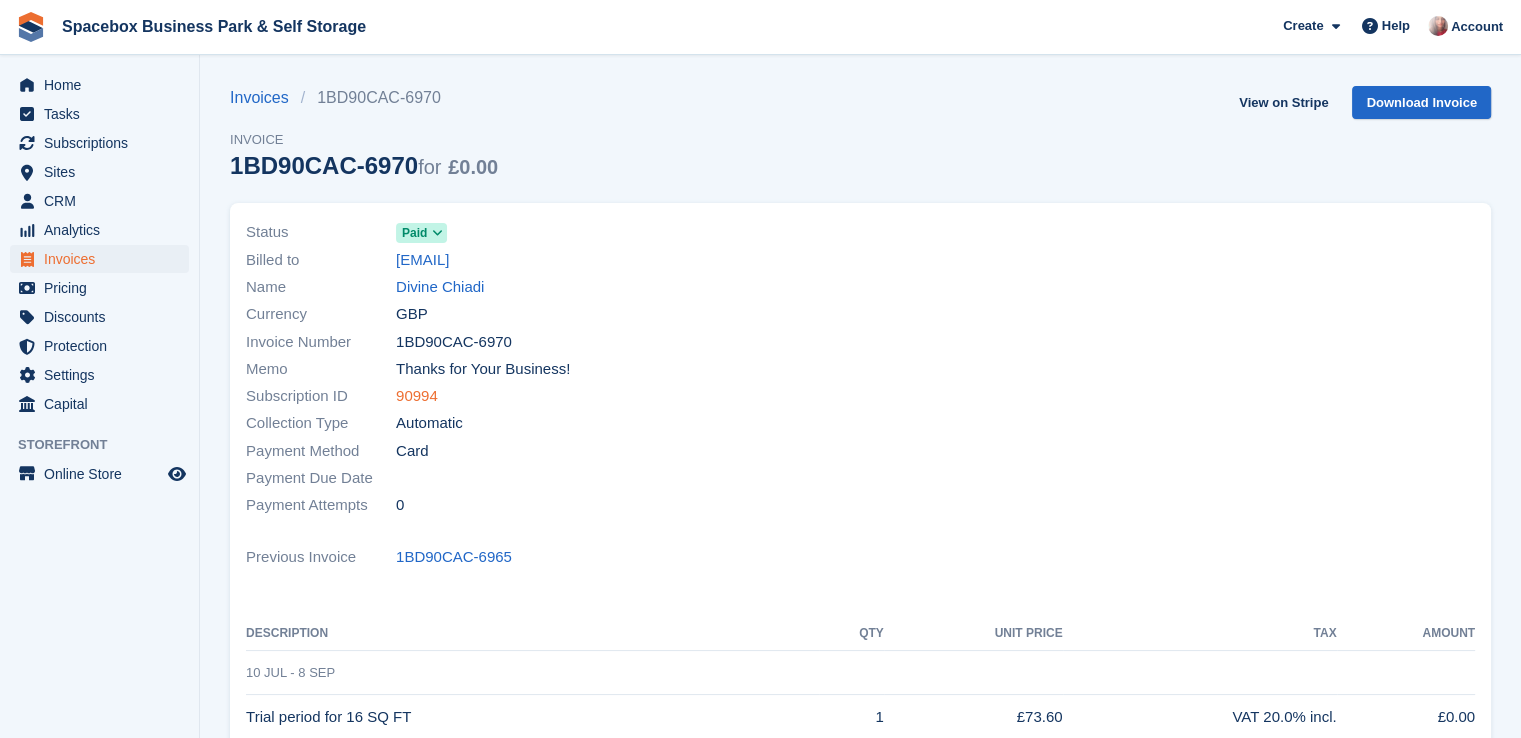 click on "90994" at bounding box center [417, 396] 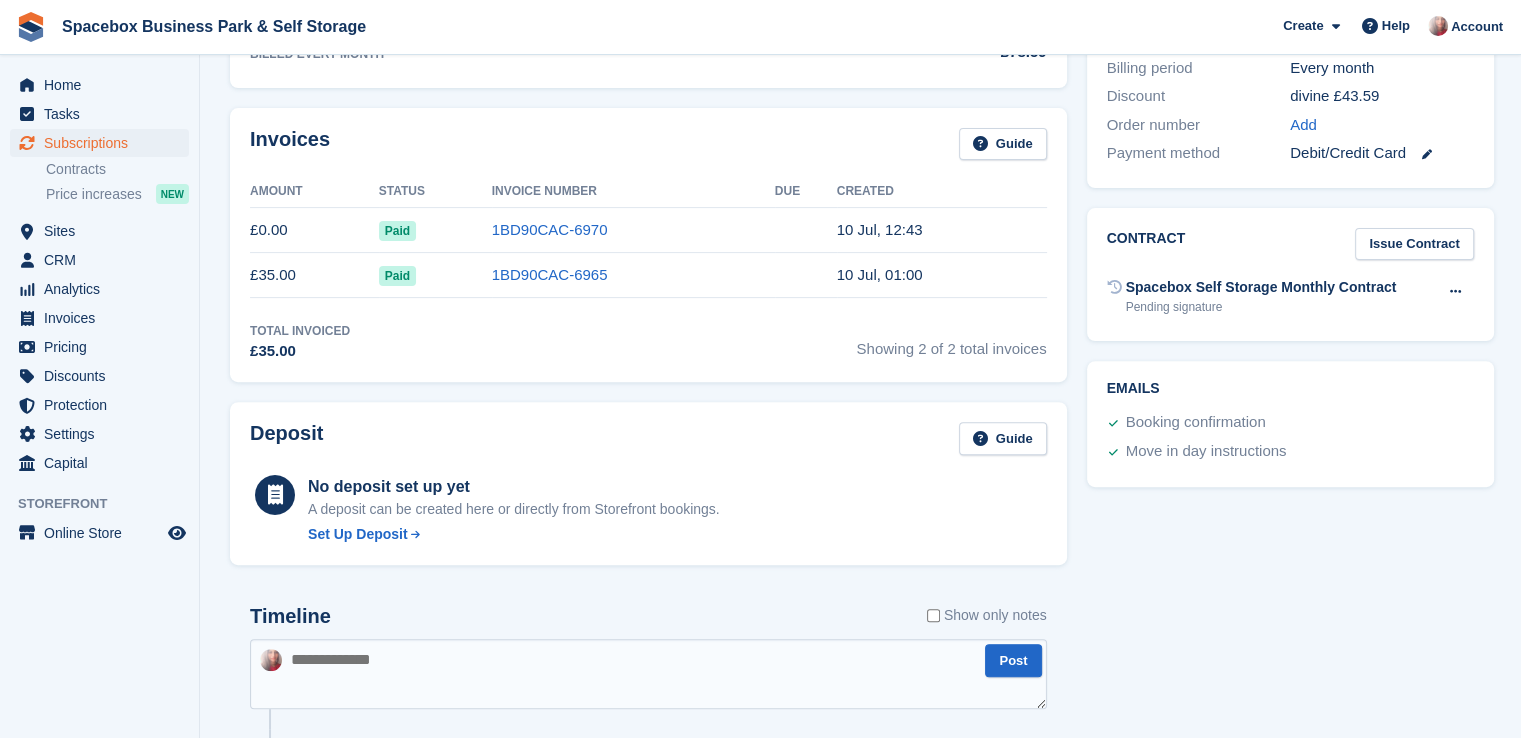 scroll, scrollTop: 1195, scrollLeft: 0, axis: vertical 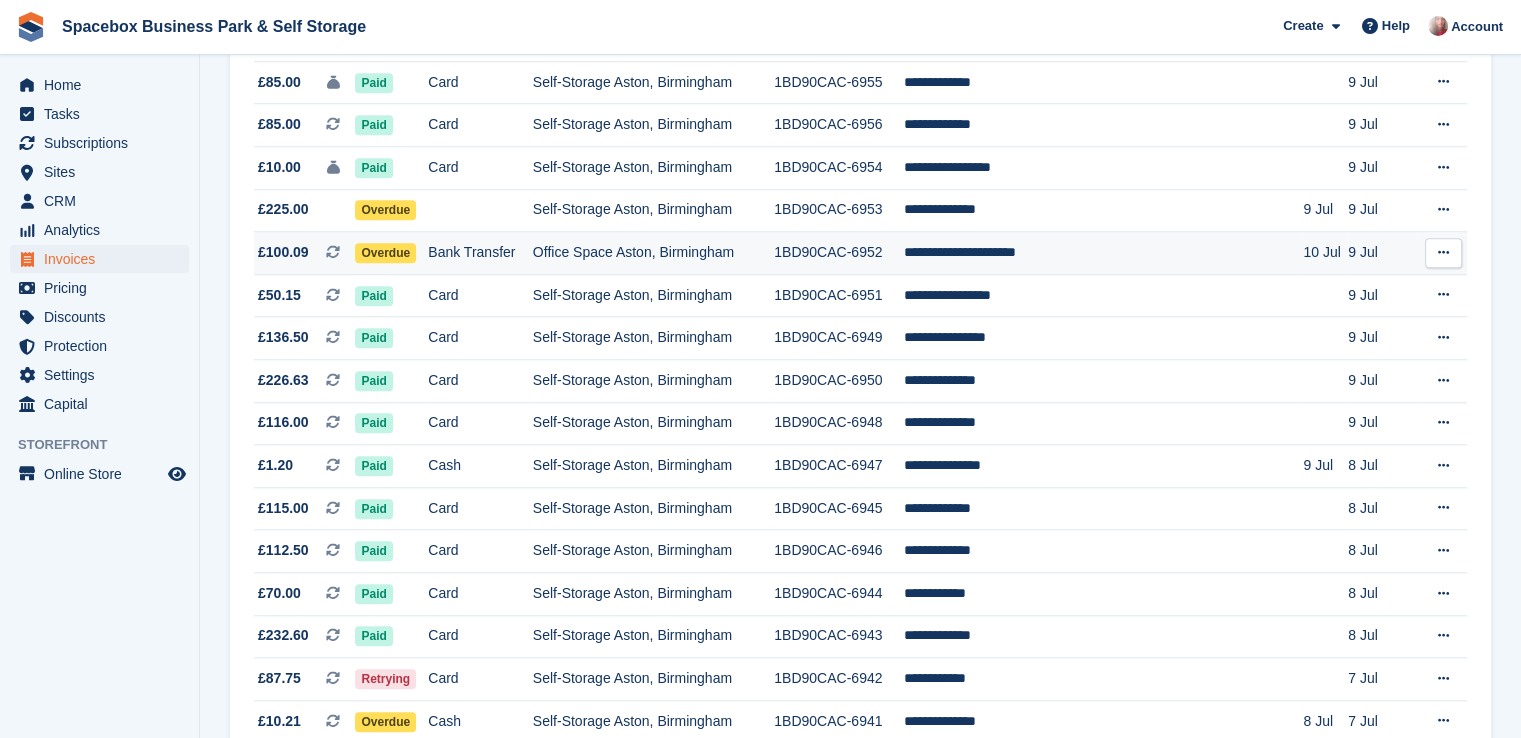 click on "1BD90CAC-6952" at bounding box center (839, 253) 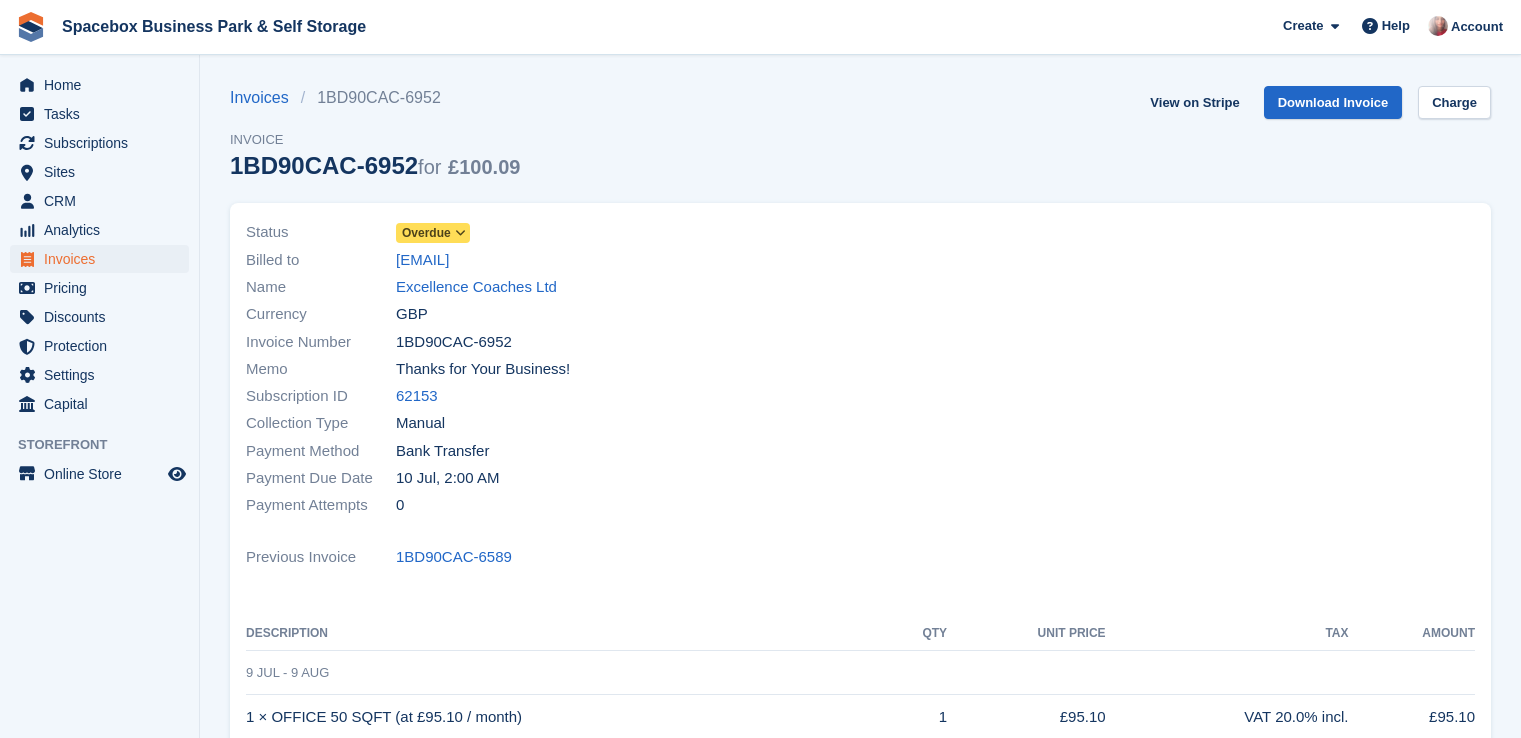 scroll, scrollTop: 0, scrollLeft: 0, axis: both 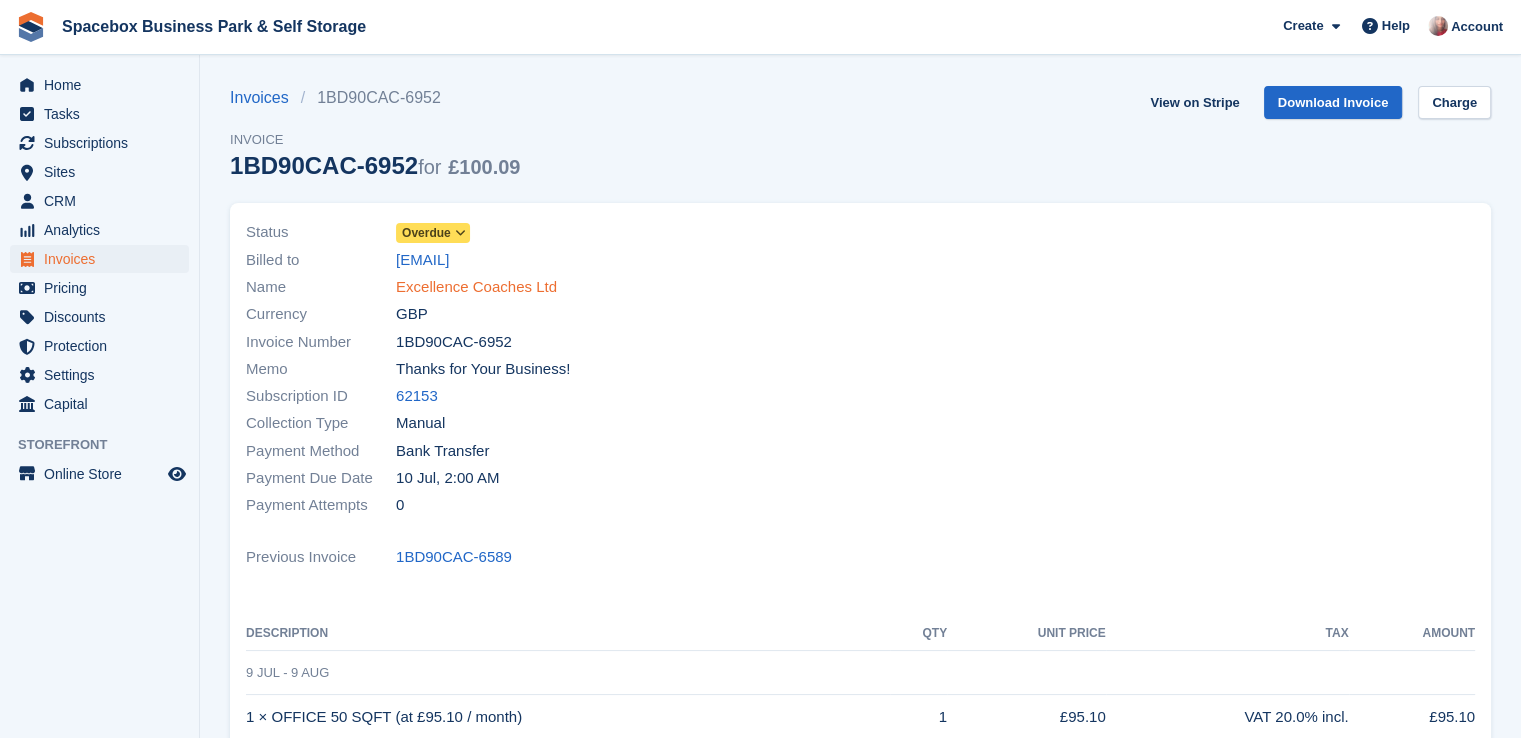 click on "Excellence Coaches Ltd" at bounding box center (476, 287) 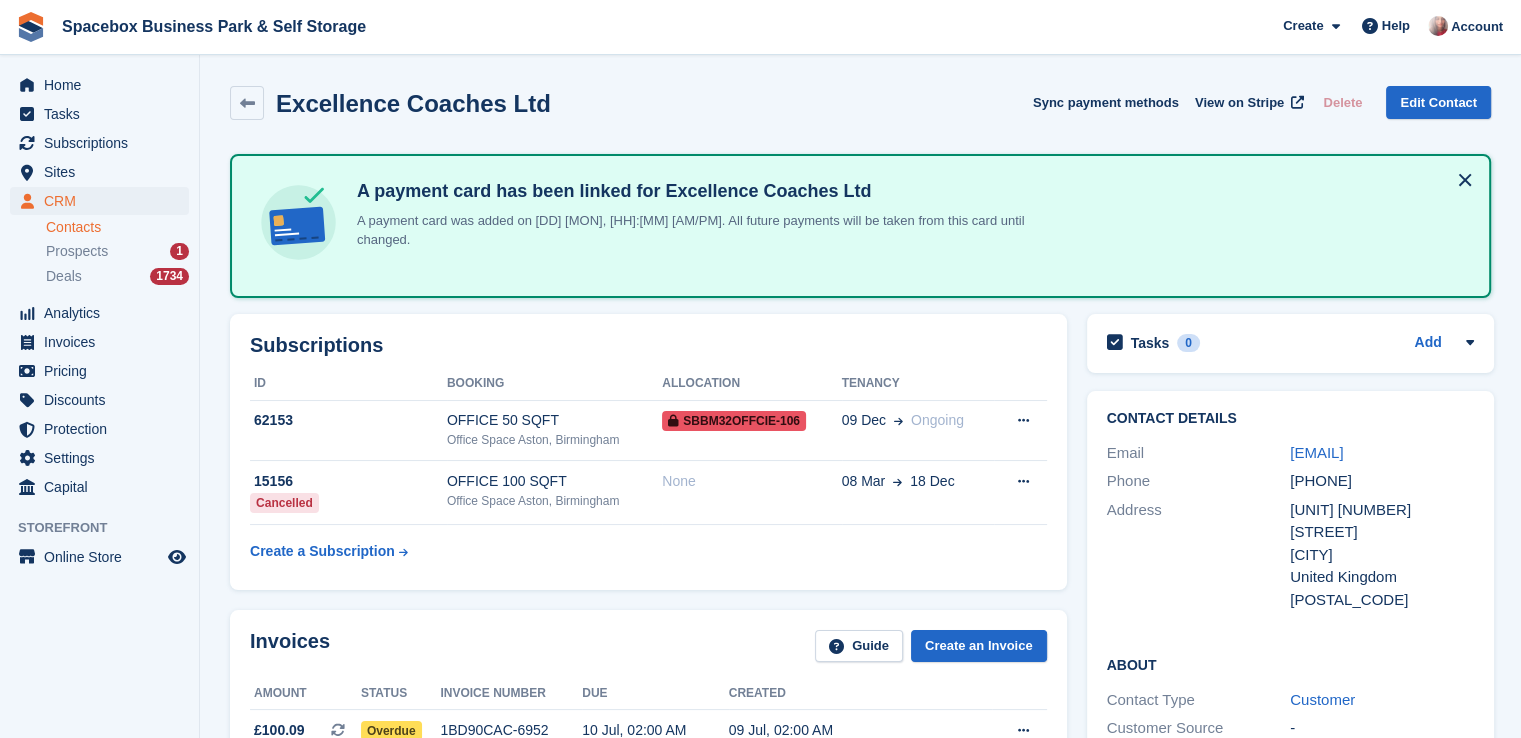 drag, startPoint x: 1313, startPoint y: 504, endPoint x: 1434, endPoint y: 504, distance: 121 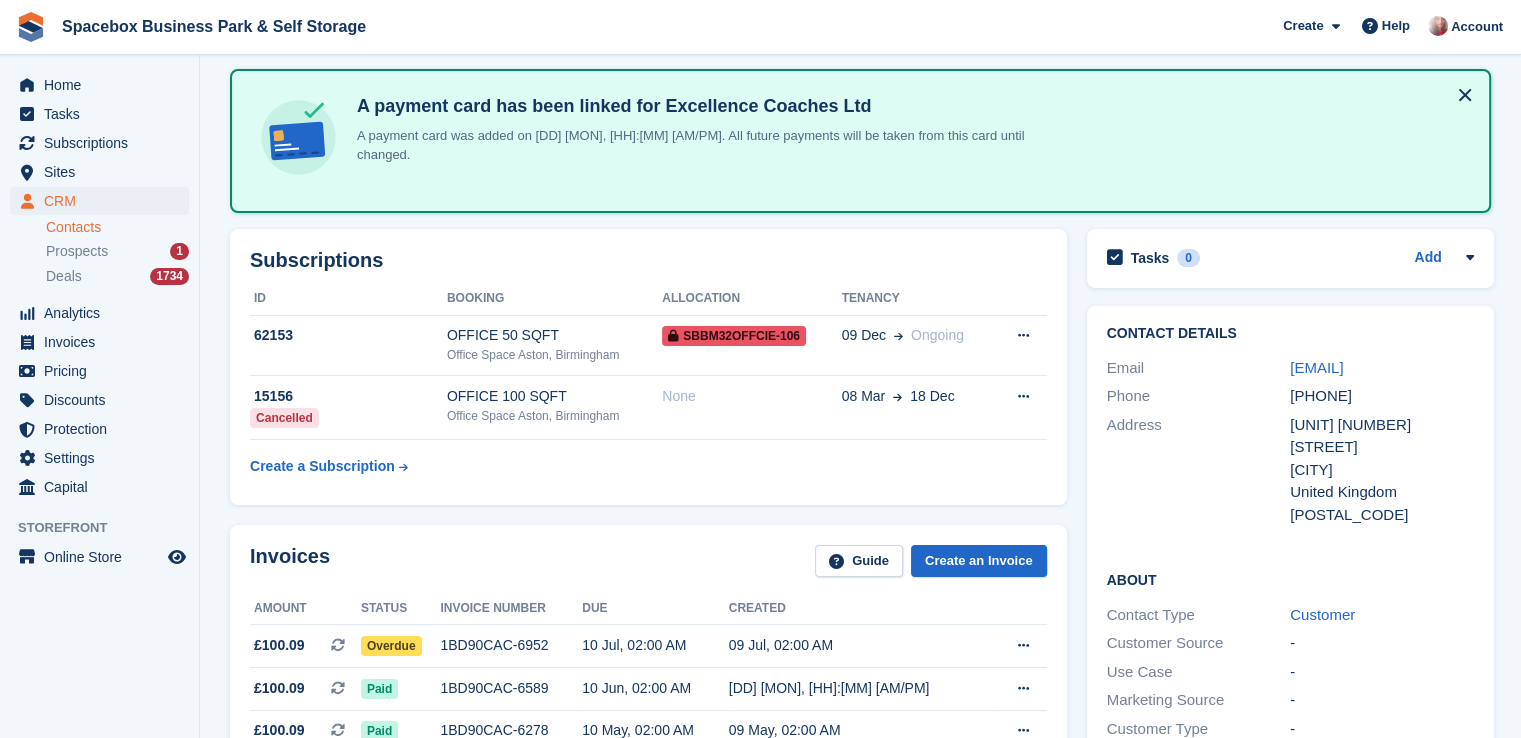 scroll, scrollTop: 0, scrollLeft: 0, axis: both 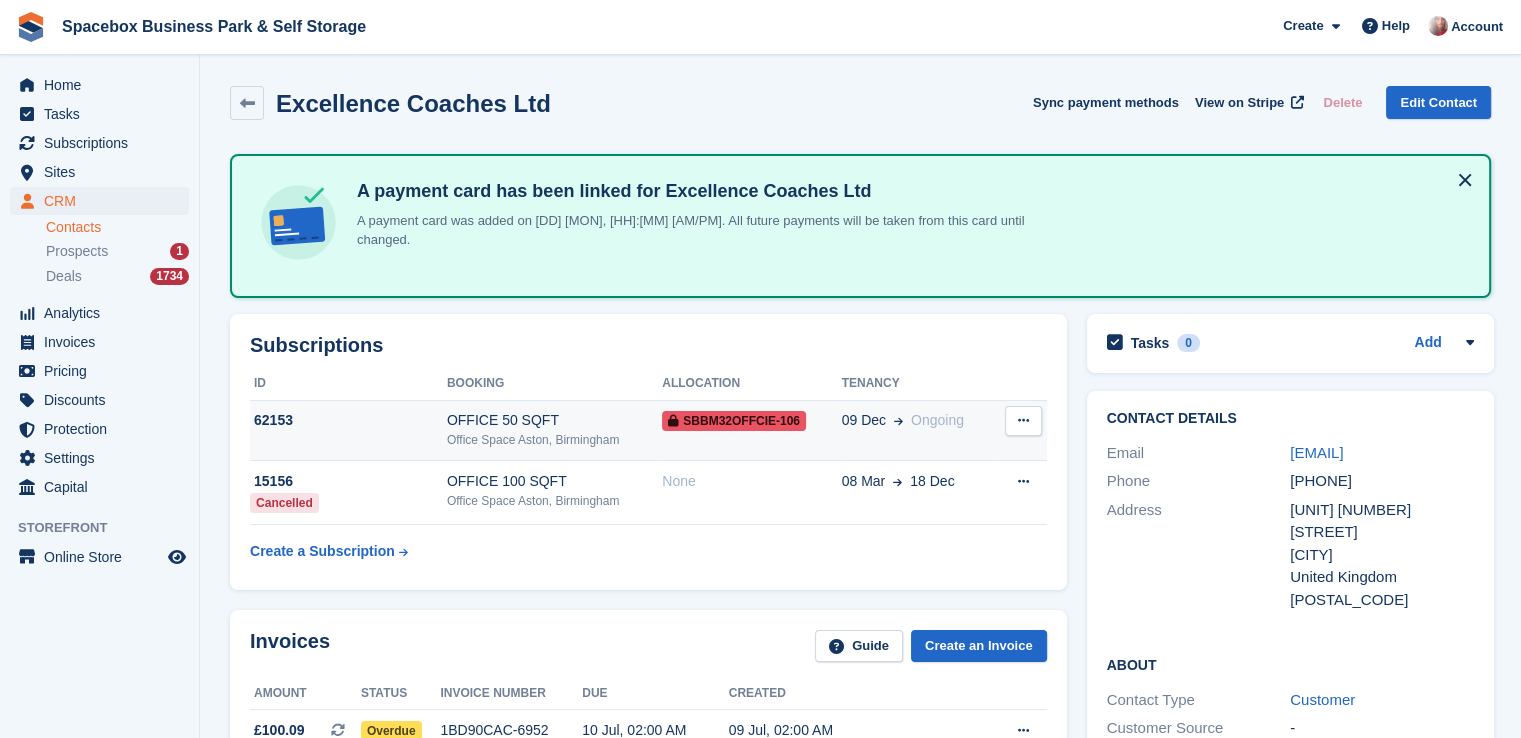 click on "OFFICE 50 SQFT" at bounding box center (554, 420) 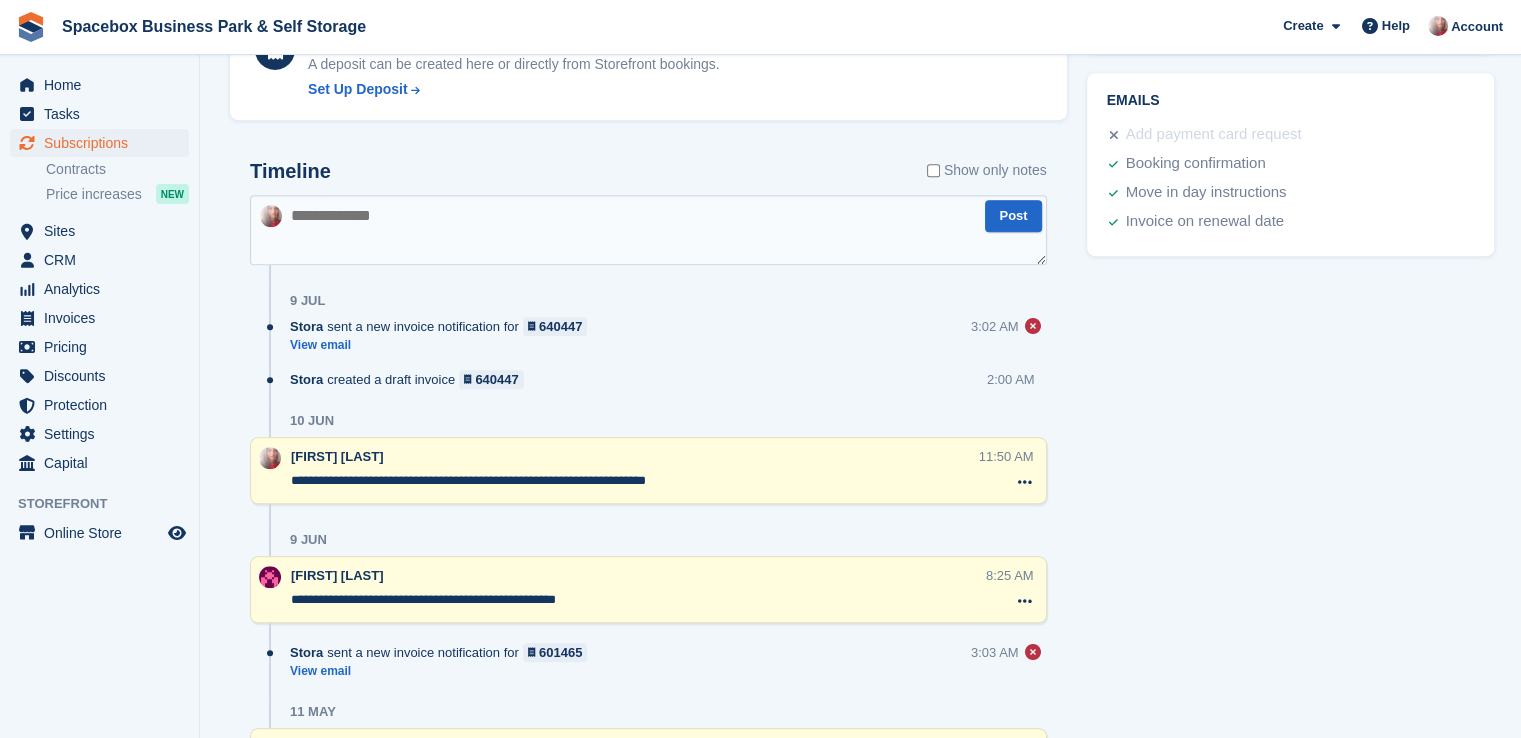 scroll, scrollTop: 1195, scrollLeft: 0, axis: vertical 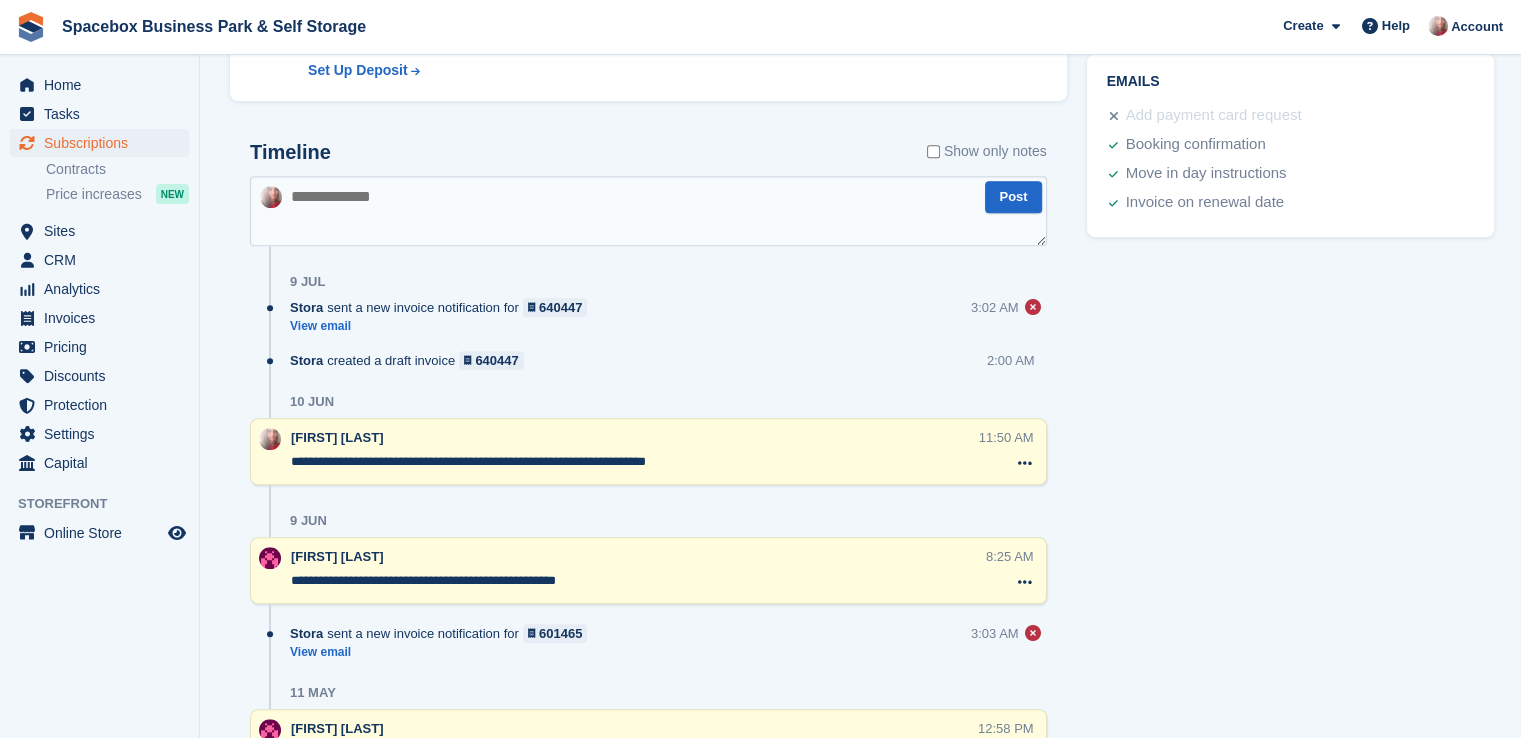 click at bounding box center (648, 211) 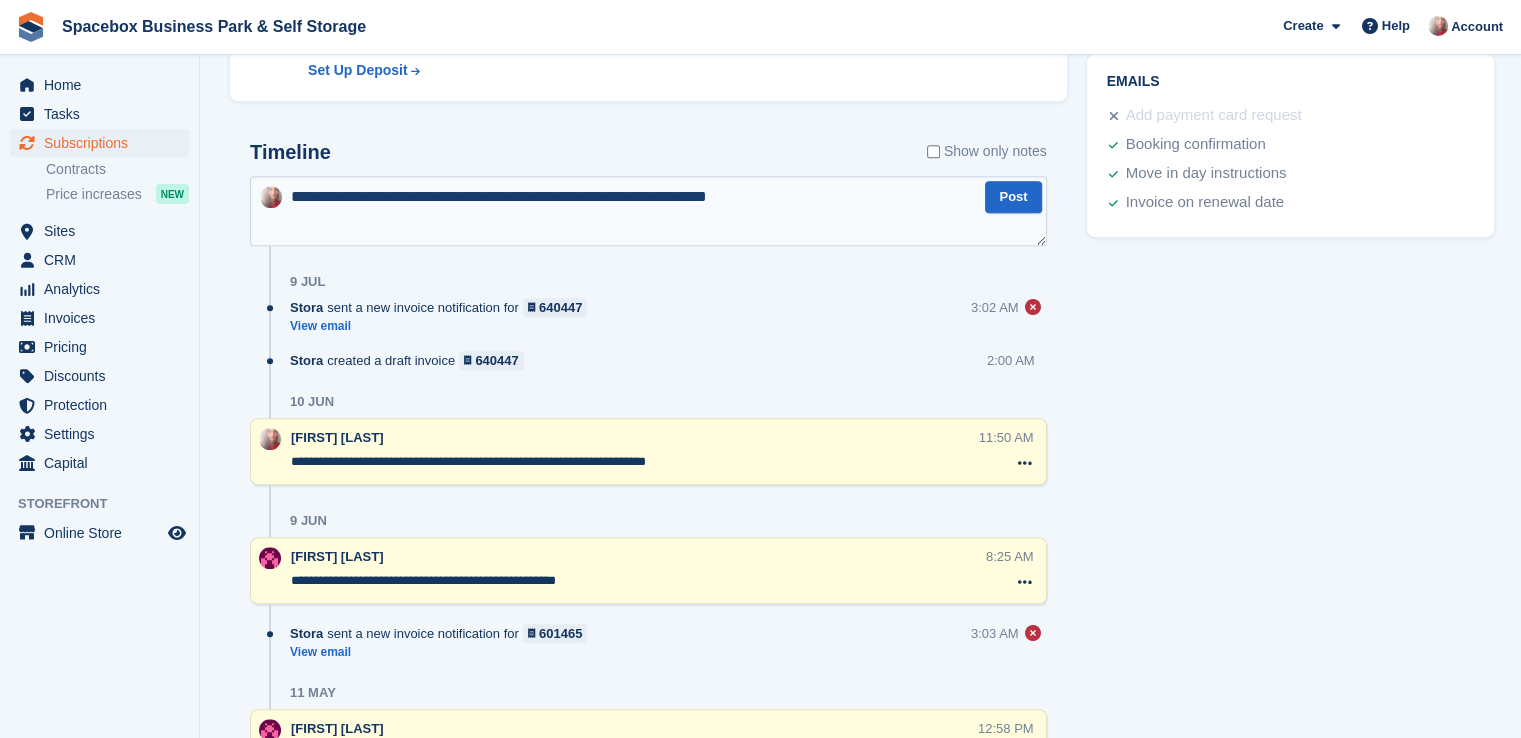 type on "**********" 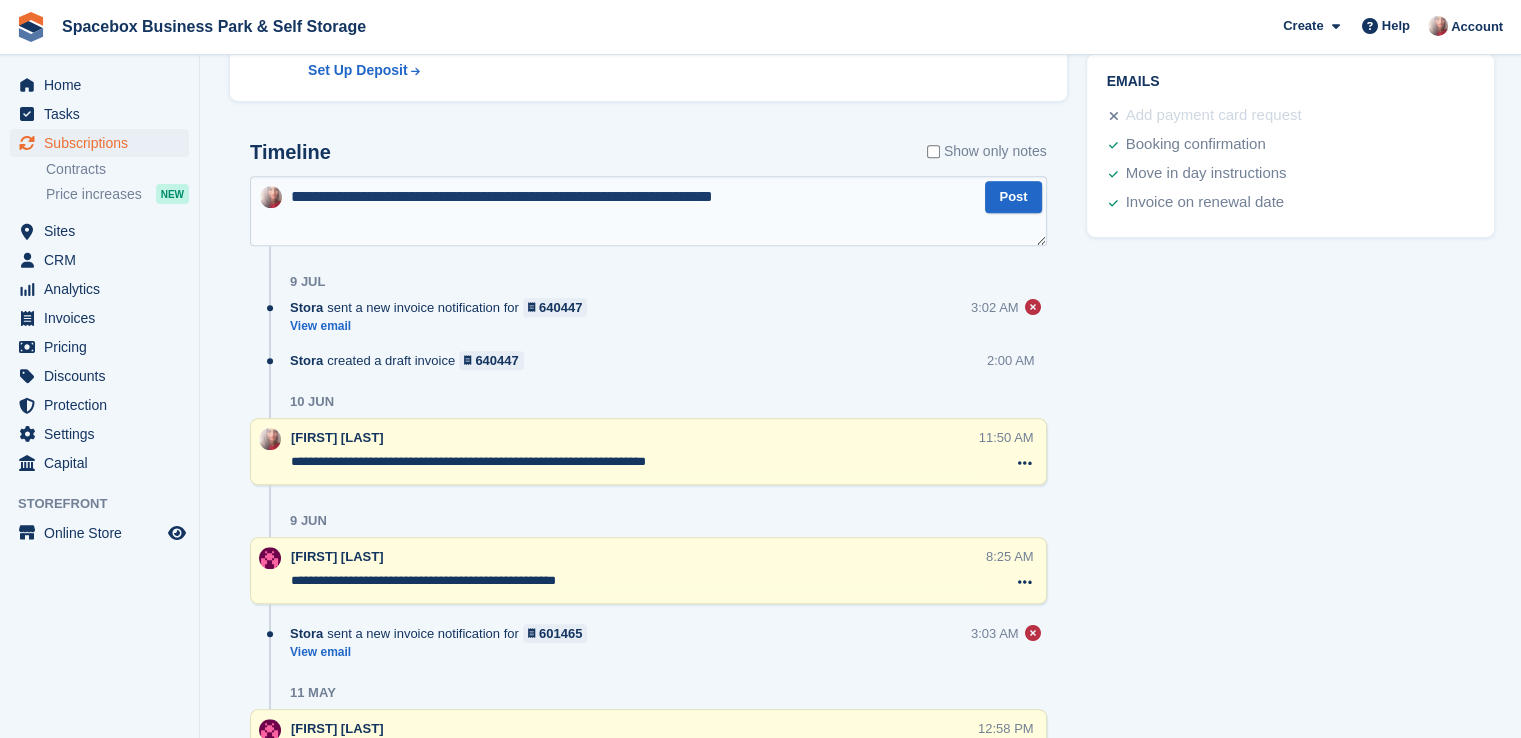 type 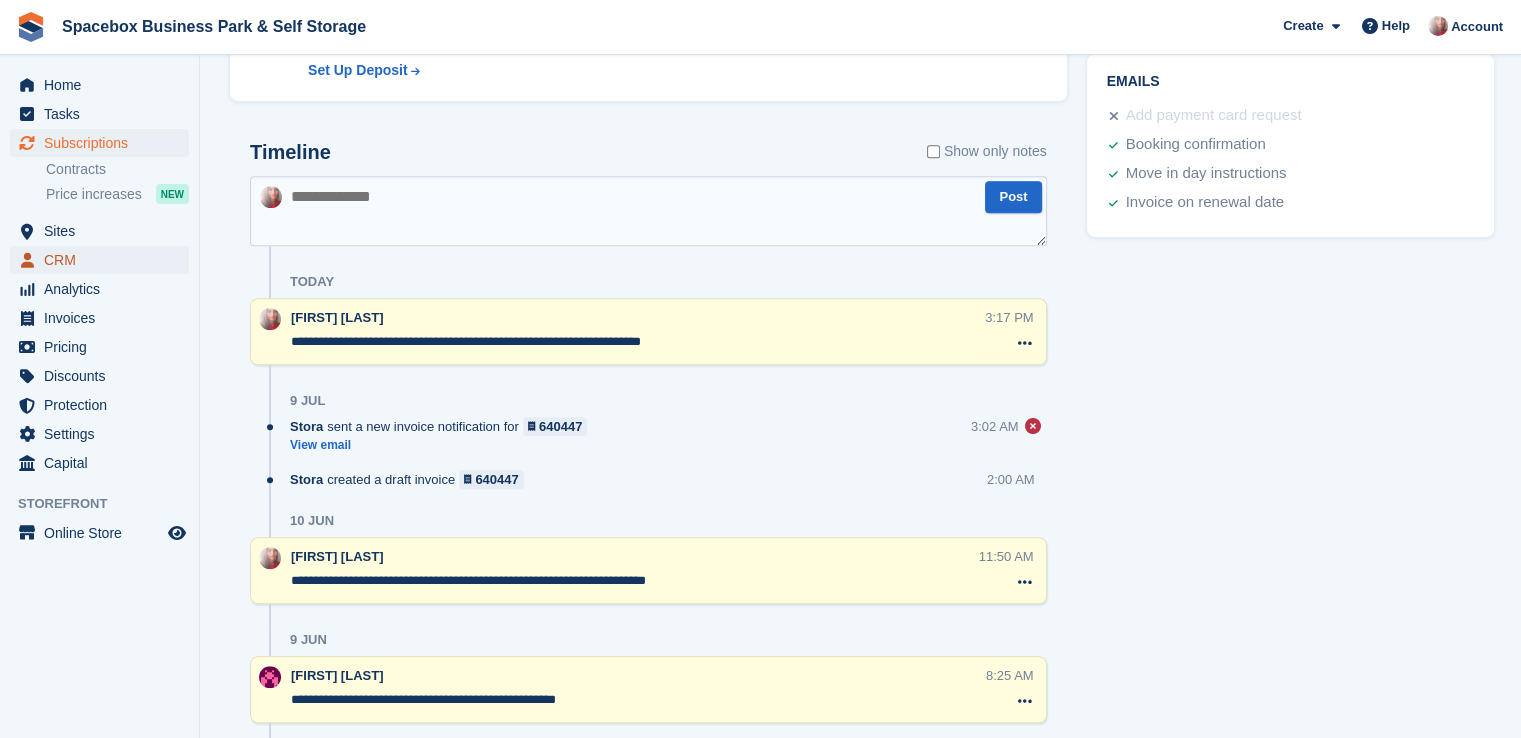 click on "CRM" at bounding box center (104, 260) 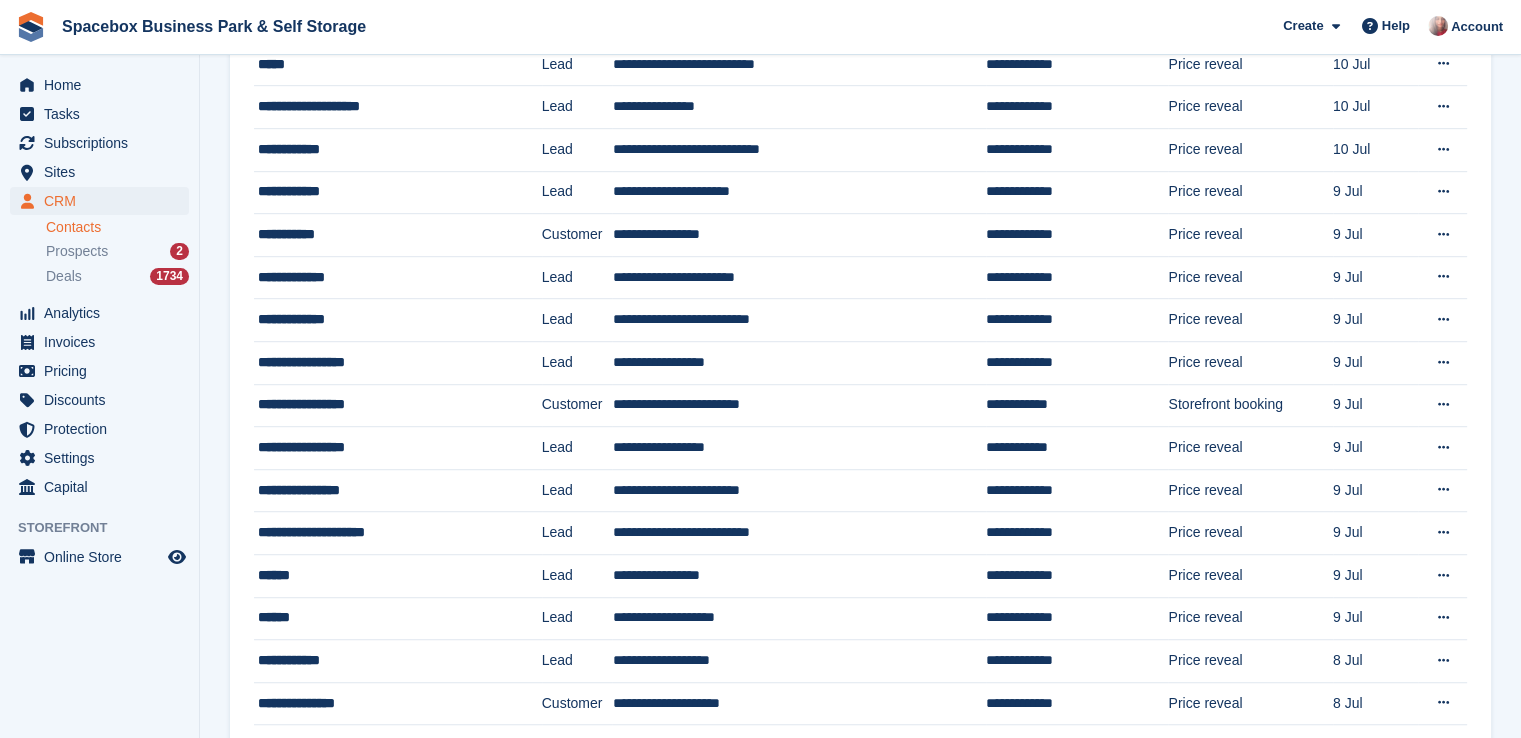scroll, scrollTop: 0, scrollLeft: 0, axis: both 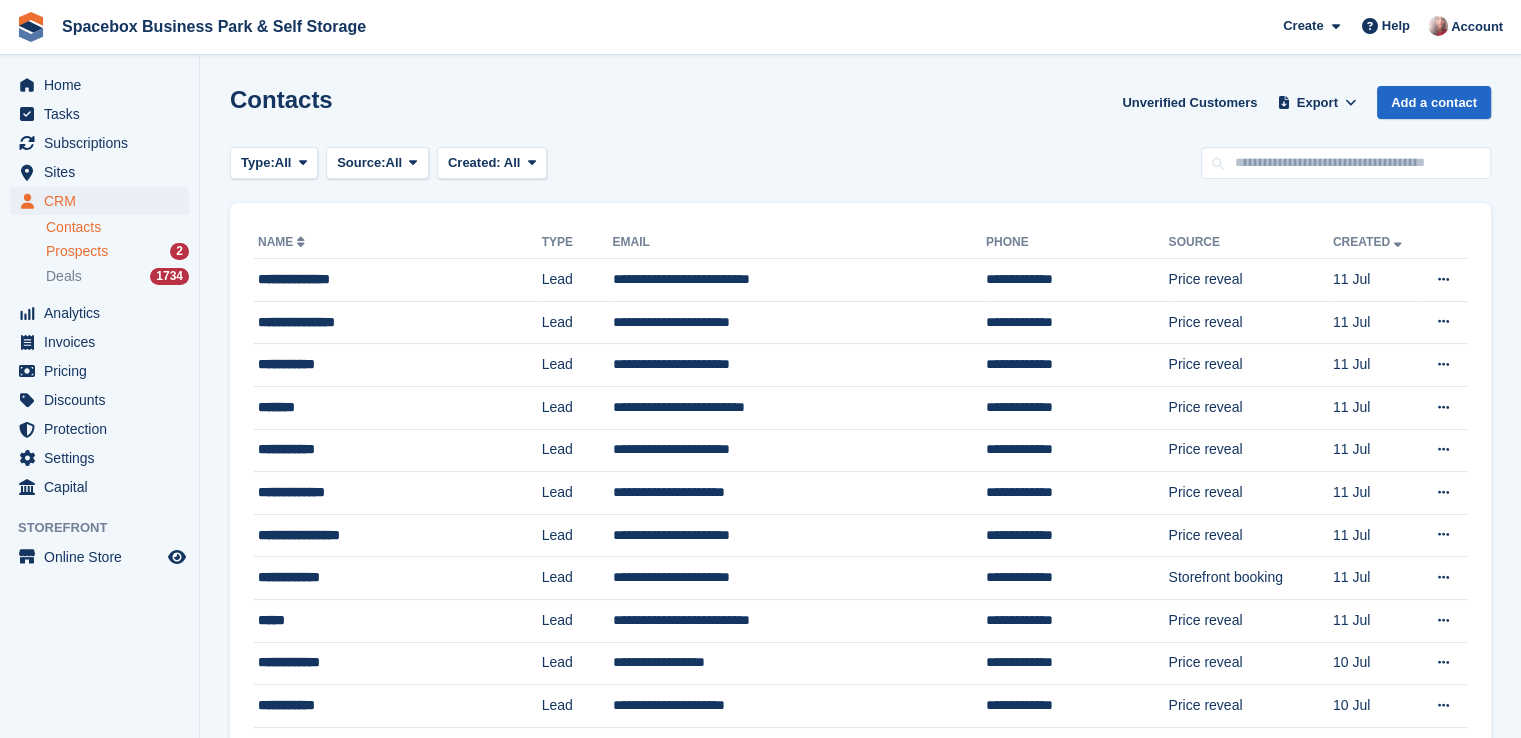 click on "Prospects" at bounding box center [77, 251] 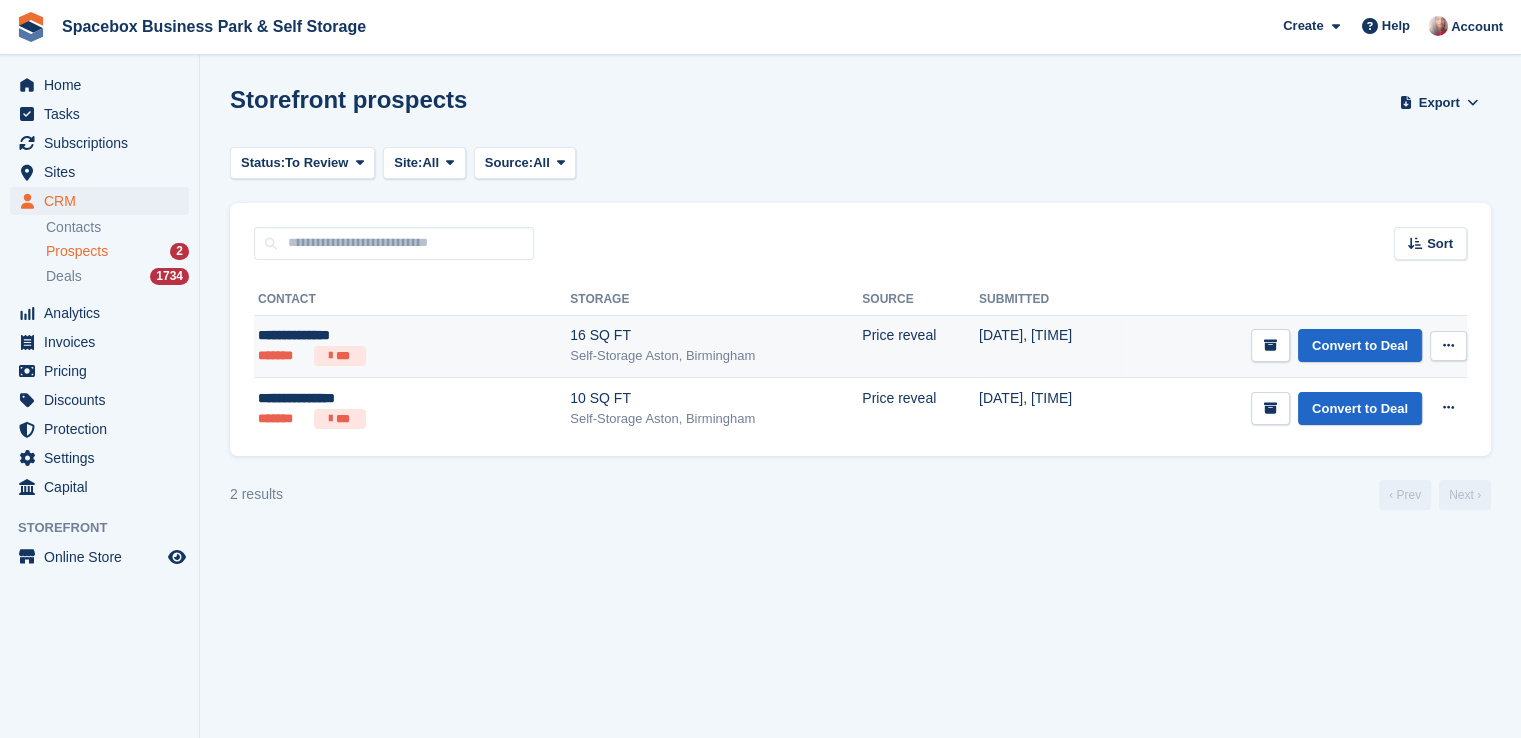 click on "*******
***" at bounding box center [356, 356] 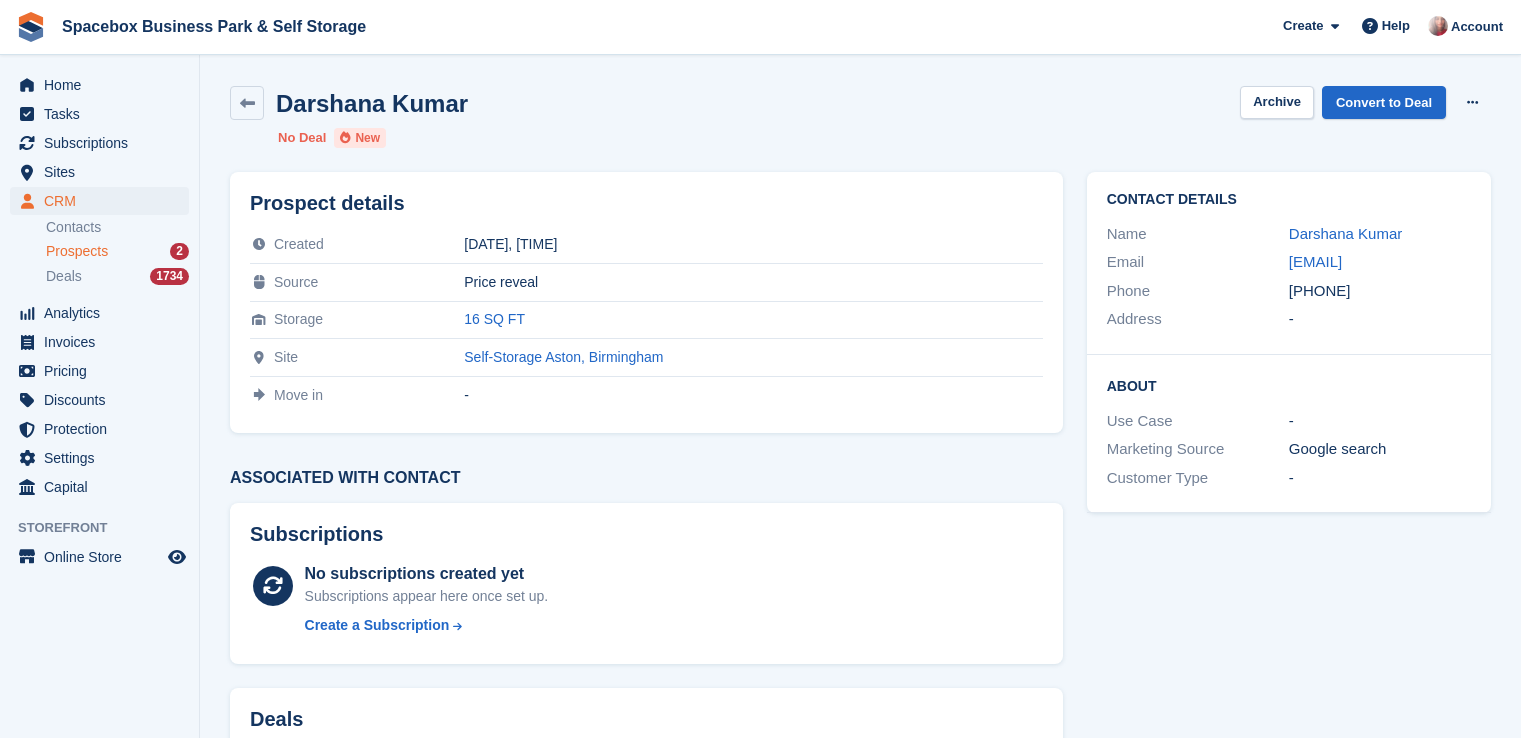 scroll, scrollTop: 0, scrollLeft: 0, axis: both 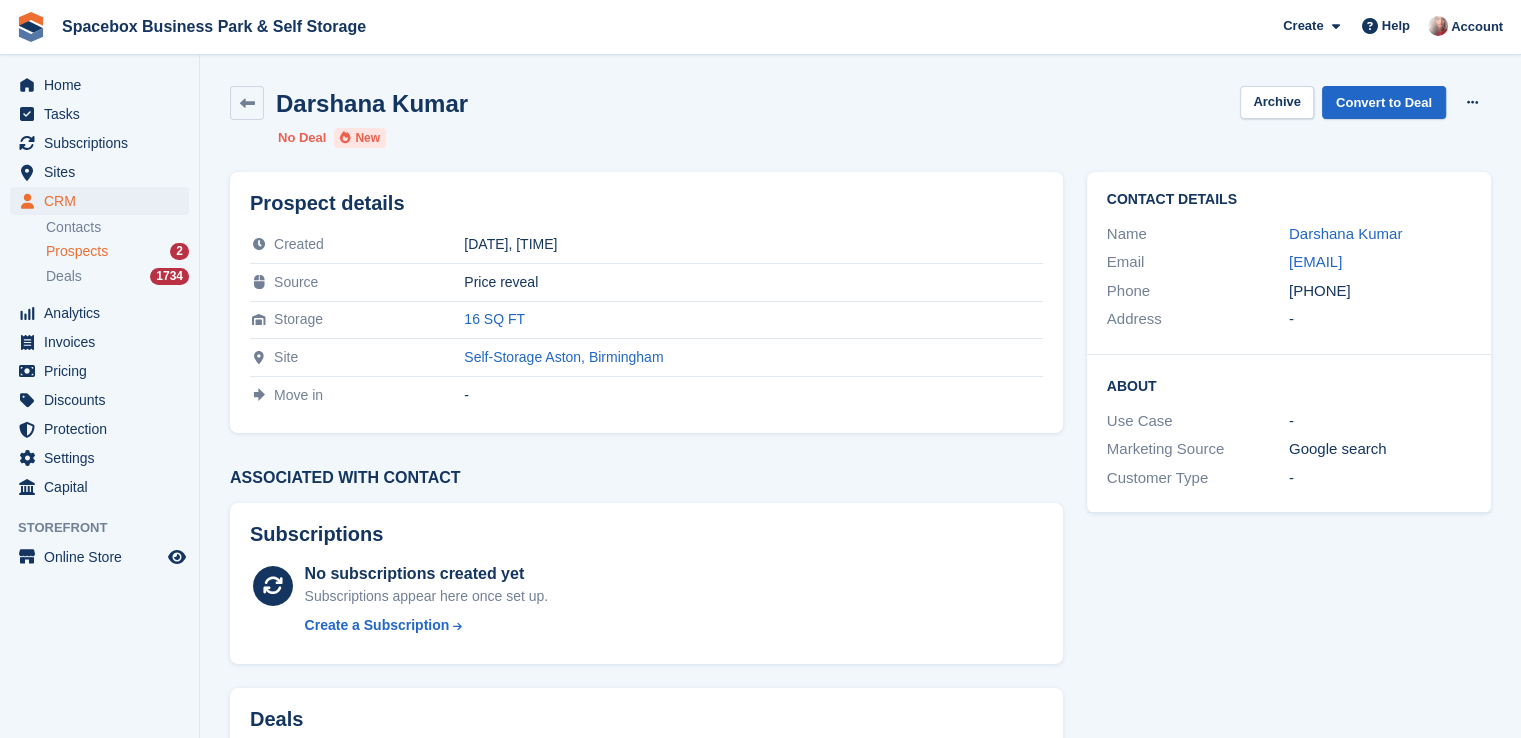 click on "Name
Darshana Kumar" at bounding box center [1289, 234] 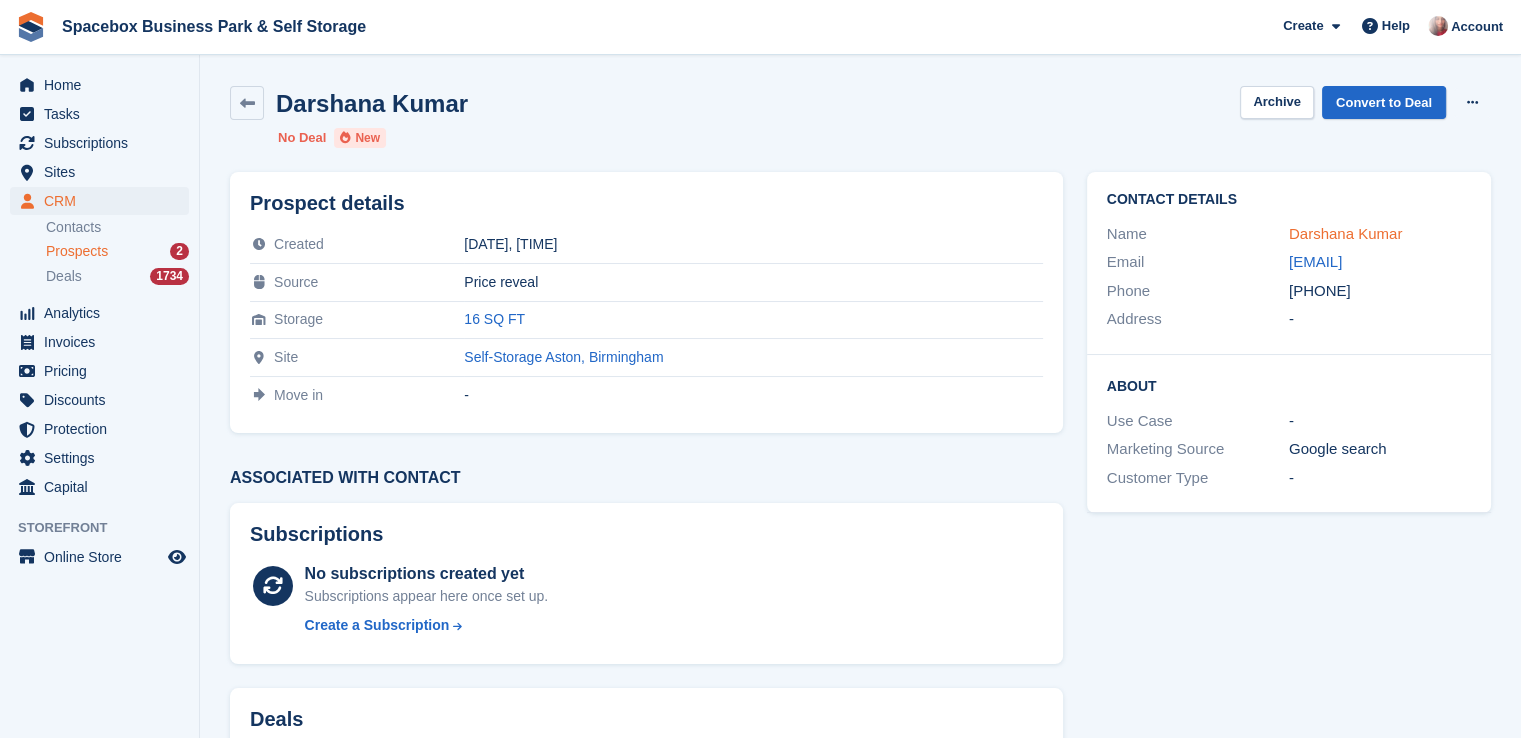 click on "Darshana Kumar" at bounding box center (1345, 233) 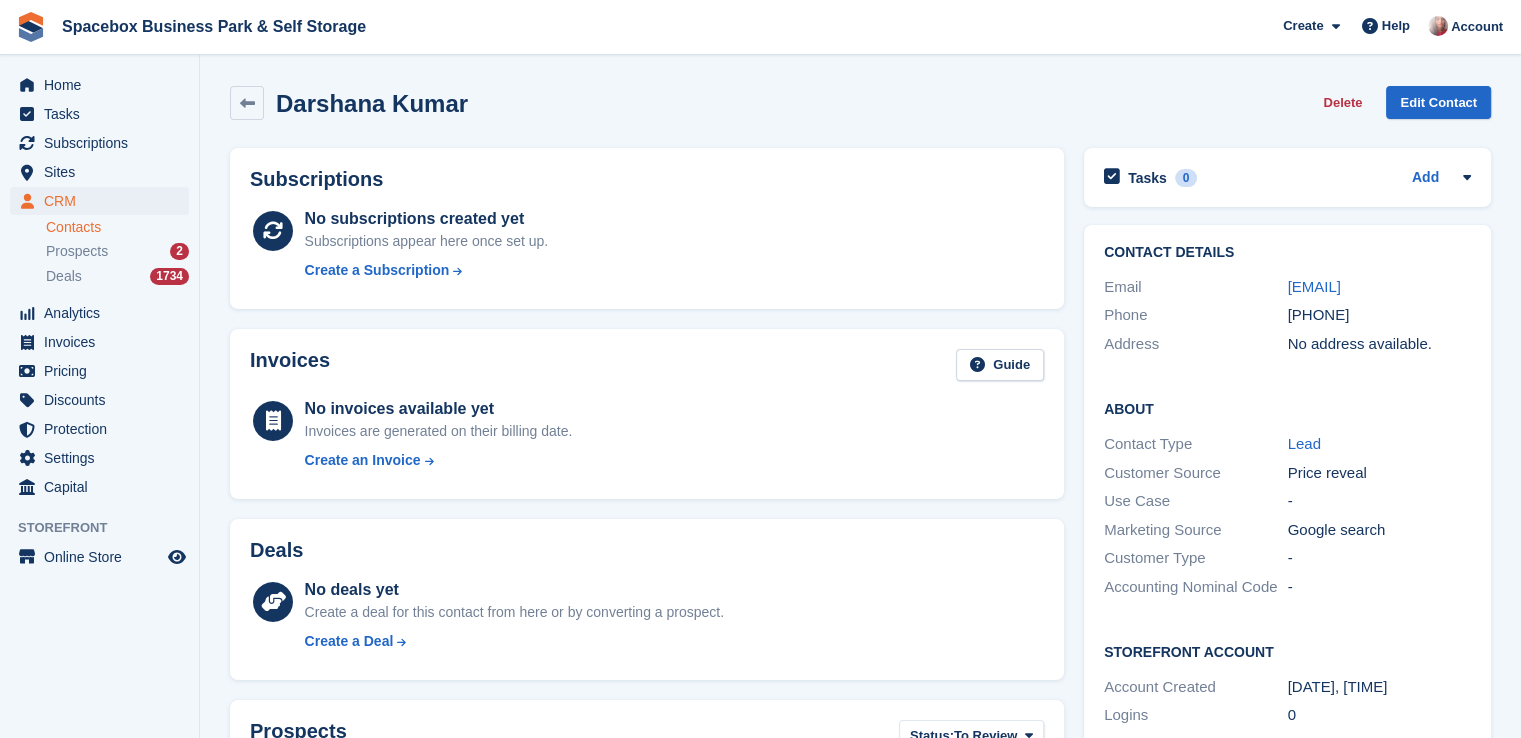 scroll, scrollTop: 482, scrollLeft: 0, axis: vertical 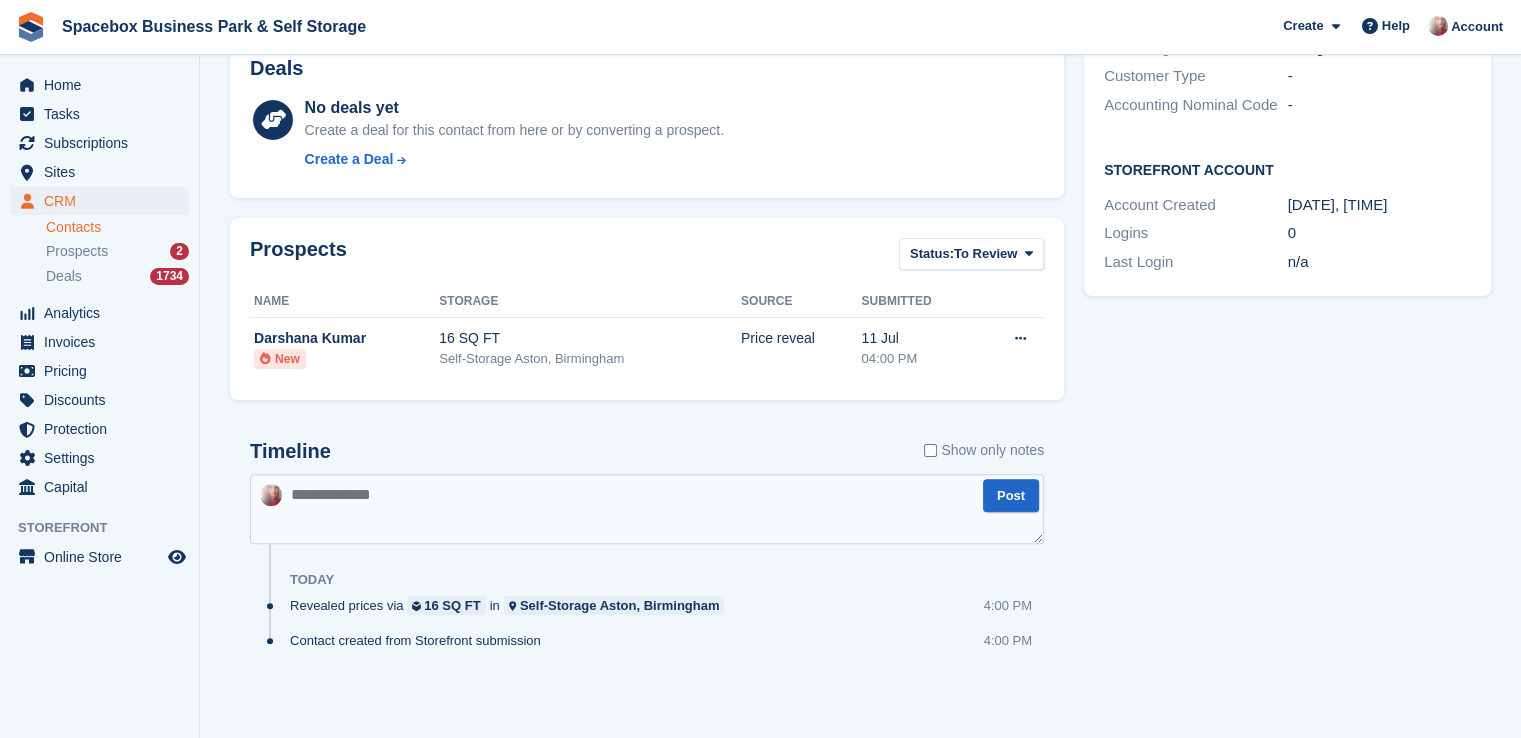 click at bounding box center (647, 509) 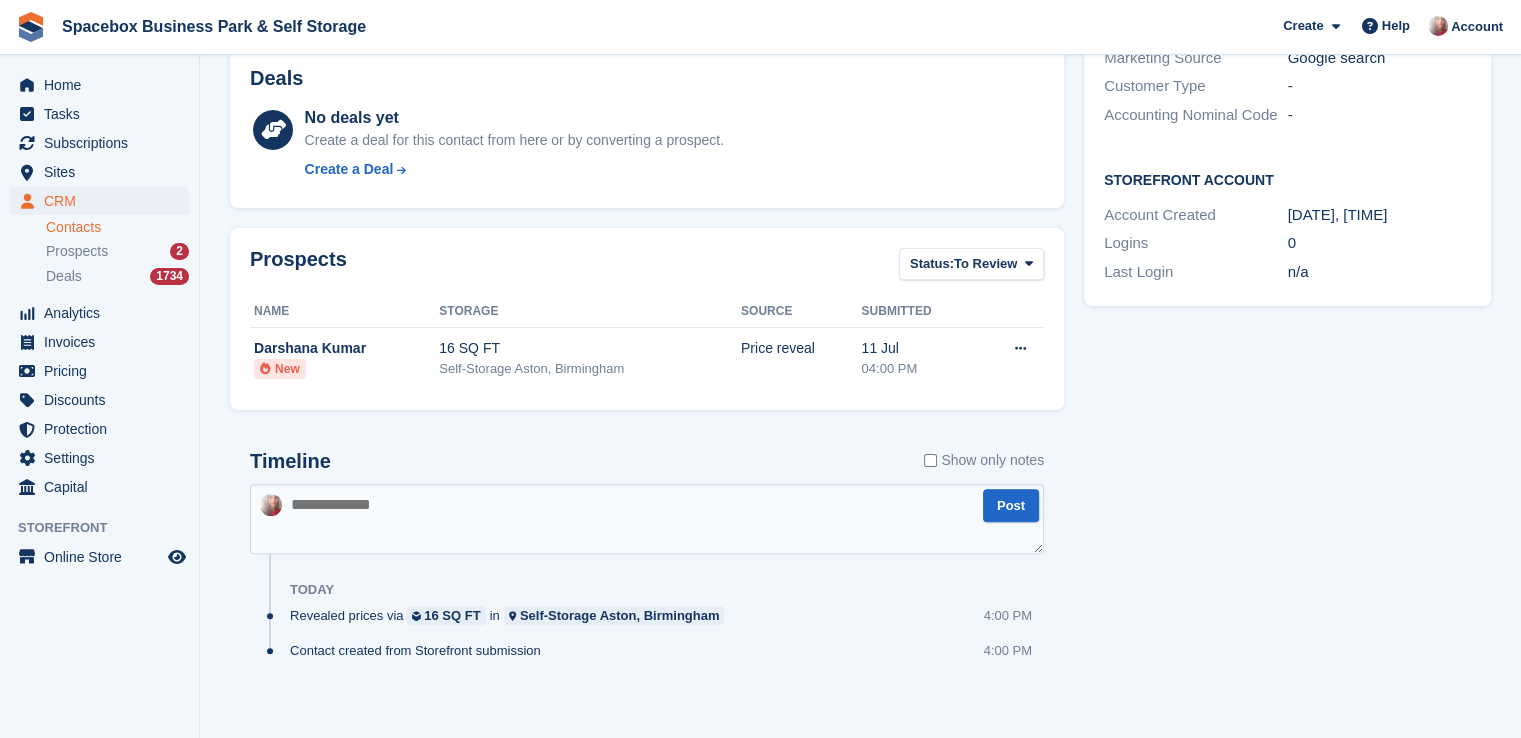 scroll, scrollTop: 482, scrollLeft: 0, axis: vertical 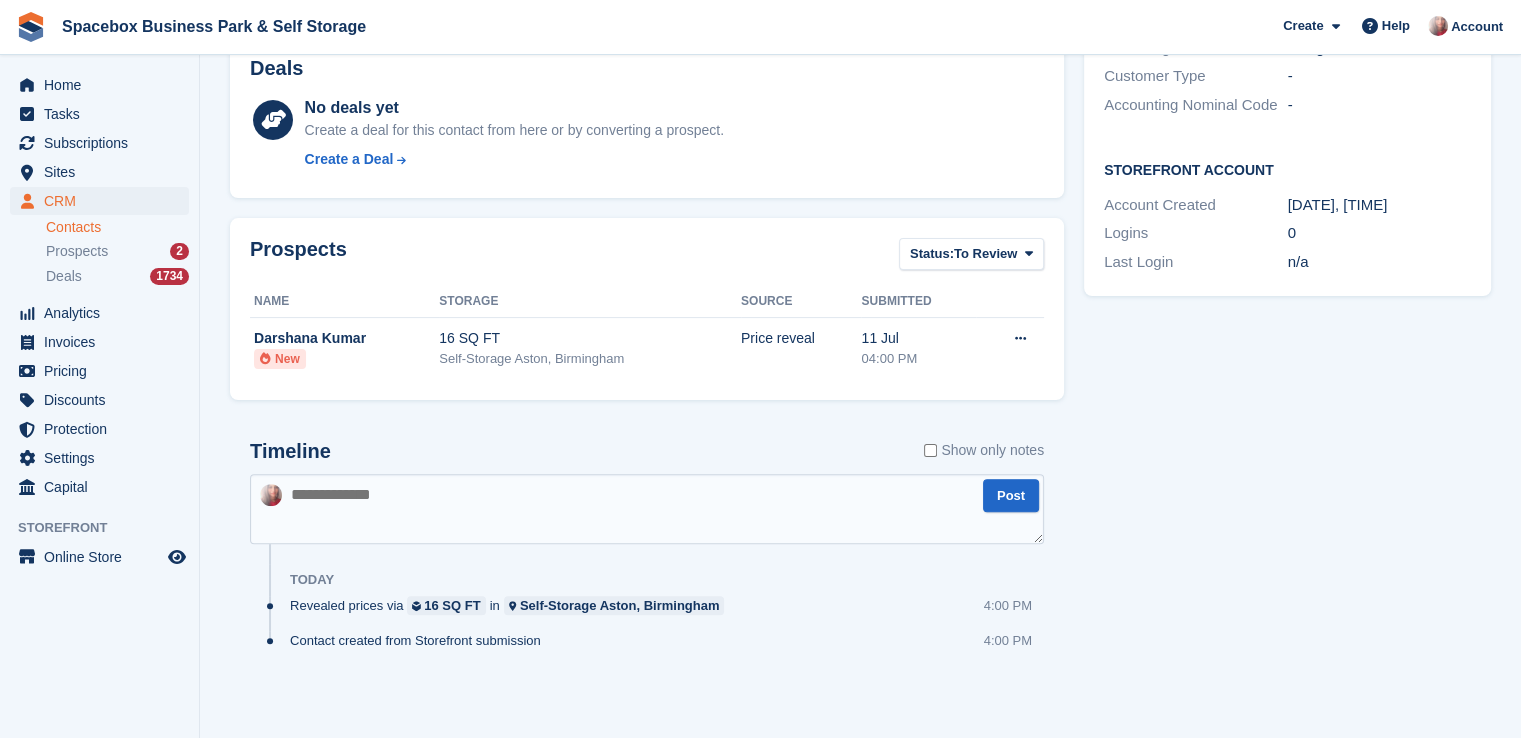 click at bounding box center [647, 509] 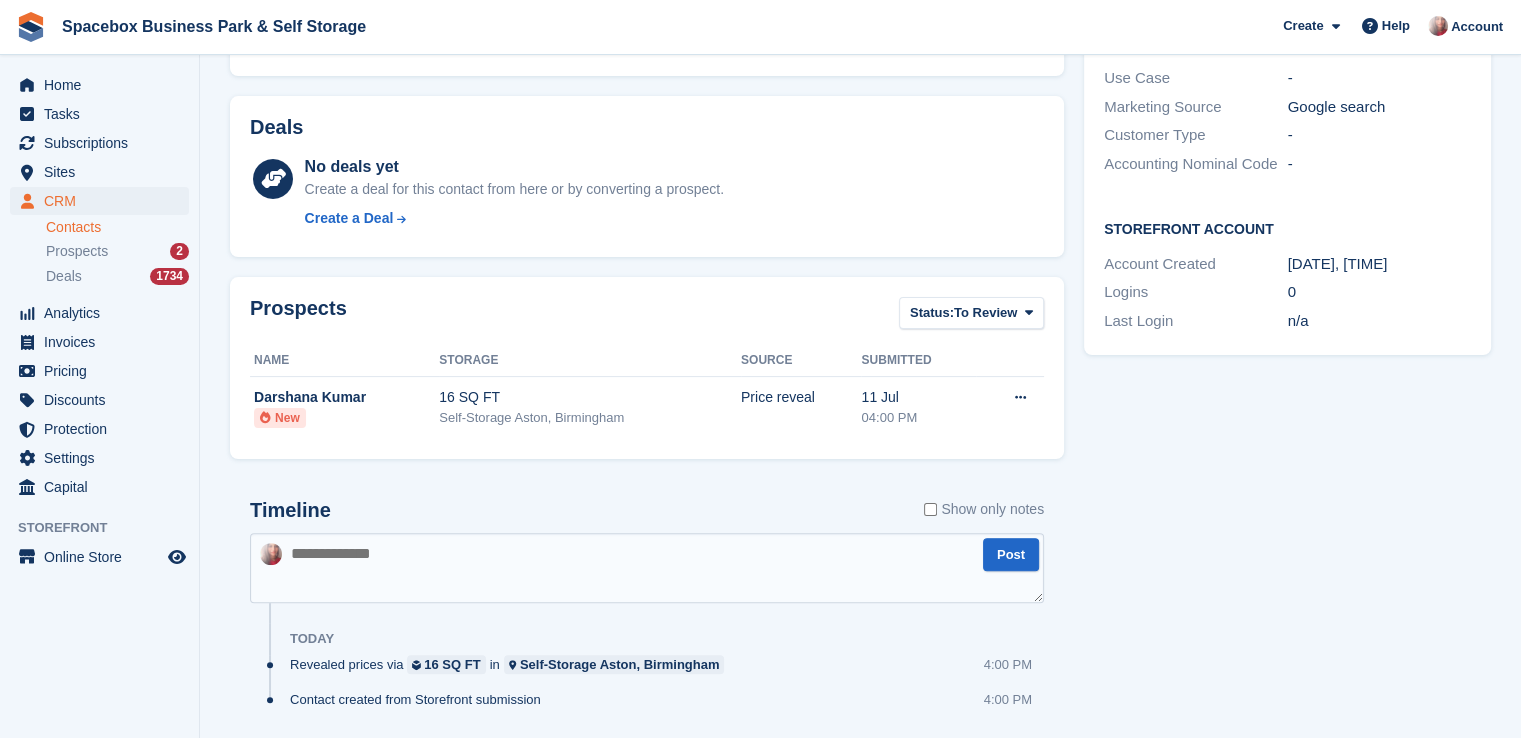 scroll, scrollTop: 482, scrollLeft: 0, axis: vertical 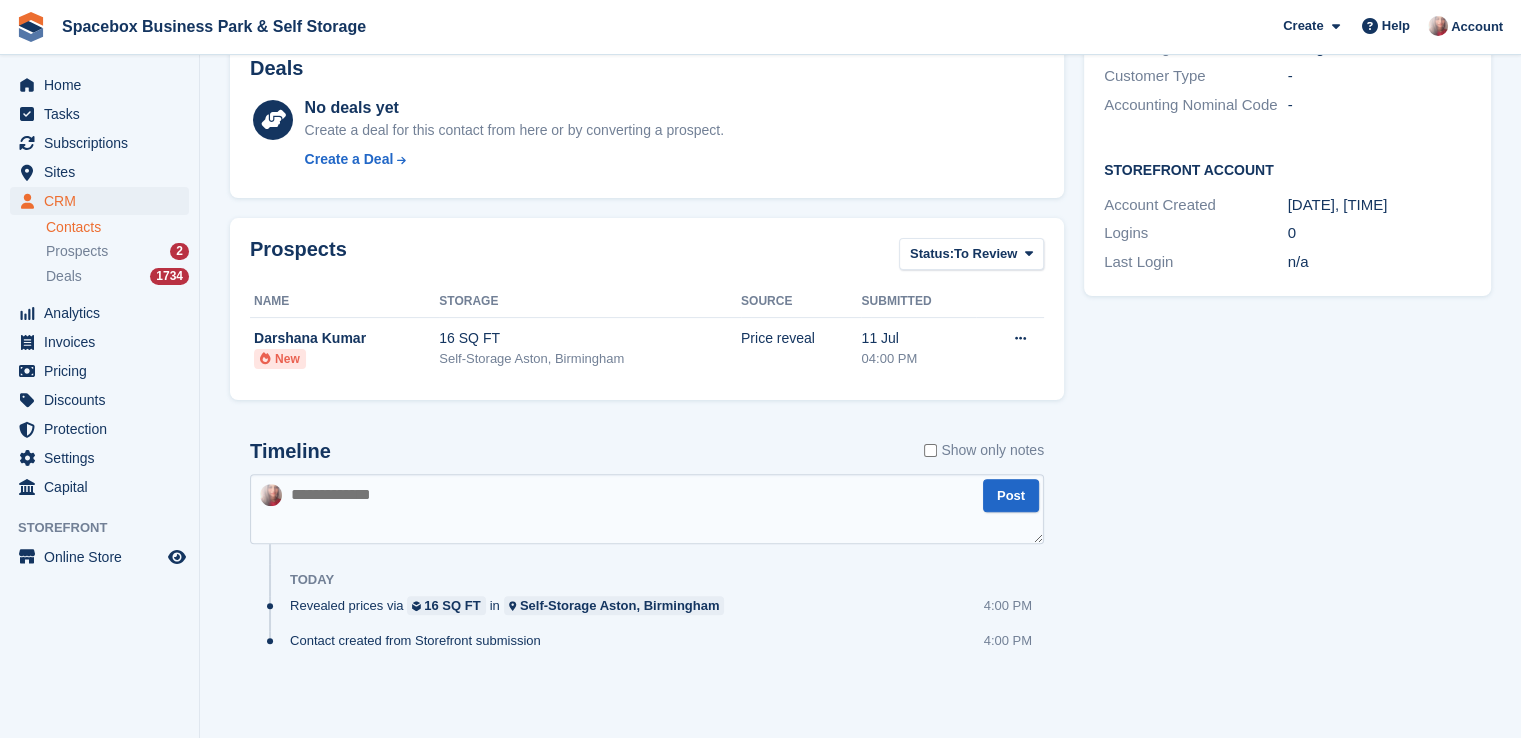 drag, startPoint x: 584, startPoint y: 461, endPoint x: 600, endPoint y: 497, distance: 39.39543 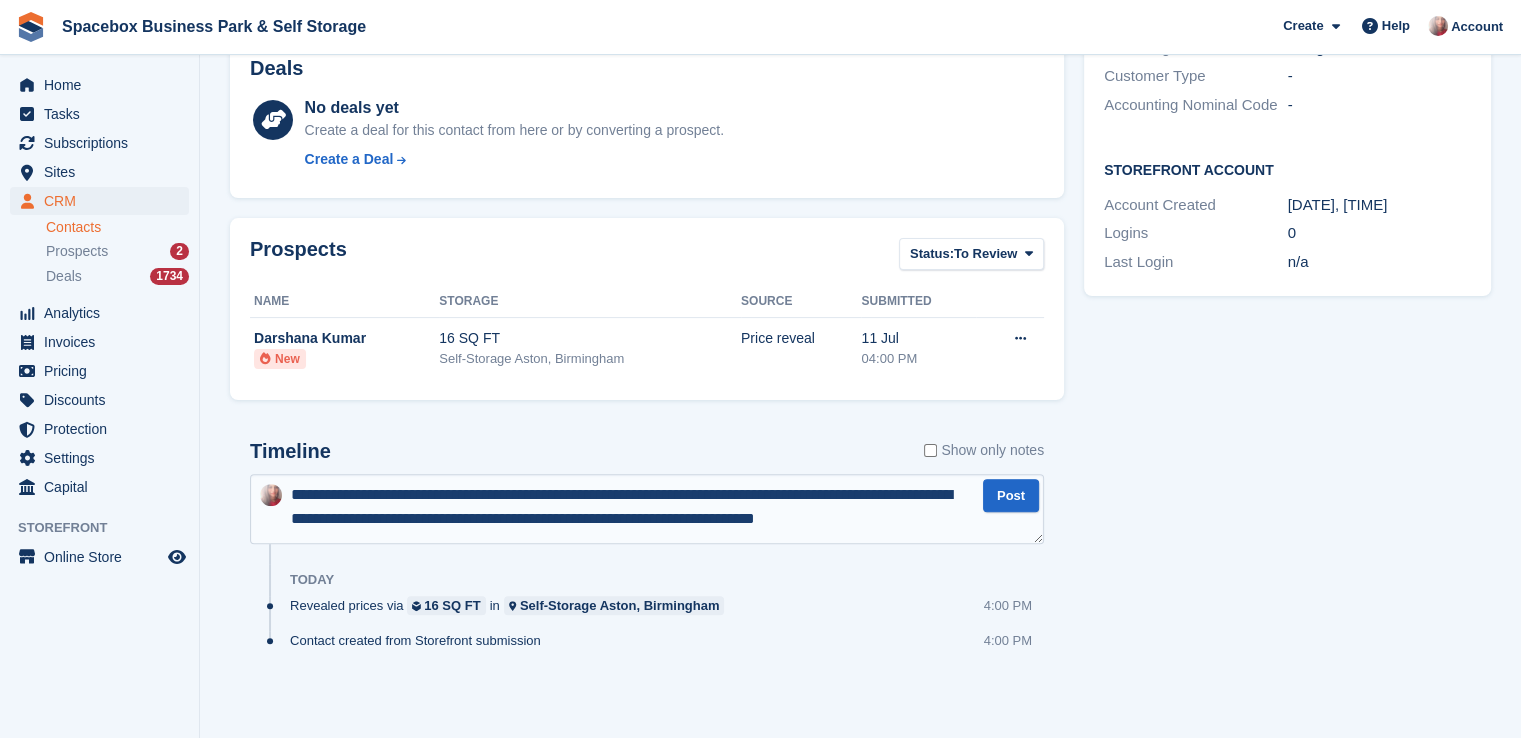 type on "**********" 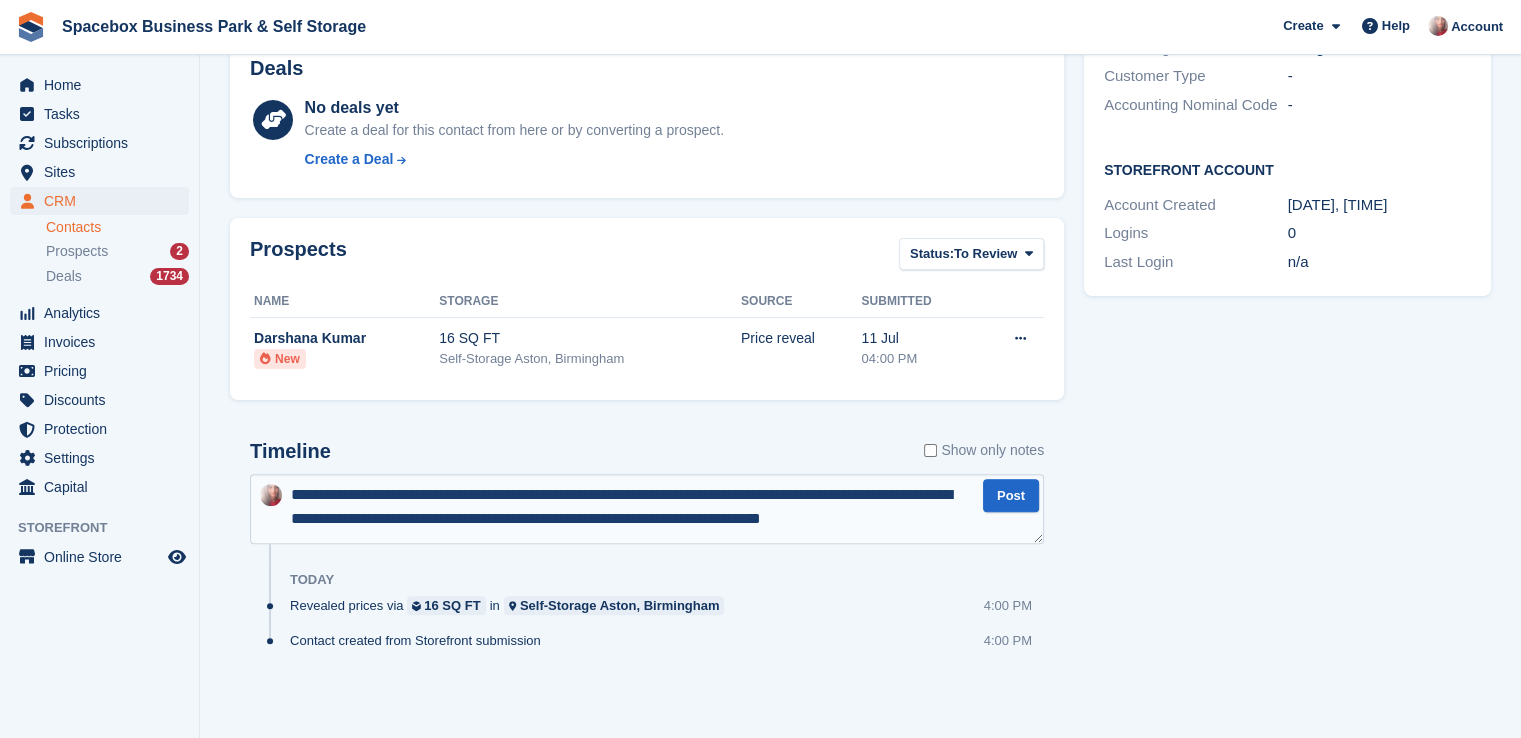 type 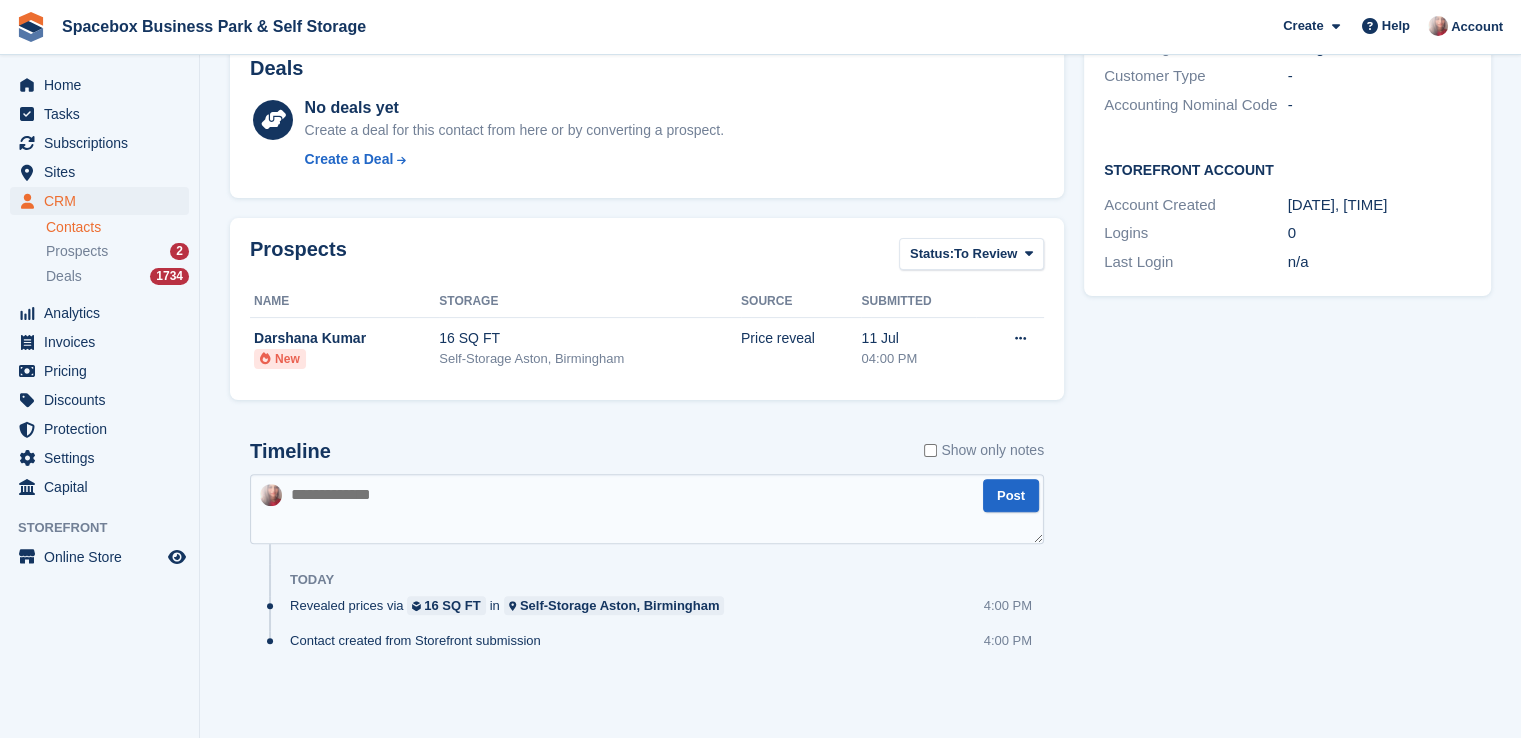 scroll, scrollTop: 0, scrollLeft: 0, axis: both 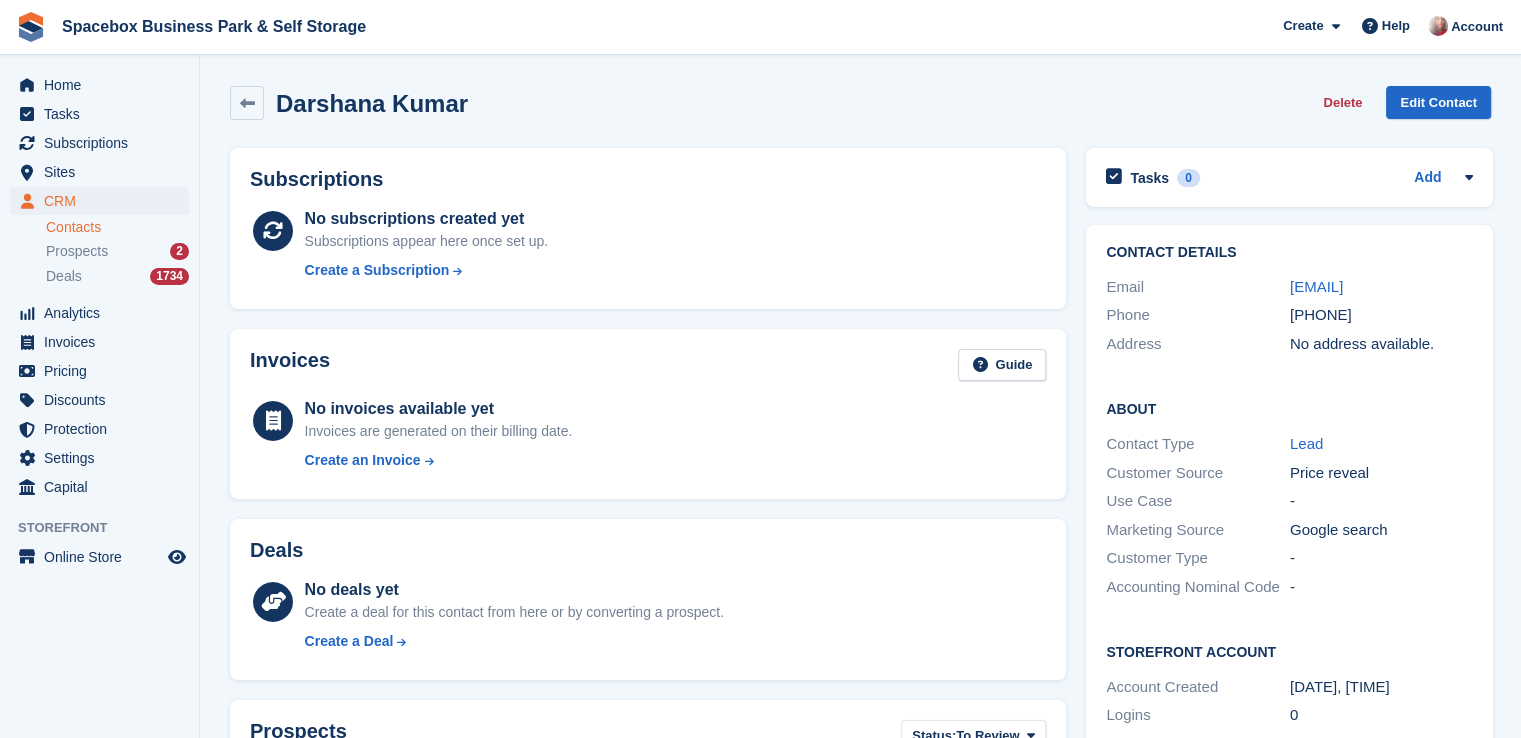 drag, startPoint x: 1316, startPoint y: 330, endPoint x: 1417, endPoint y: 330, distance: 101 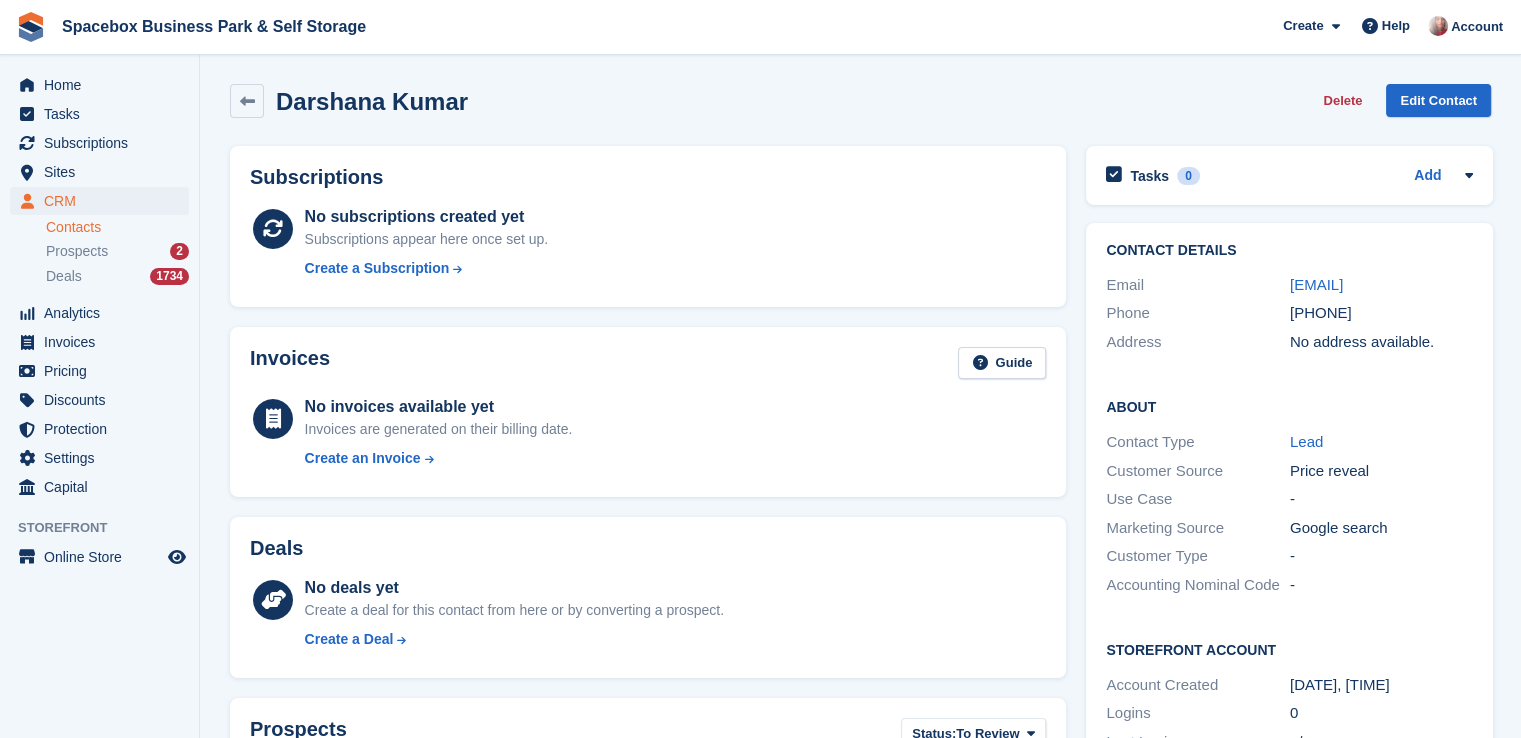 scroll, scrollTop: 0, scrollLeft: 0, axis: both 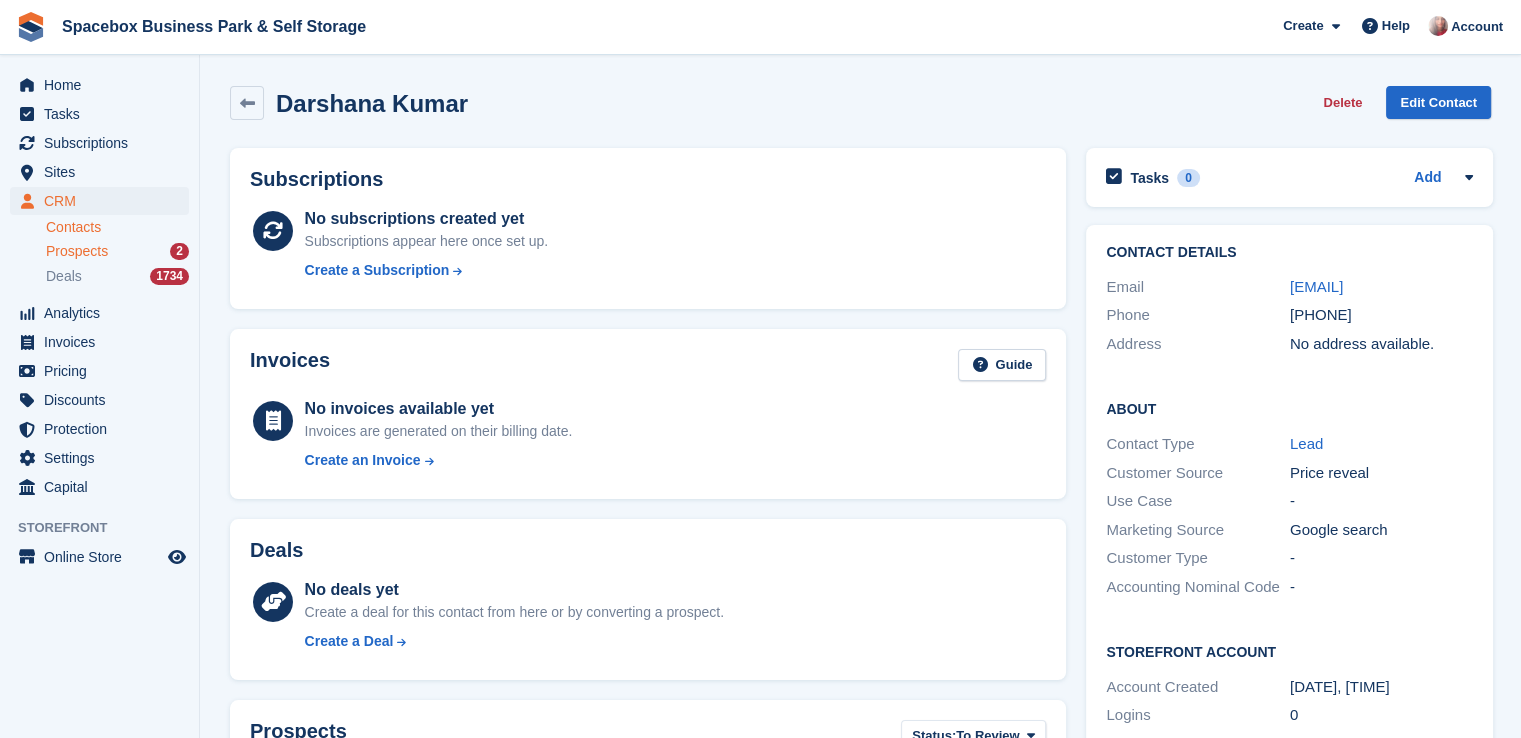 click on "Prospects
2" at bounding box center (117, 251) 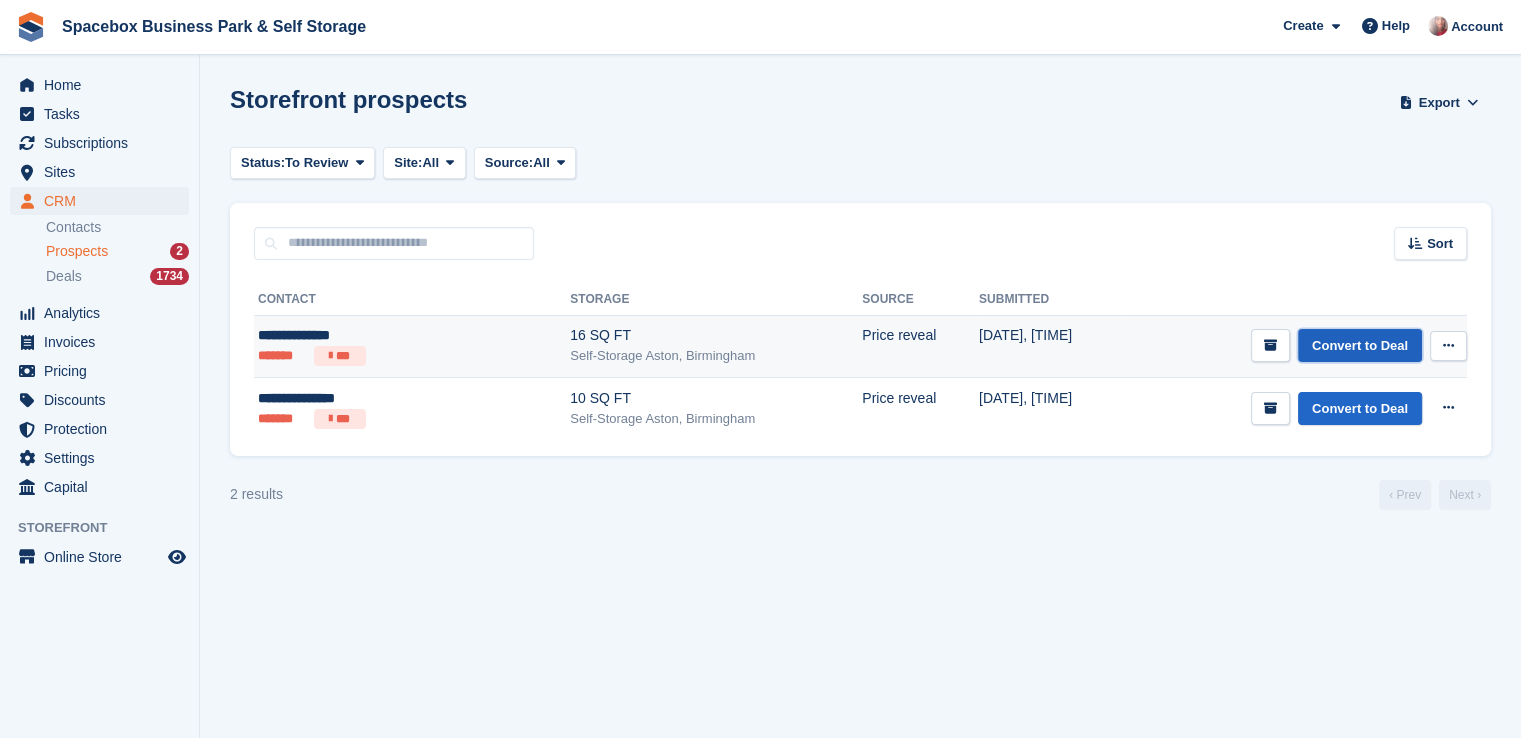 drag, startPoint x: 1376, startPoint y: 345, endPoint x: 1361, endPoint y: 350, distance: 15.811388 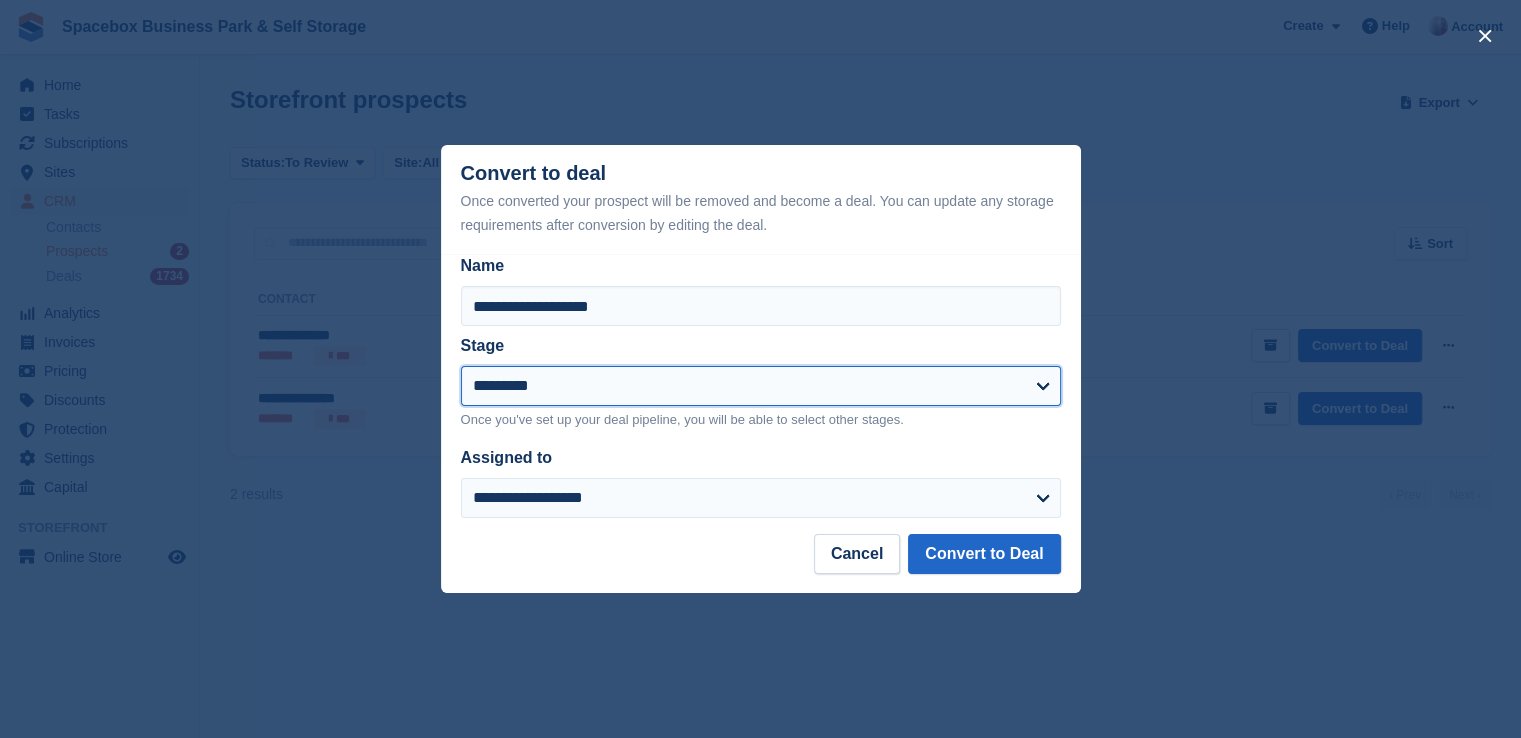 click on "**********" at bounding box center [761, 386] 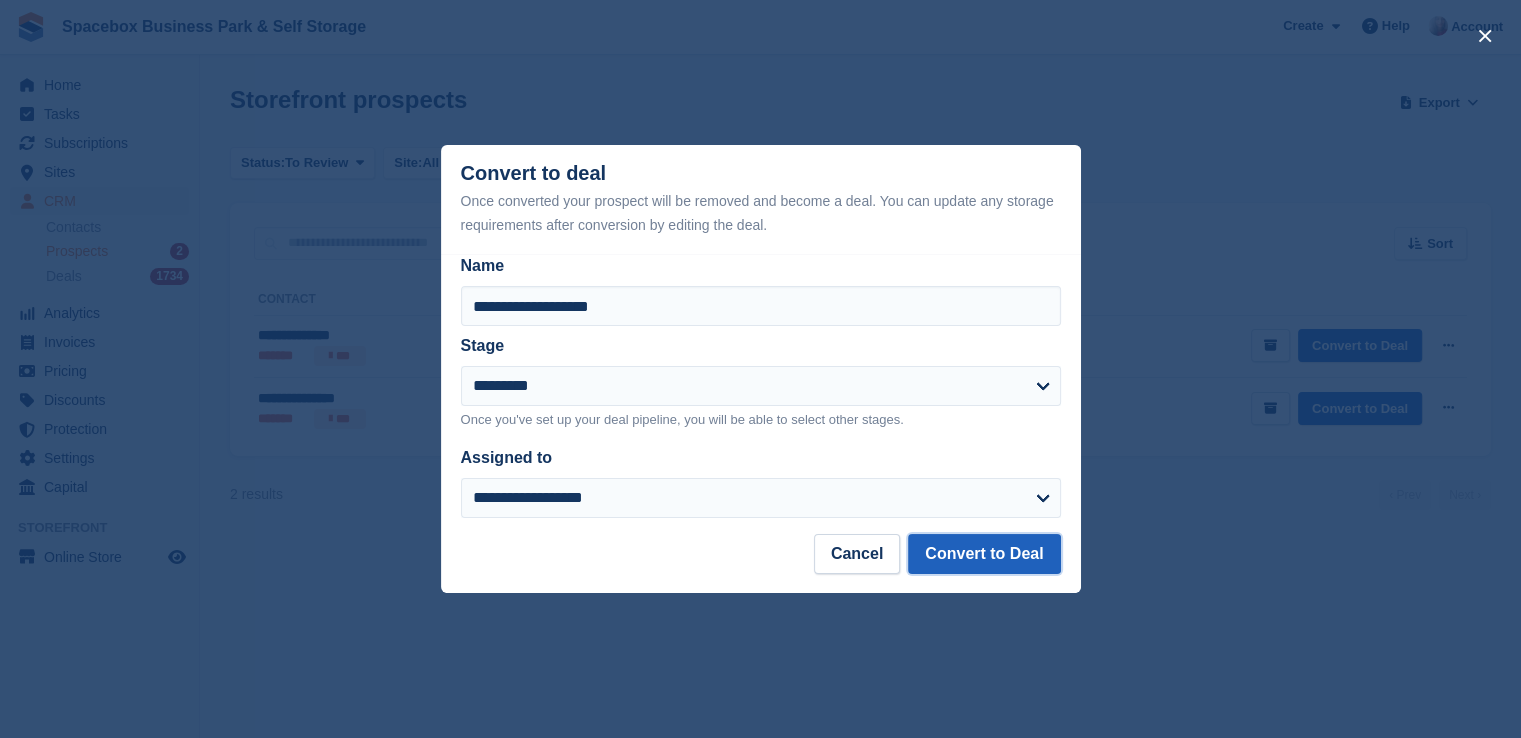 click on "Convert to Deal" at bounding box center (984, 554) 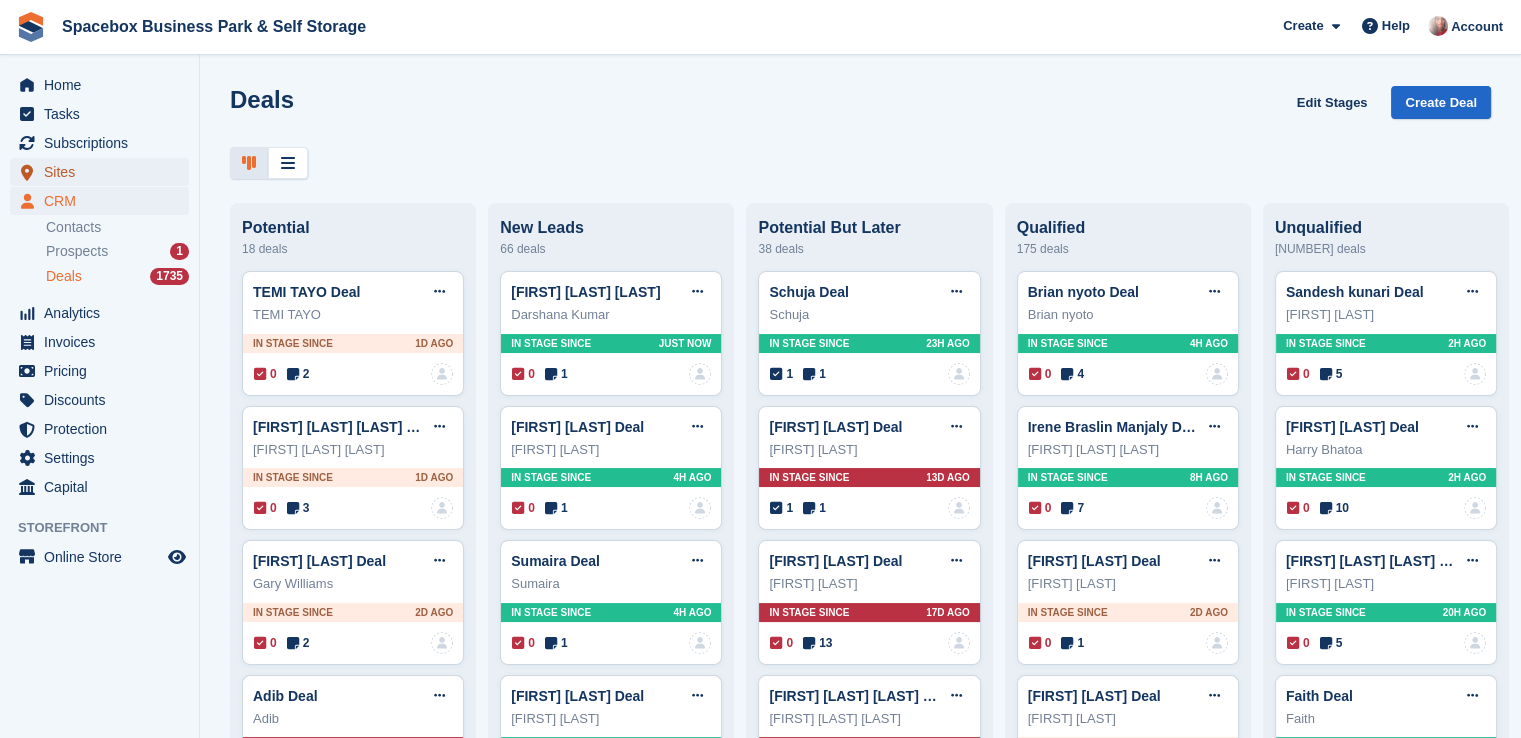 click on "Sites" at bounding box center [104, 172] 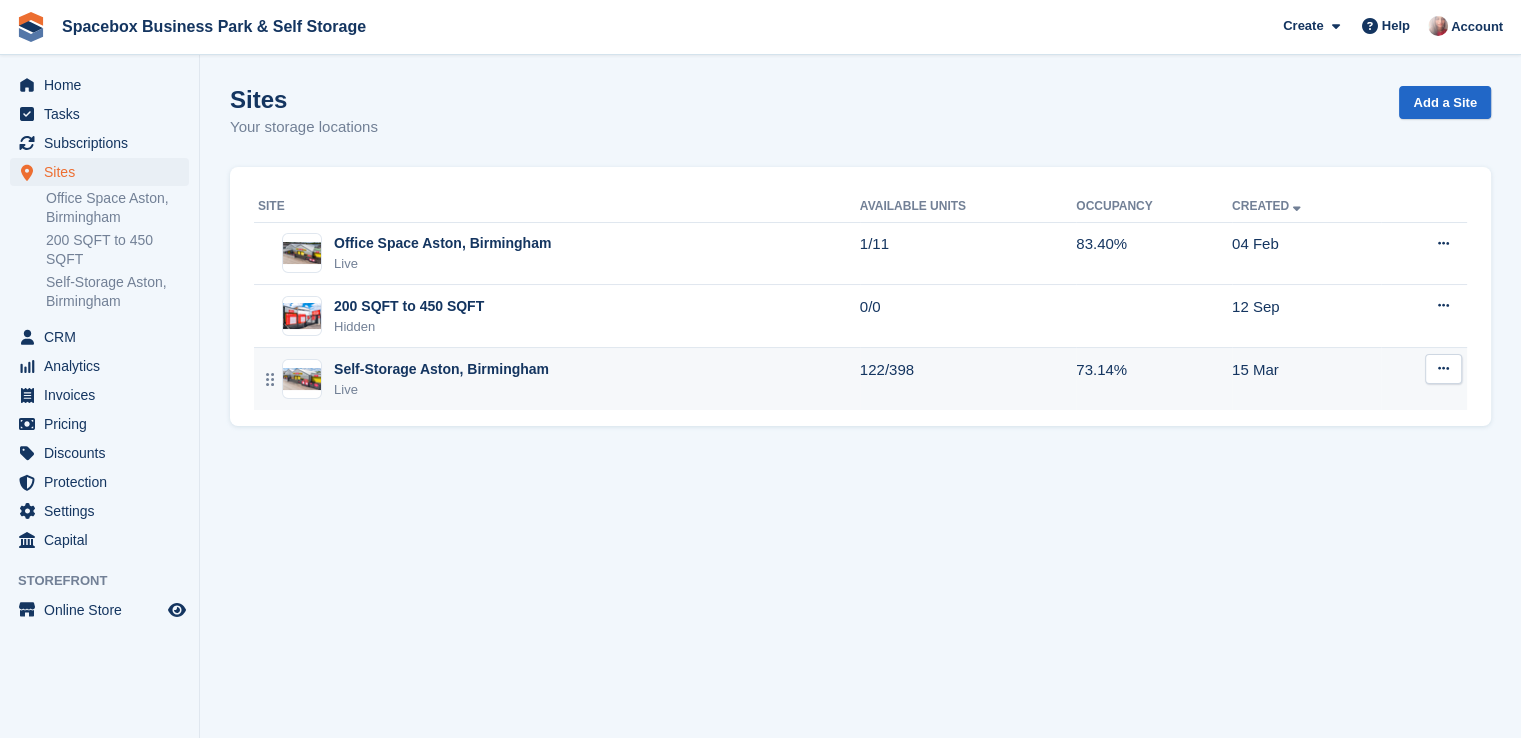 click on "Self-Storage Aston, Birmingham" at bounding box center (441, 369) 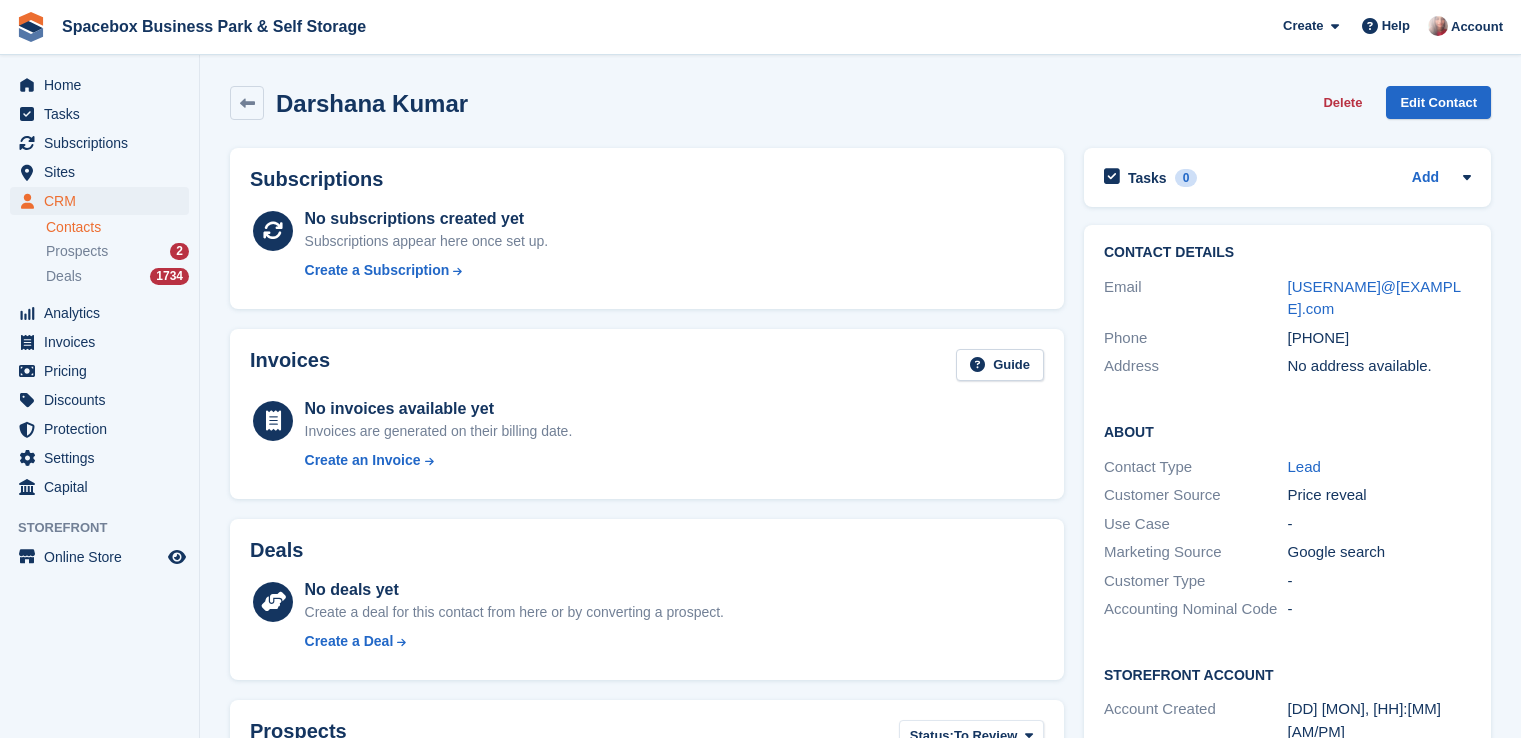 scroll, scrollTop: 0, scrollLeft: 0, axis: both 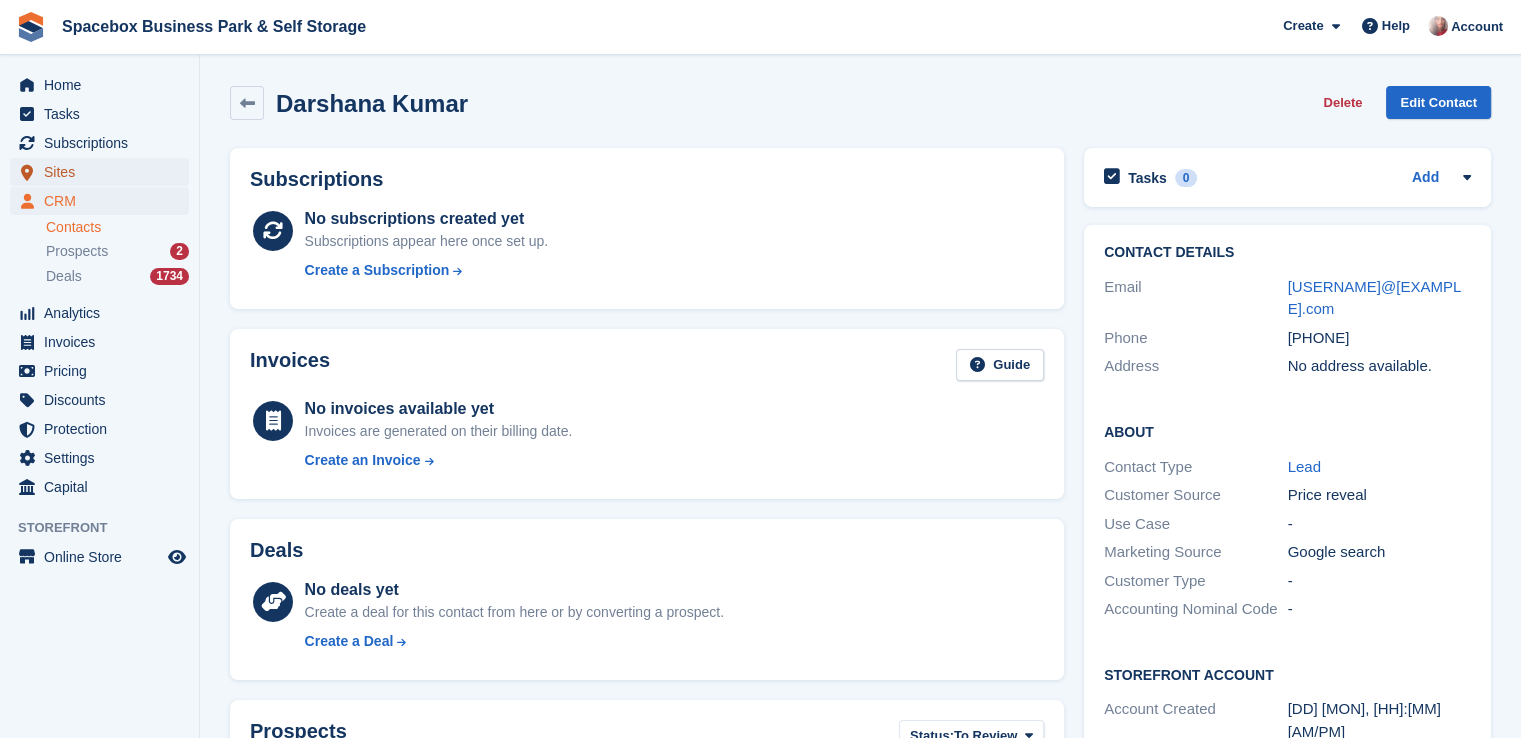 click on "Sites" at bounding box center (104, 172) 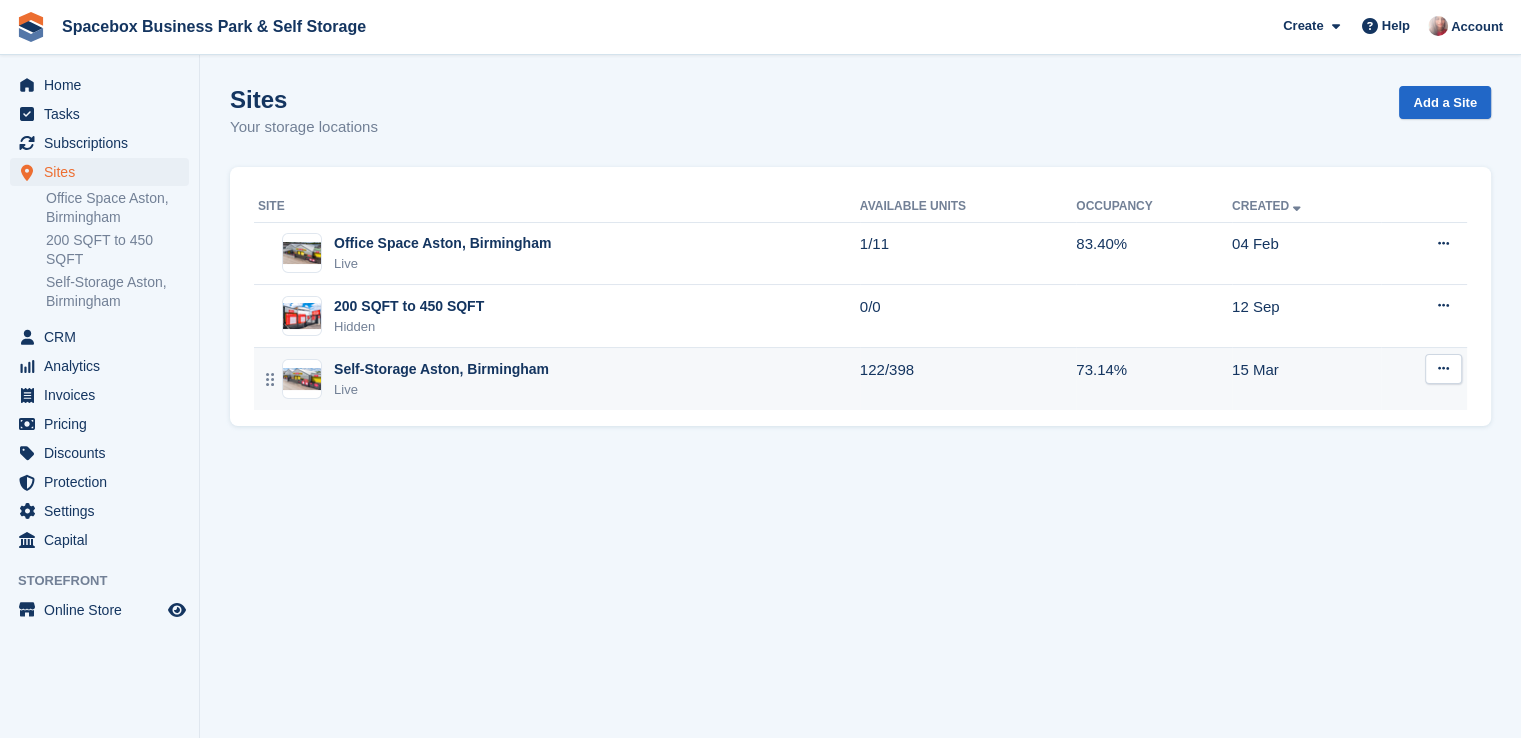 click on "Self-Storage Aston, Birmingham" at bounding box center [441, 369] 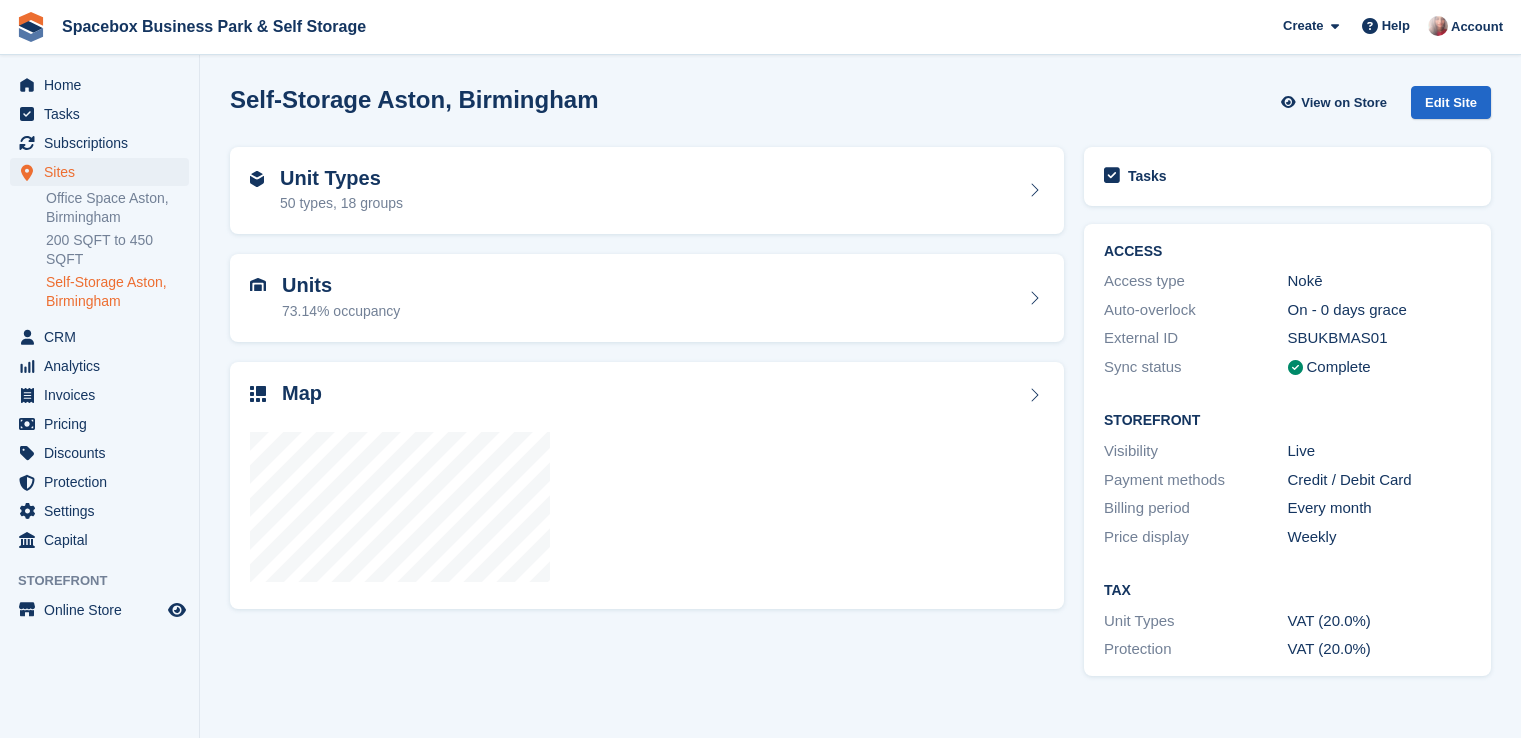 scroll, scrollTop: 0, scrollLeft: 0, axis: both 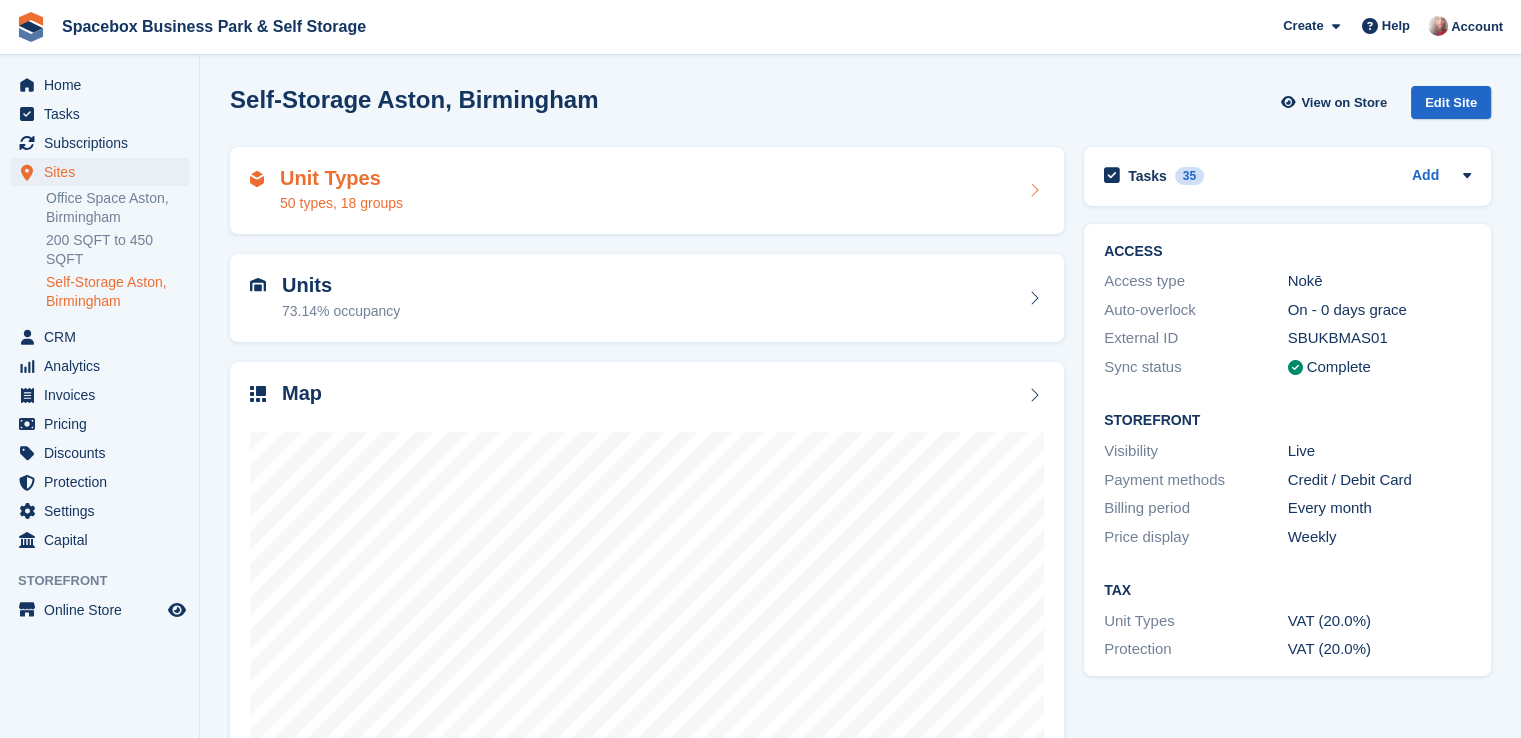 click on "Unit Types
50 types, 18 groups" at bounding box center (647, 191) 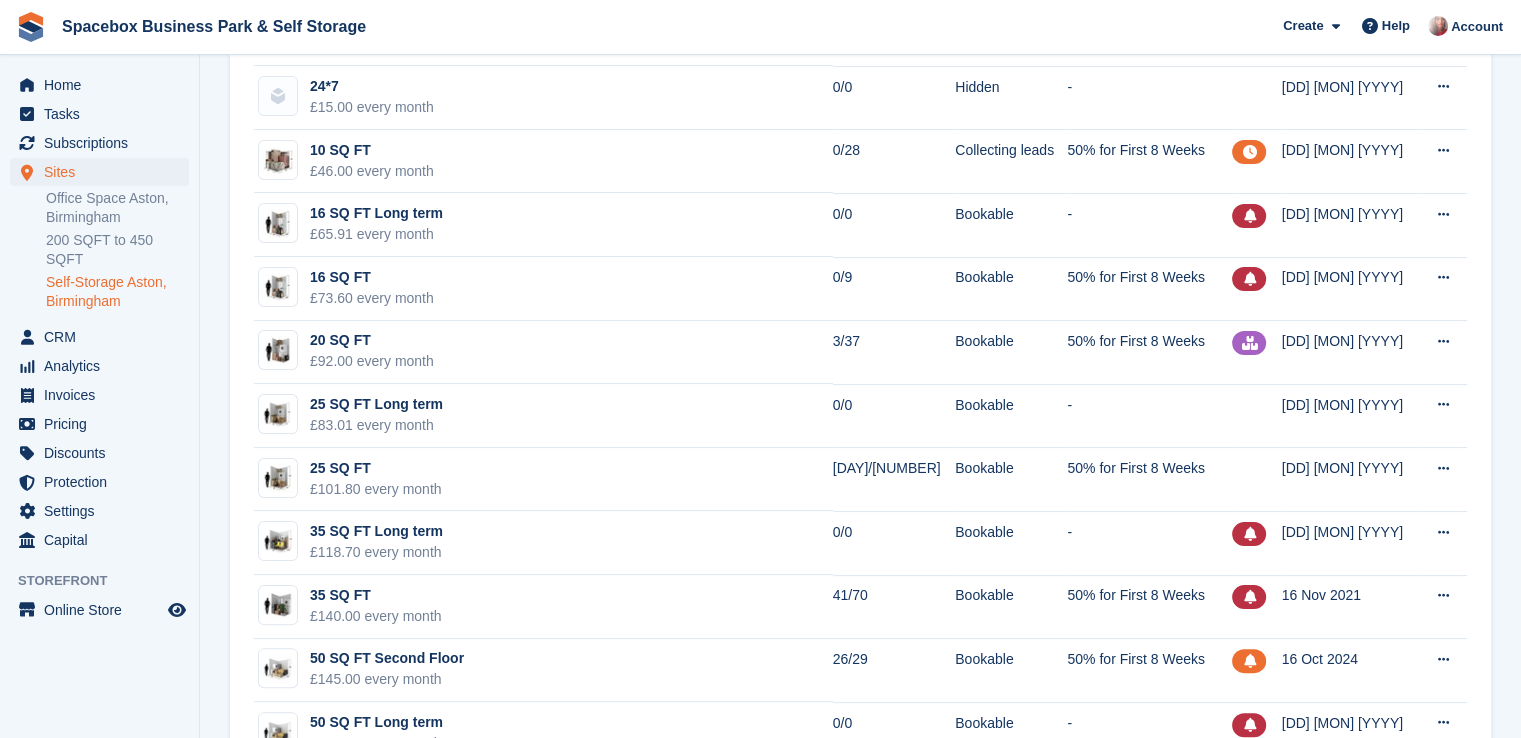 scroll, scrollTop: 360, scrollLeft: 0, axis: vertical 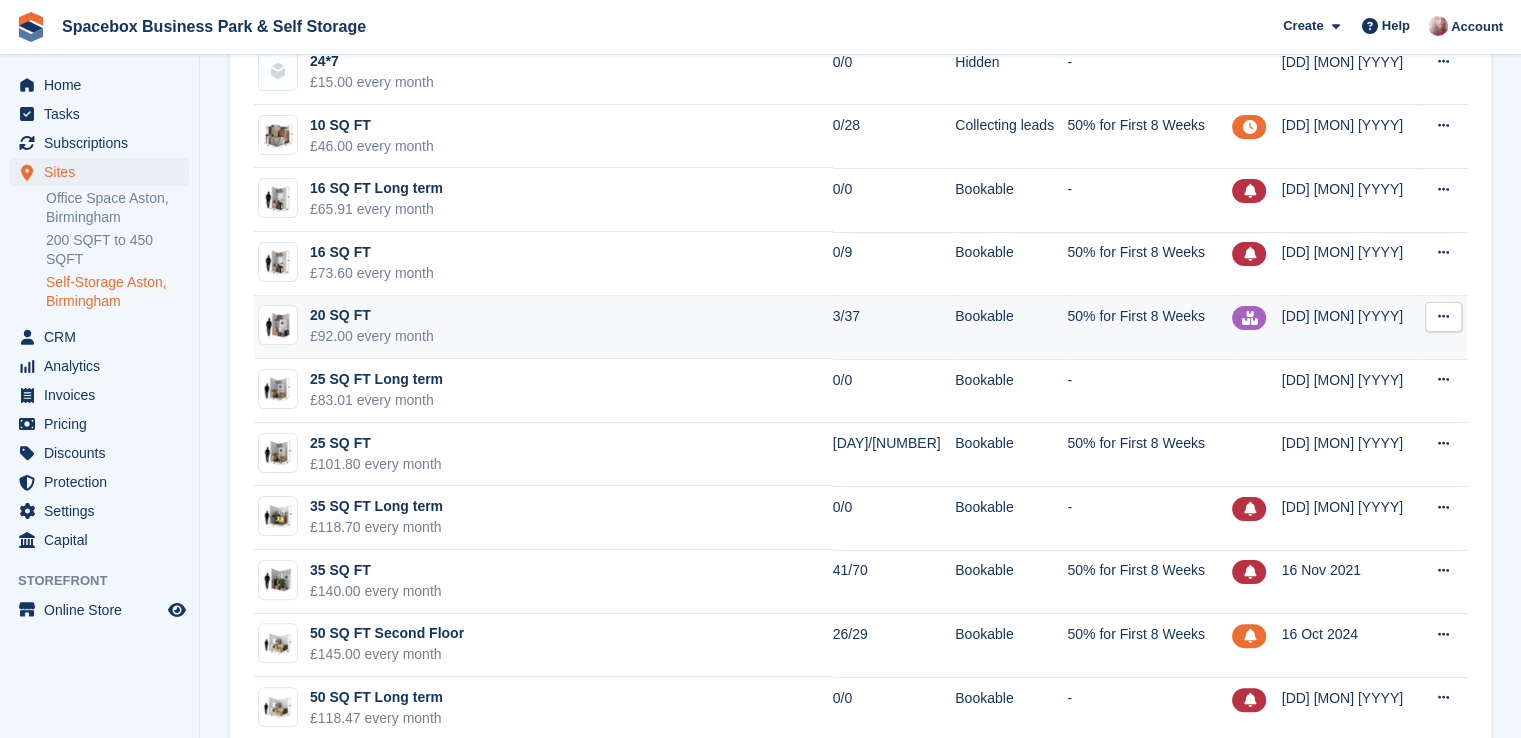 click on "20 SQ FT
£92.00 every month" at bounding box center (543, 328) 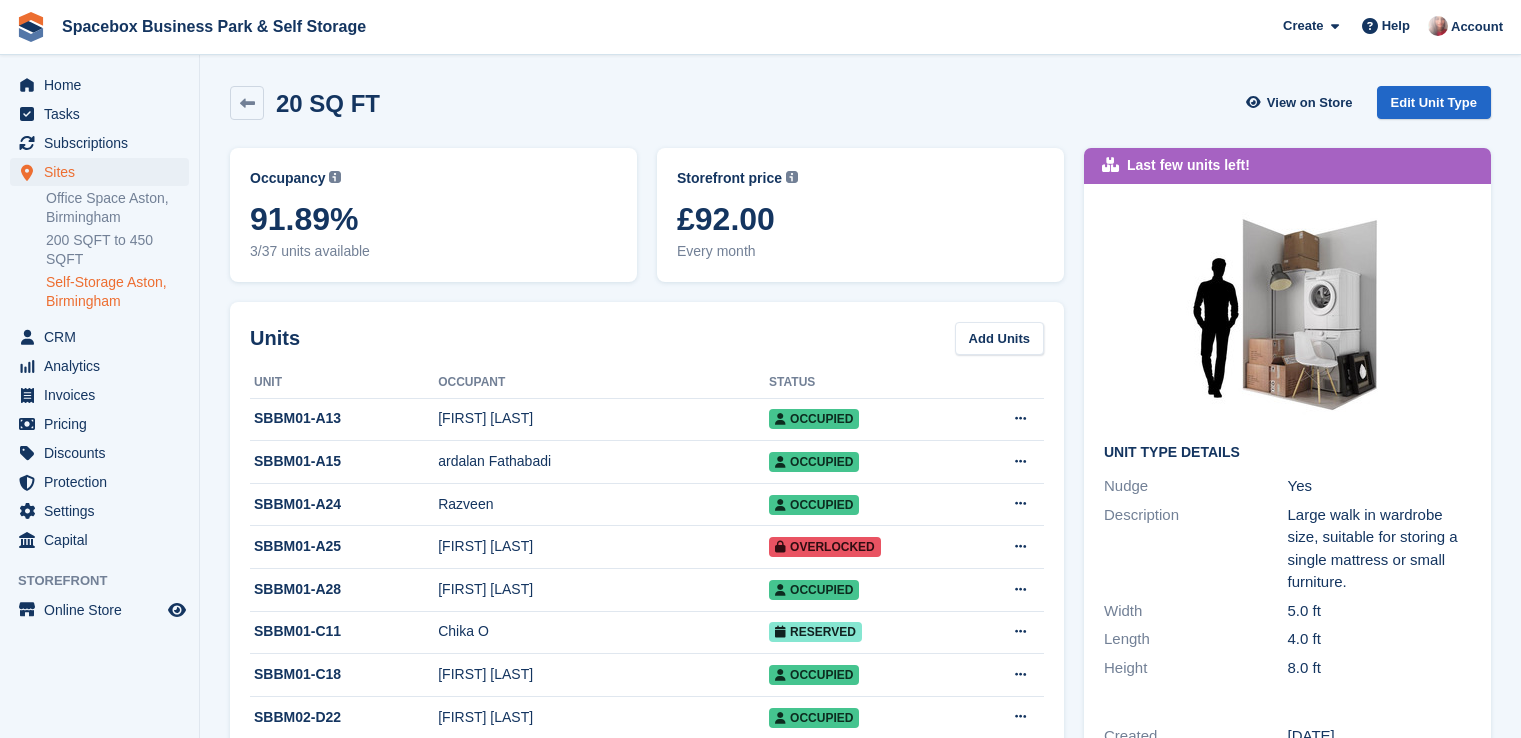 scroll, scrollTop: 0, scrollLeft: 0, axis: both 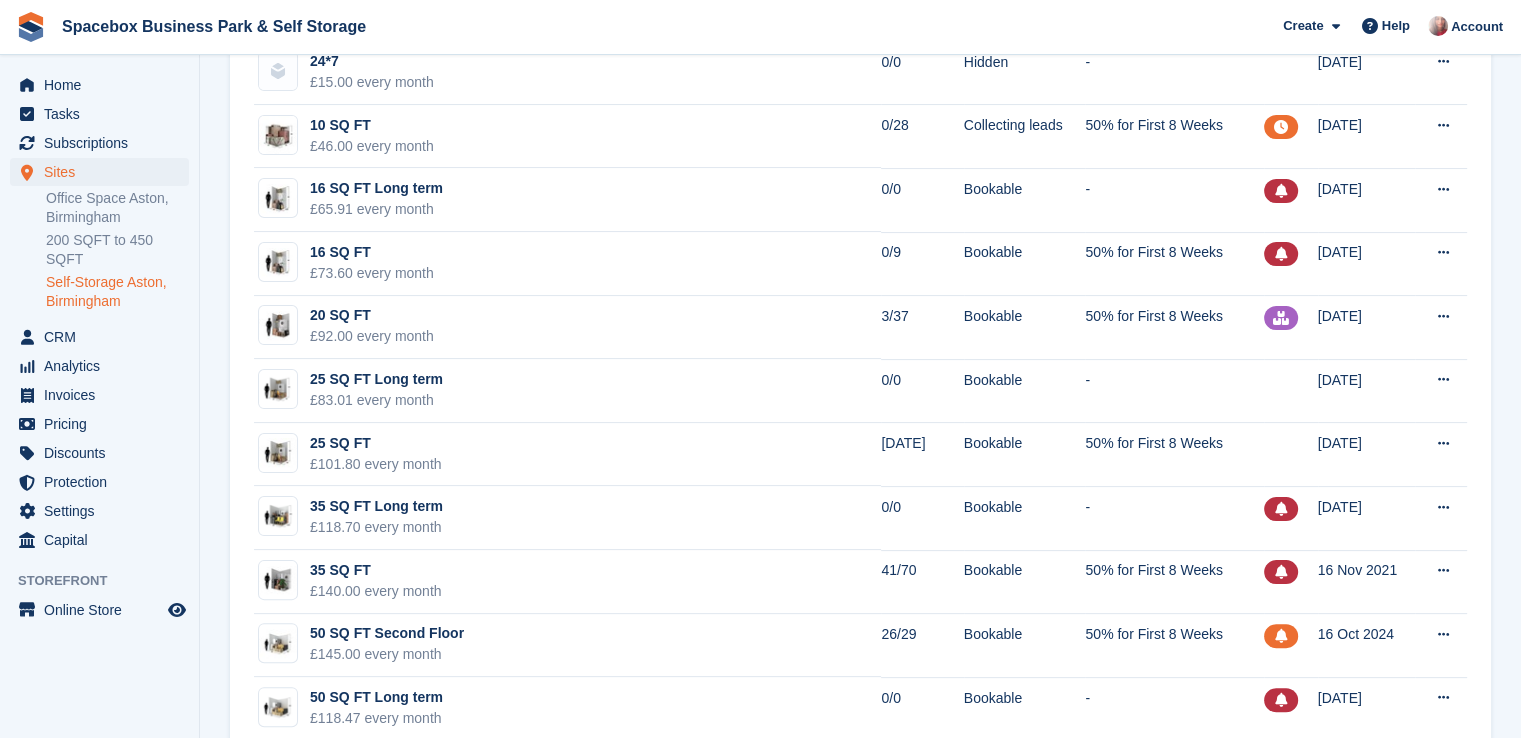 click on "Home
Tasks
Subscriptions
Subscriptions
Subscriptions
Contracts
Price increases
NEW
Contracts
Price increases
NEW
Sites
Sites
Sites
Office Space Aston, Birmingham" at bounding box center (99, 374) 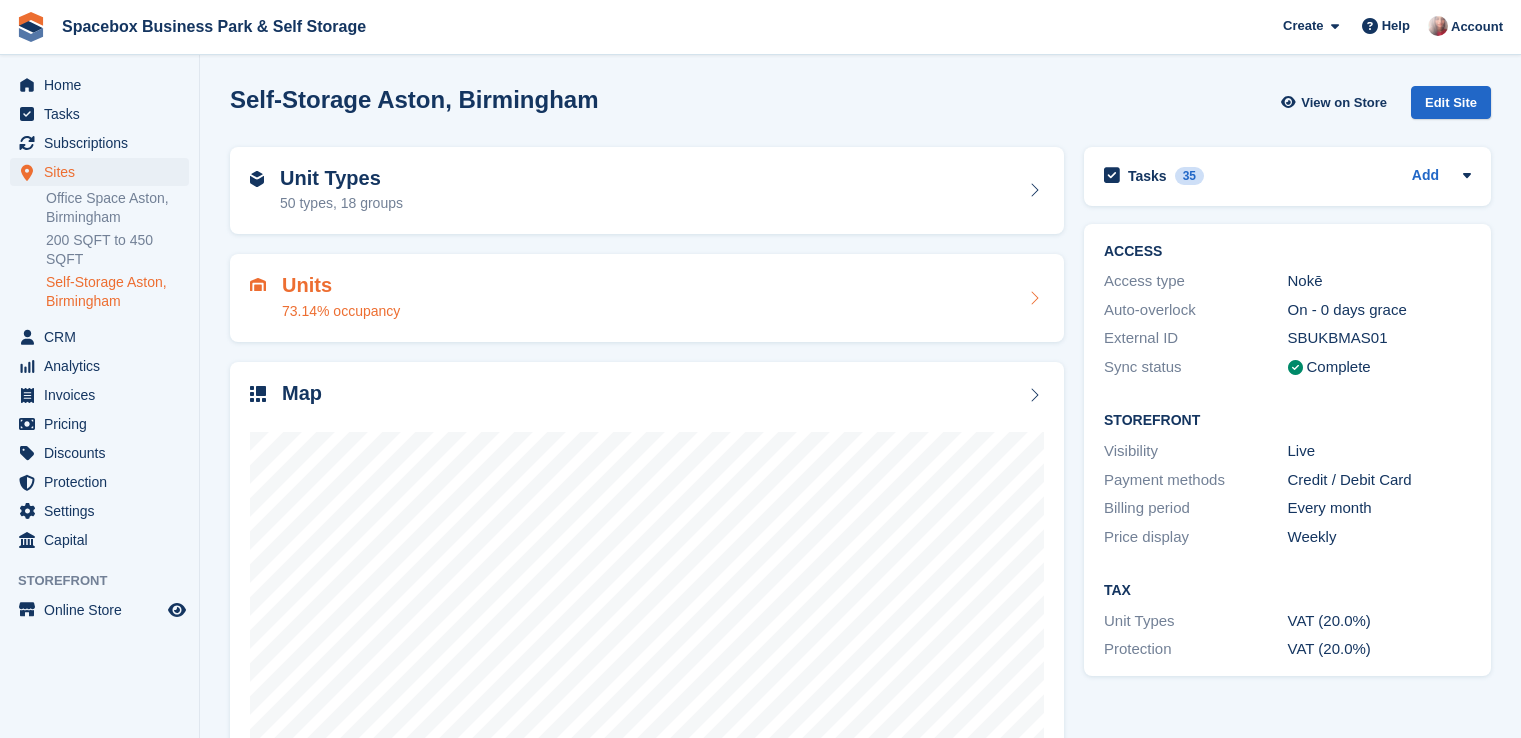 click on "Units
73.14% occupancy" at bounding box center (647, 298) 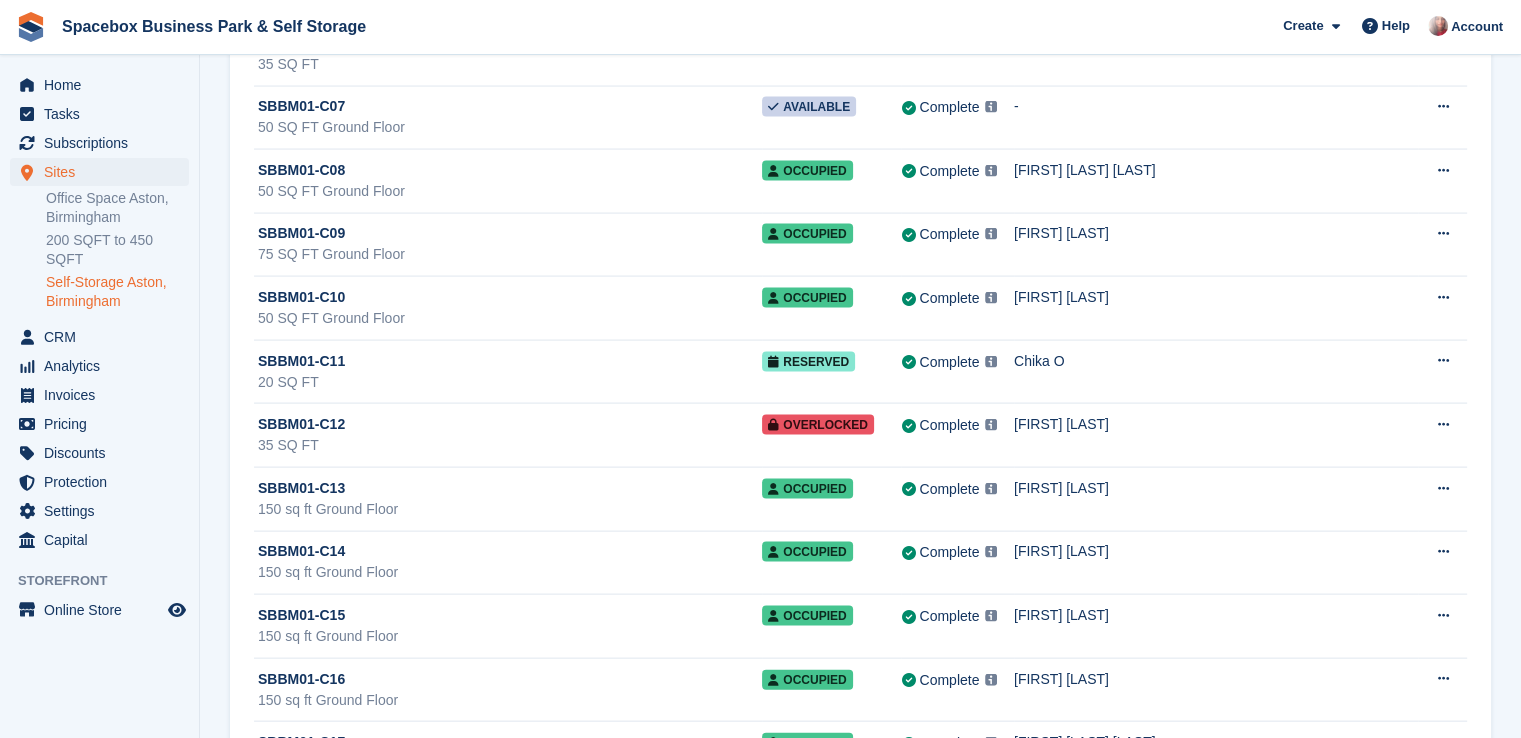 scroll, scrollTop: 4300, scrollLeft: 0, axis: vertical 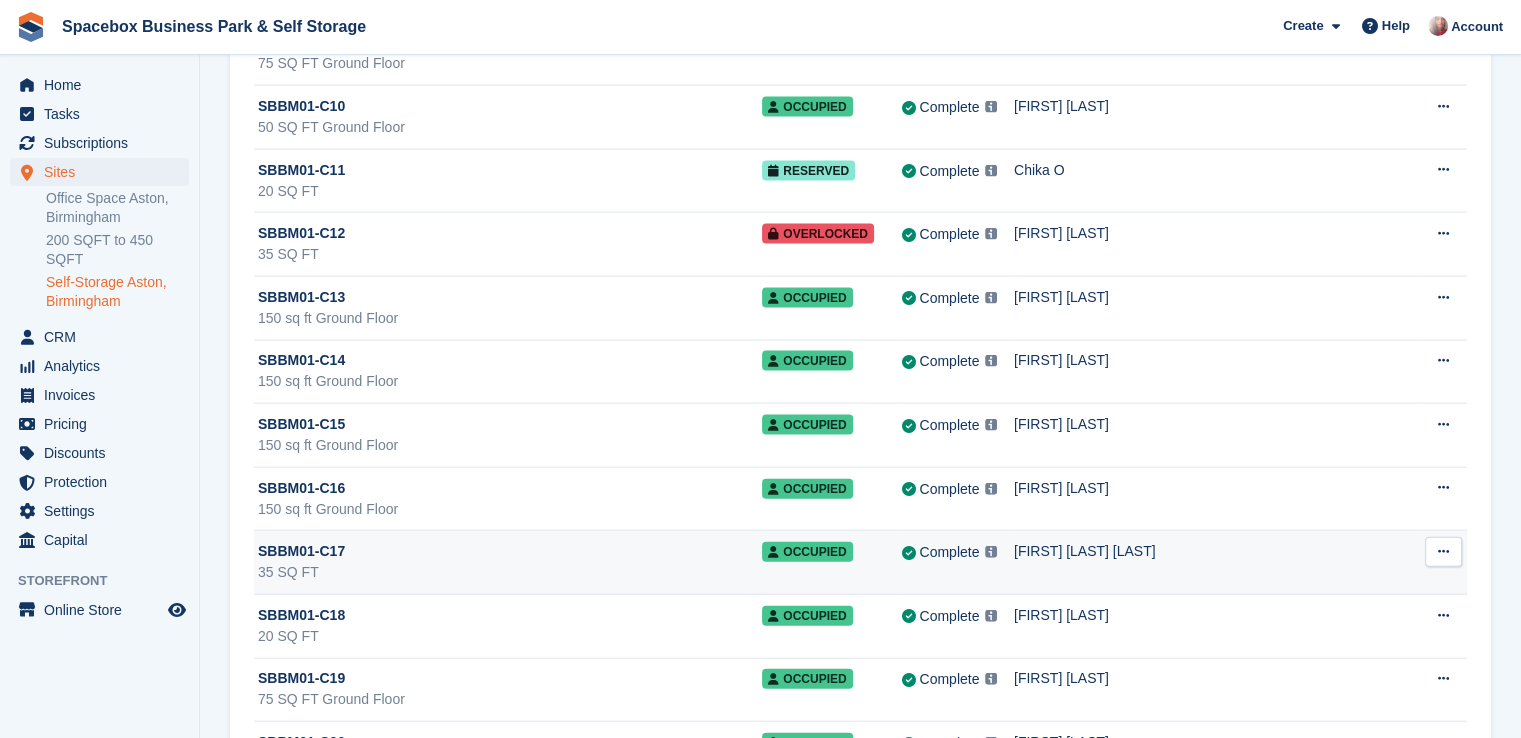 click on "[FIRST] [LAST] [LAST]" at bounding box center (1216, 551) 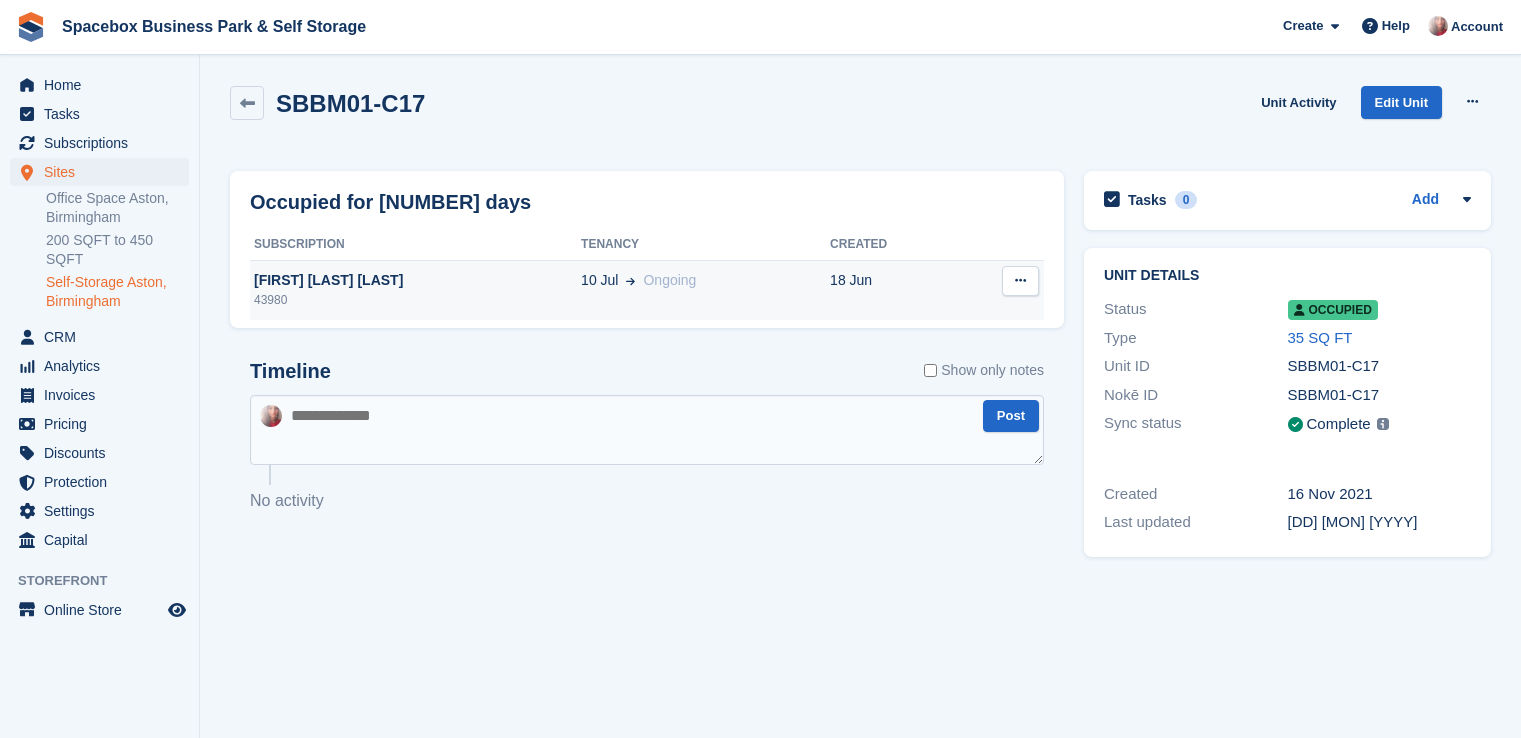 scroll, scrollTop: 0, scrollLeft: 0, axis: both 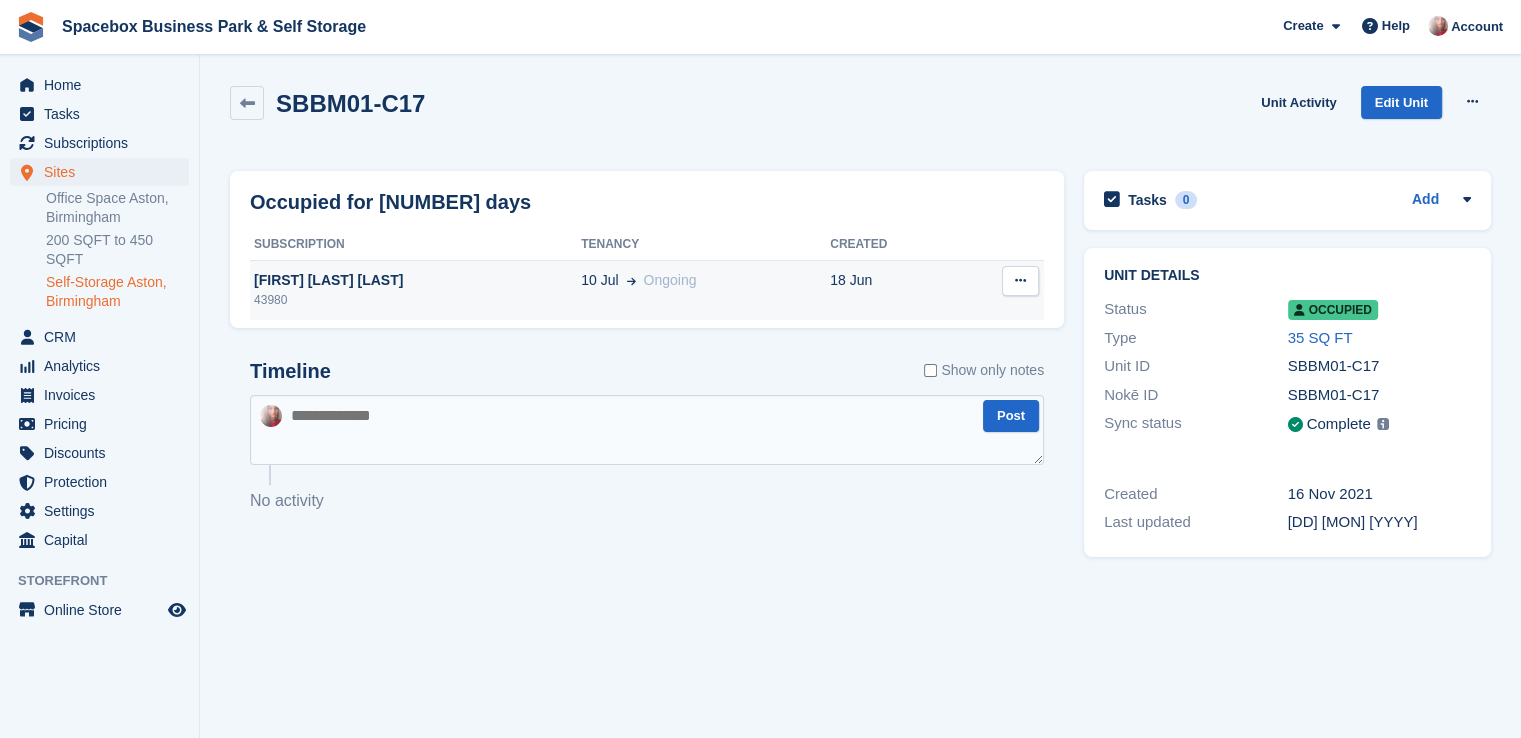 click on "[FIRST] [LAST] [LAST]" at bounding box center (415, 280) 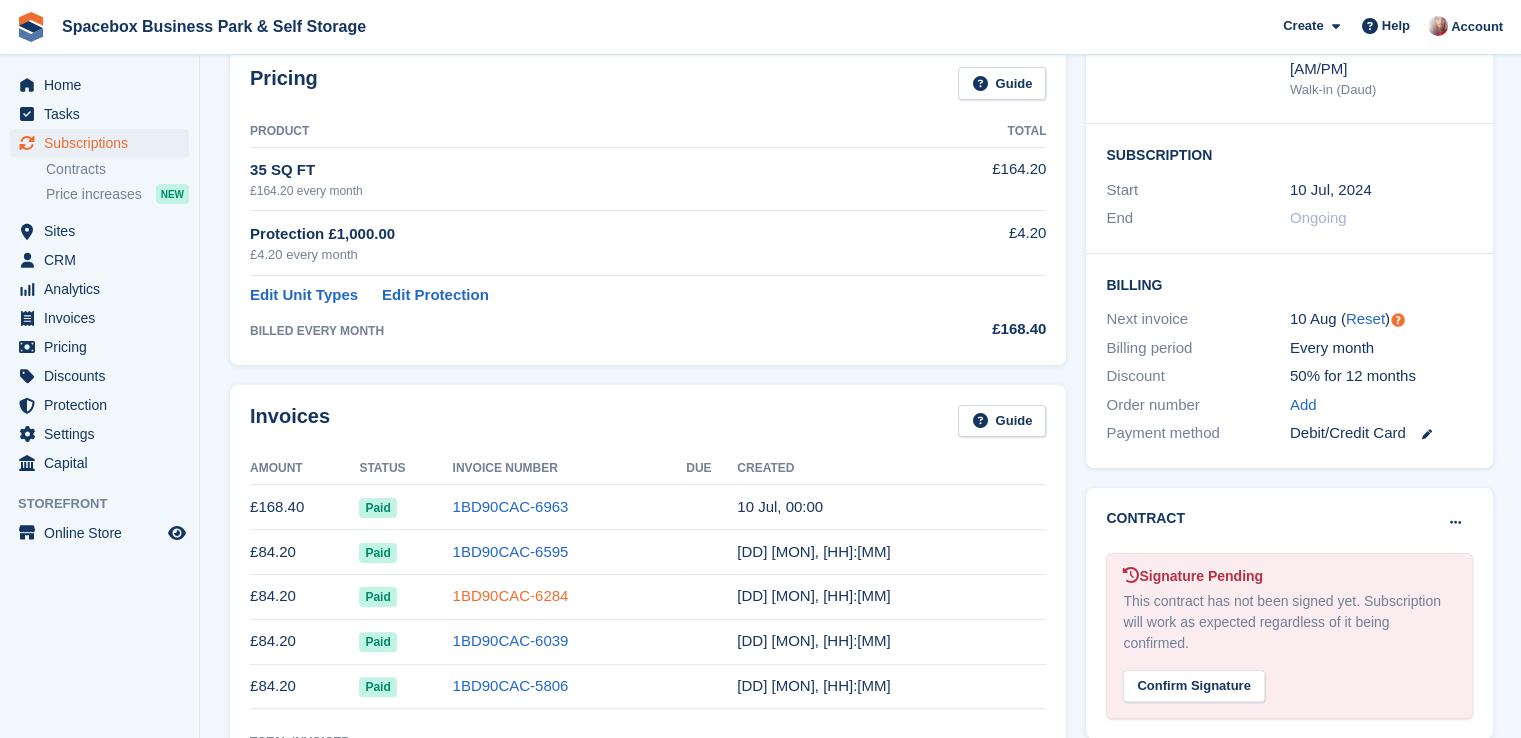 scroll, scrollTop: 0, scrollLeft: 0, axis: both 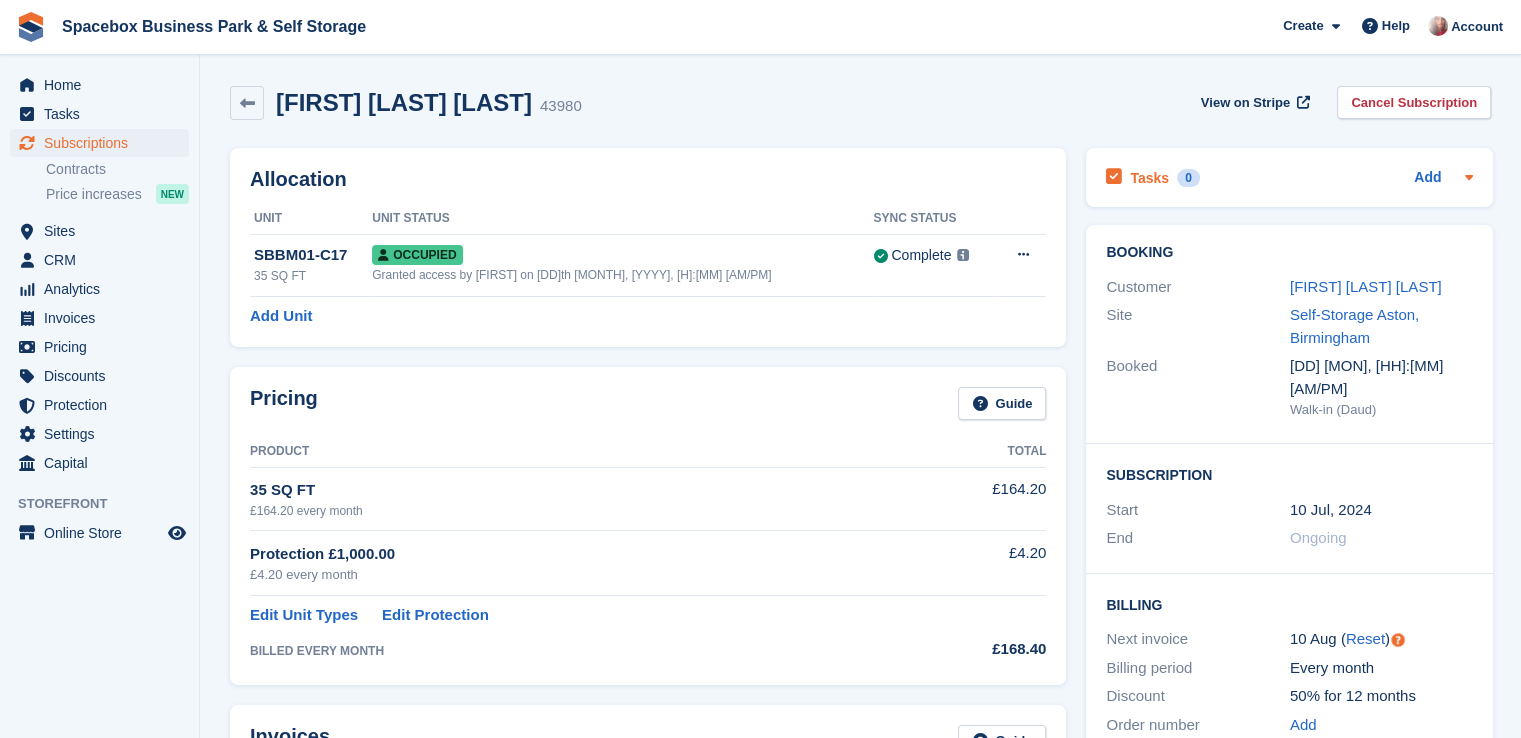 drag, startPoint x: 1424, startPoint y: 177, endPoint x: 1344, endPoint y: 185, distance: 80.399 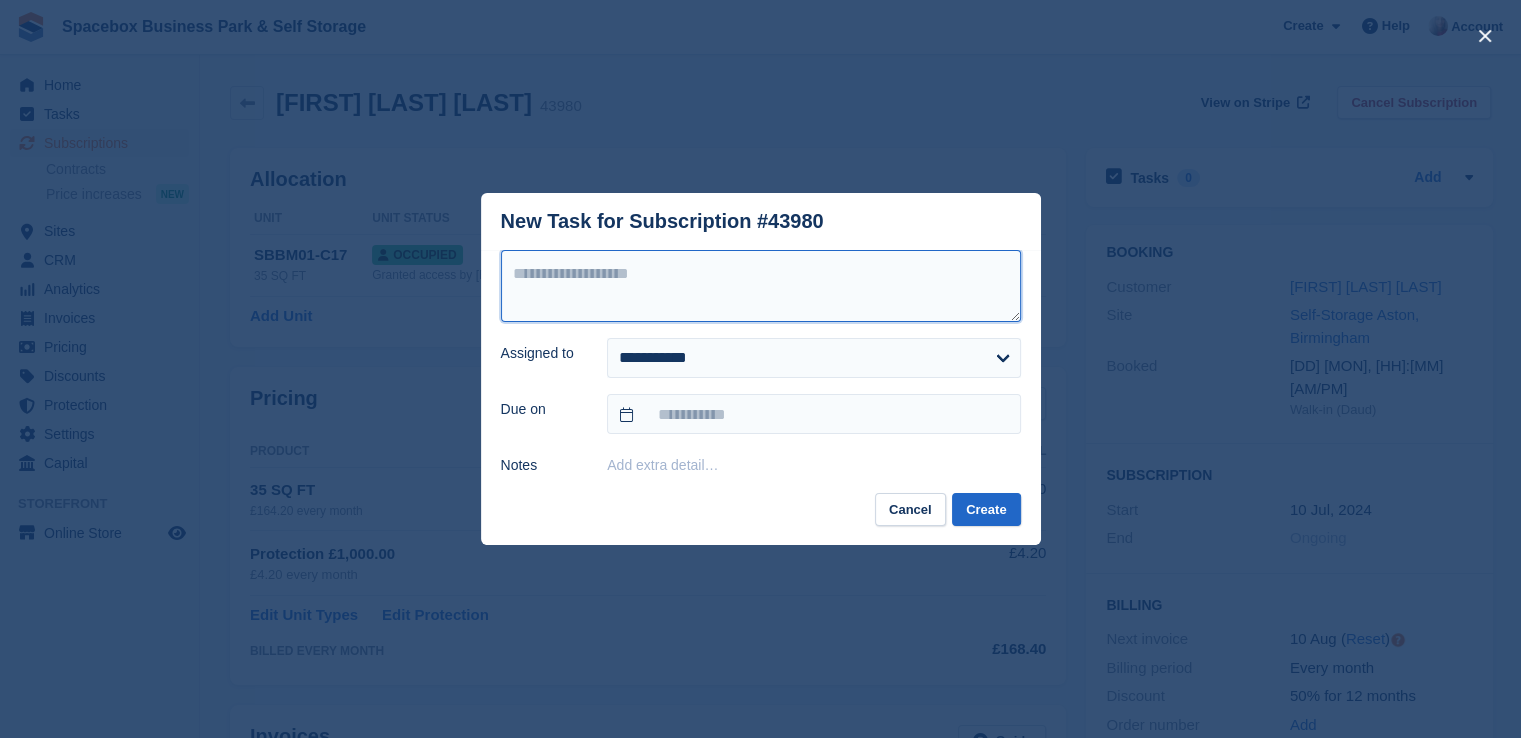 click at bounding box center [761, 286] 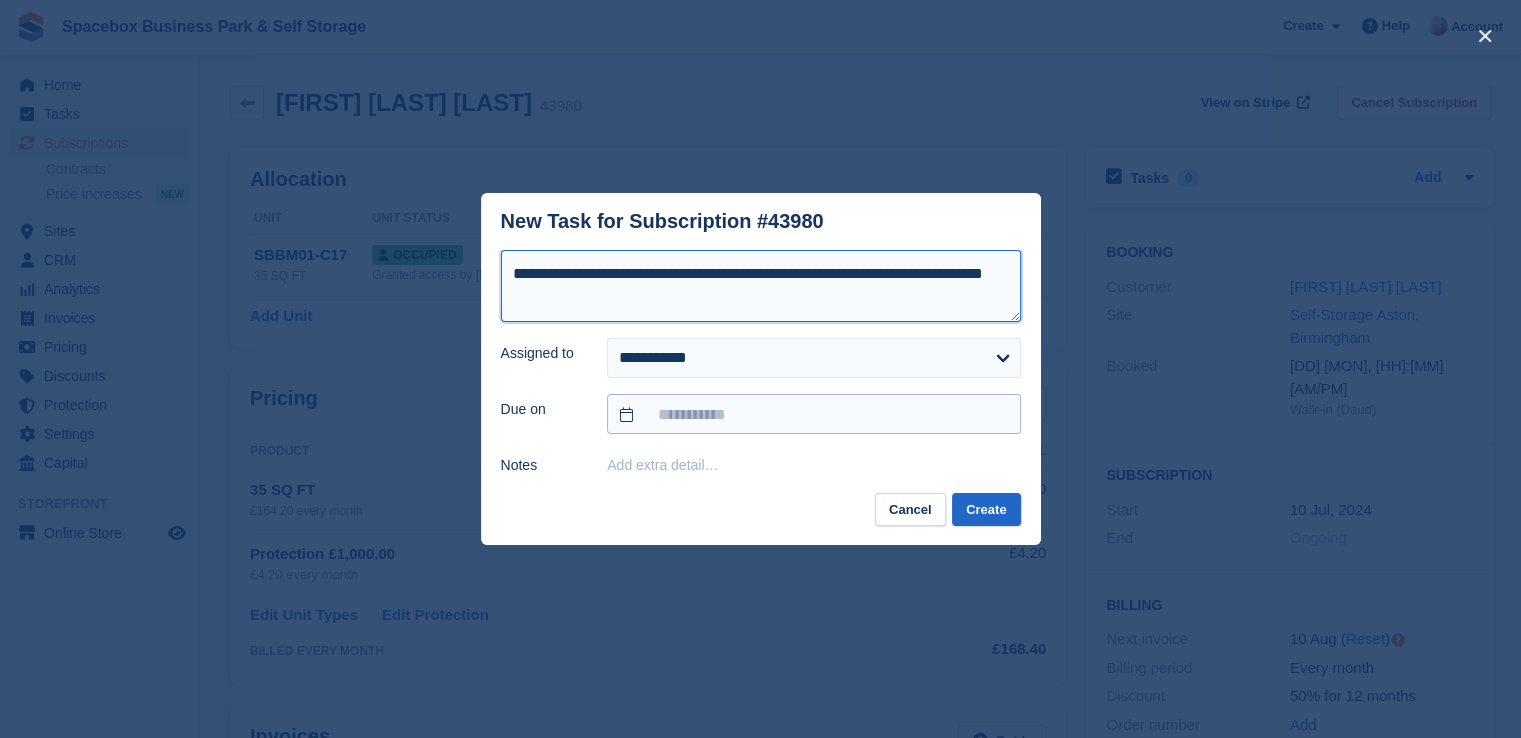 type on "**********" 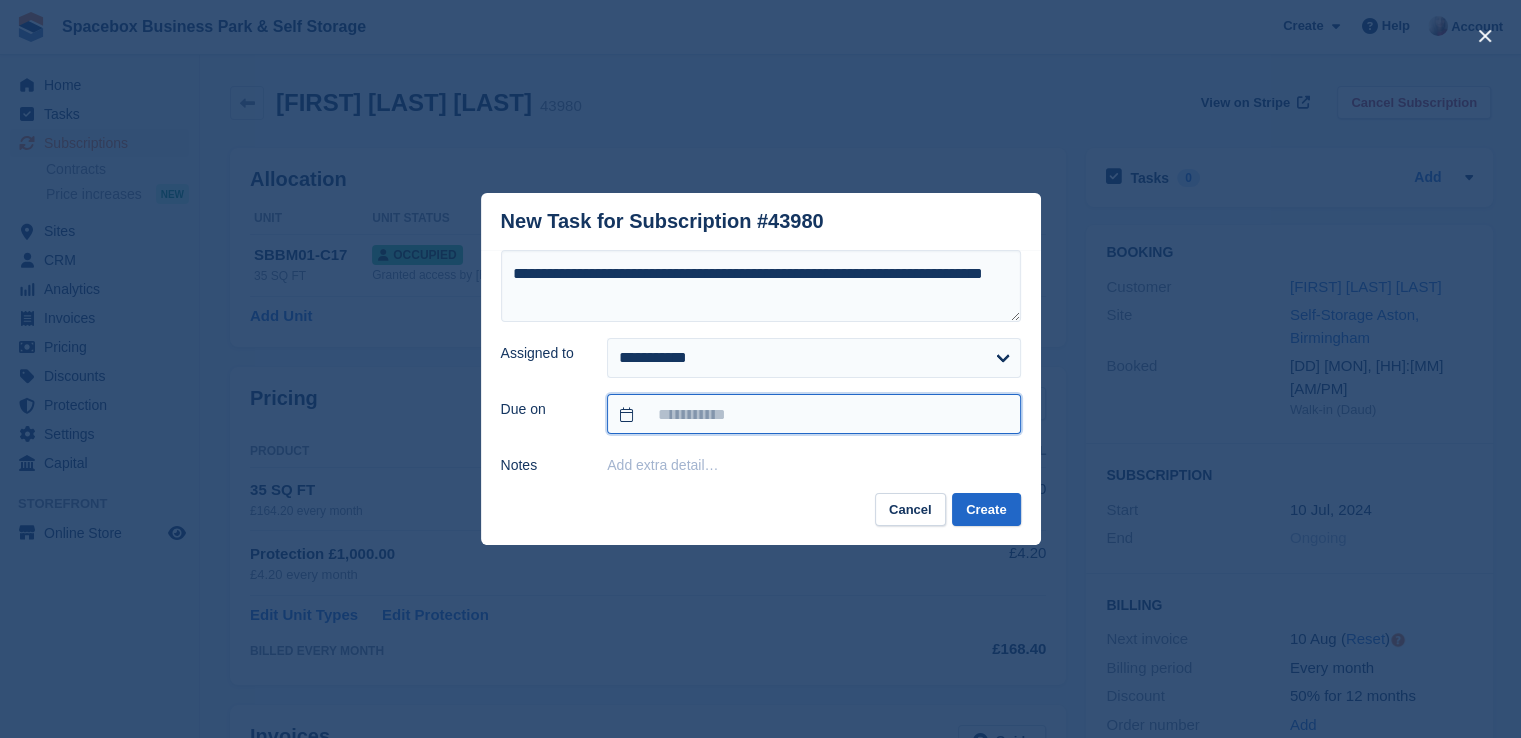 click at bounding box center [813, 414] 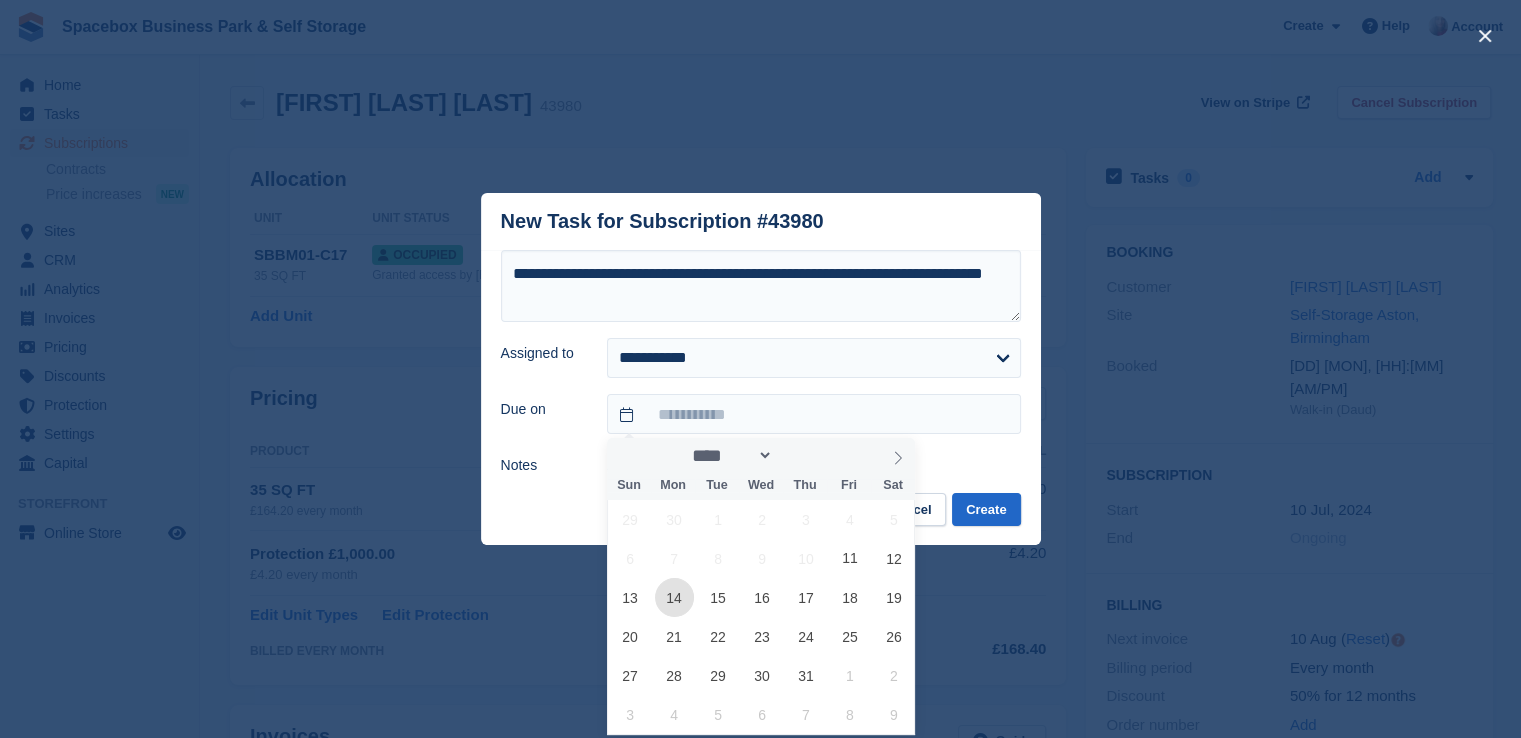 click on "14" at bounding box center (674, 597) 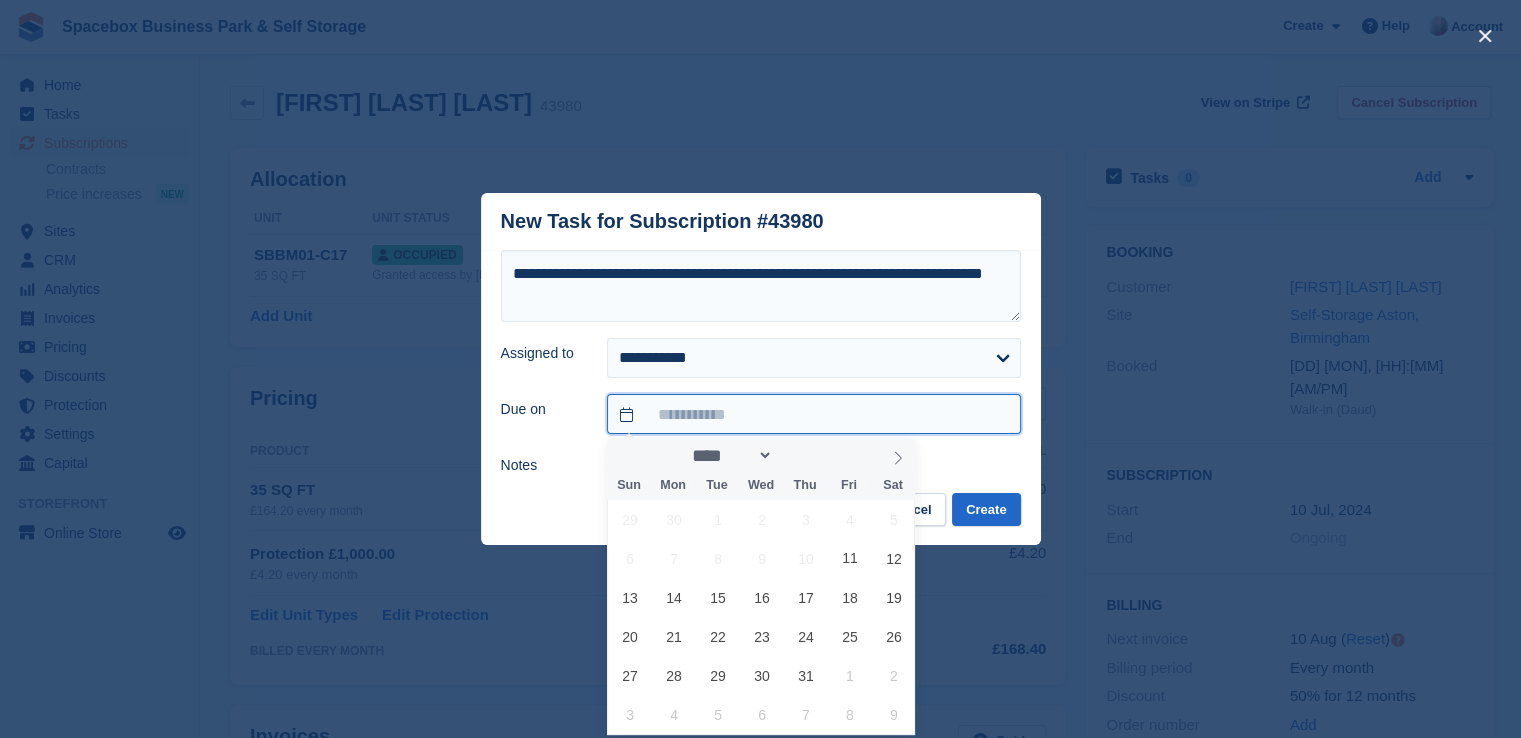 type on "**********" 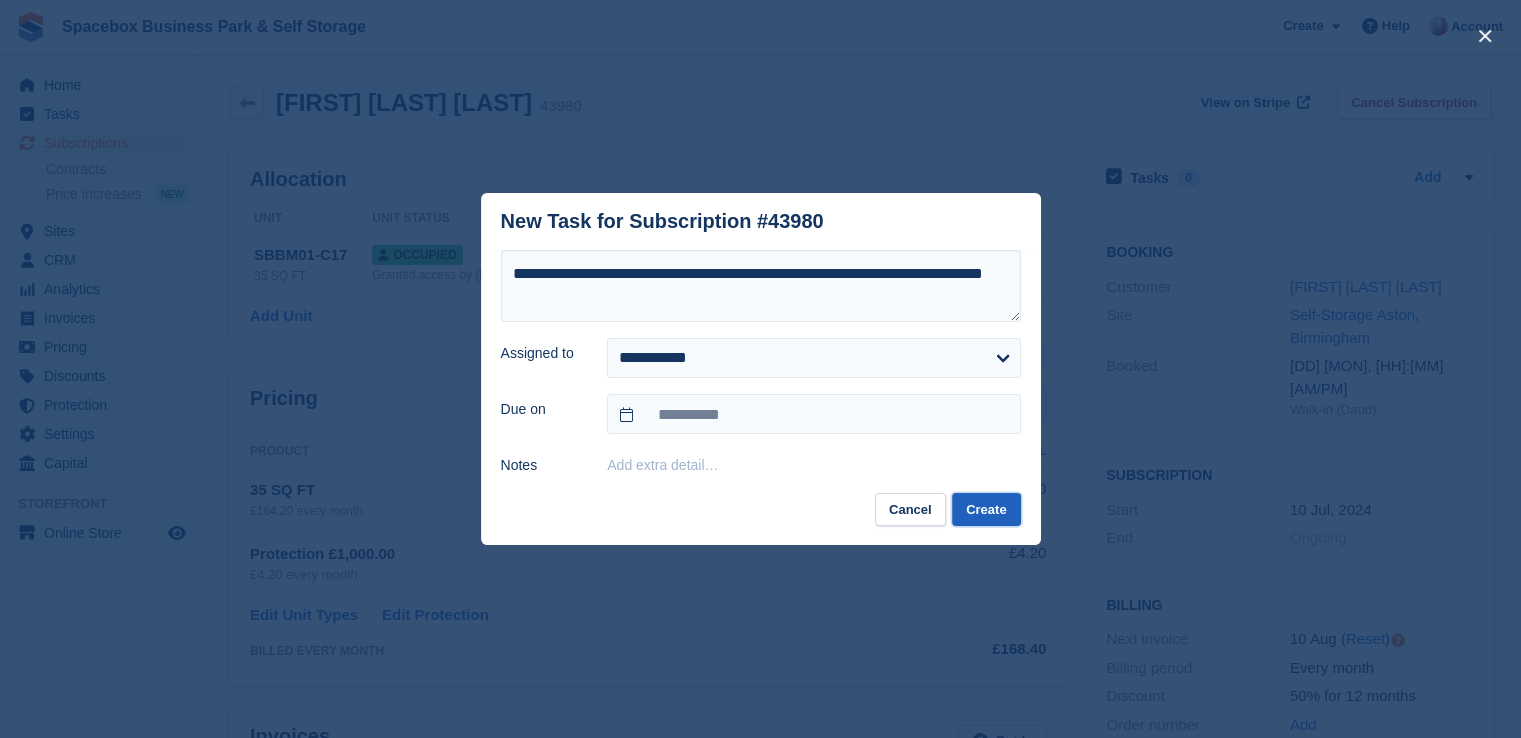 click on "Create" at bounding box center (986, 509) 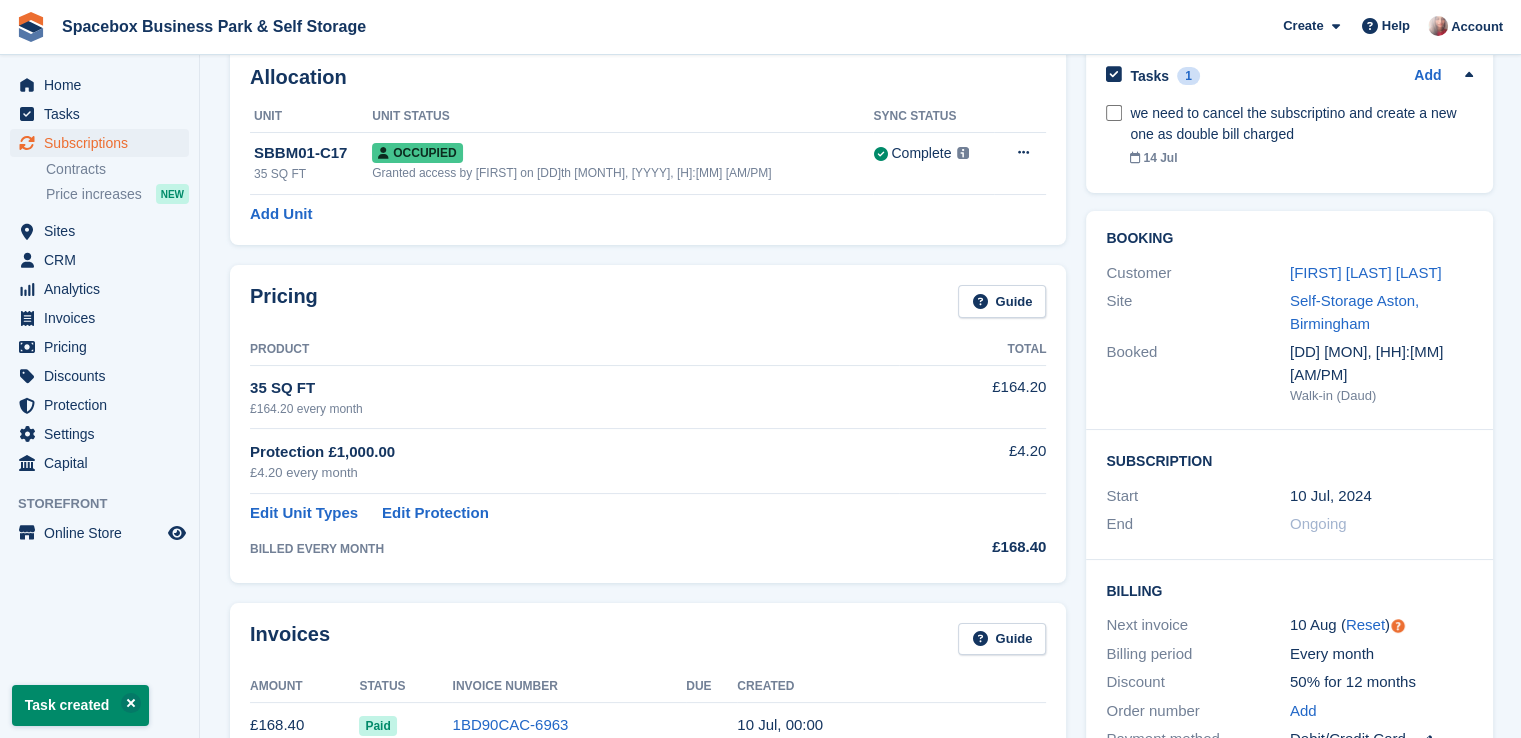 scroll, scrollTop: 0, scrollLeft: 0, axis: both 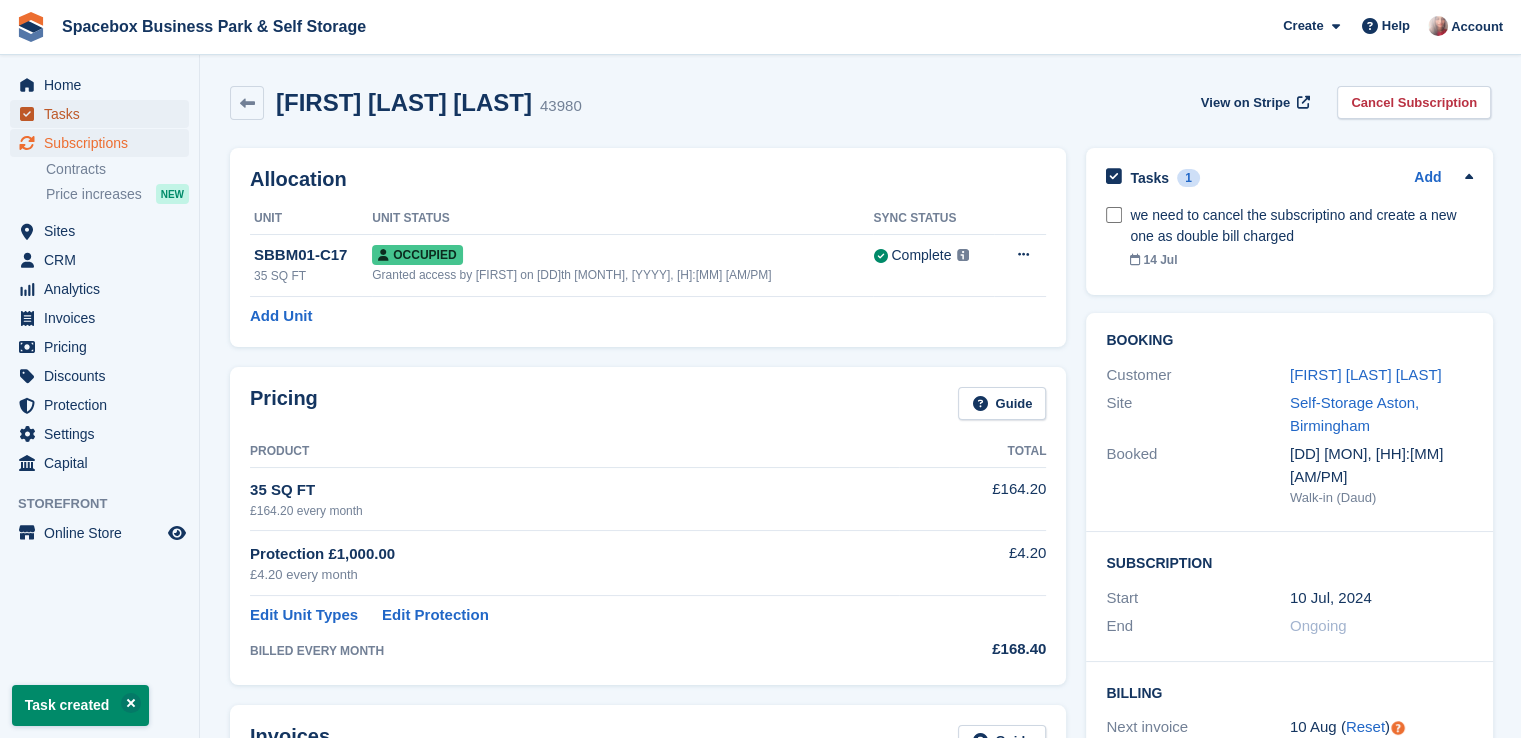 click on "Tasks" at bounding box center [104, 114] 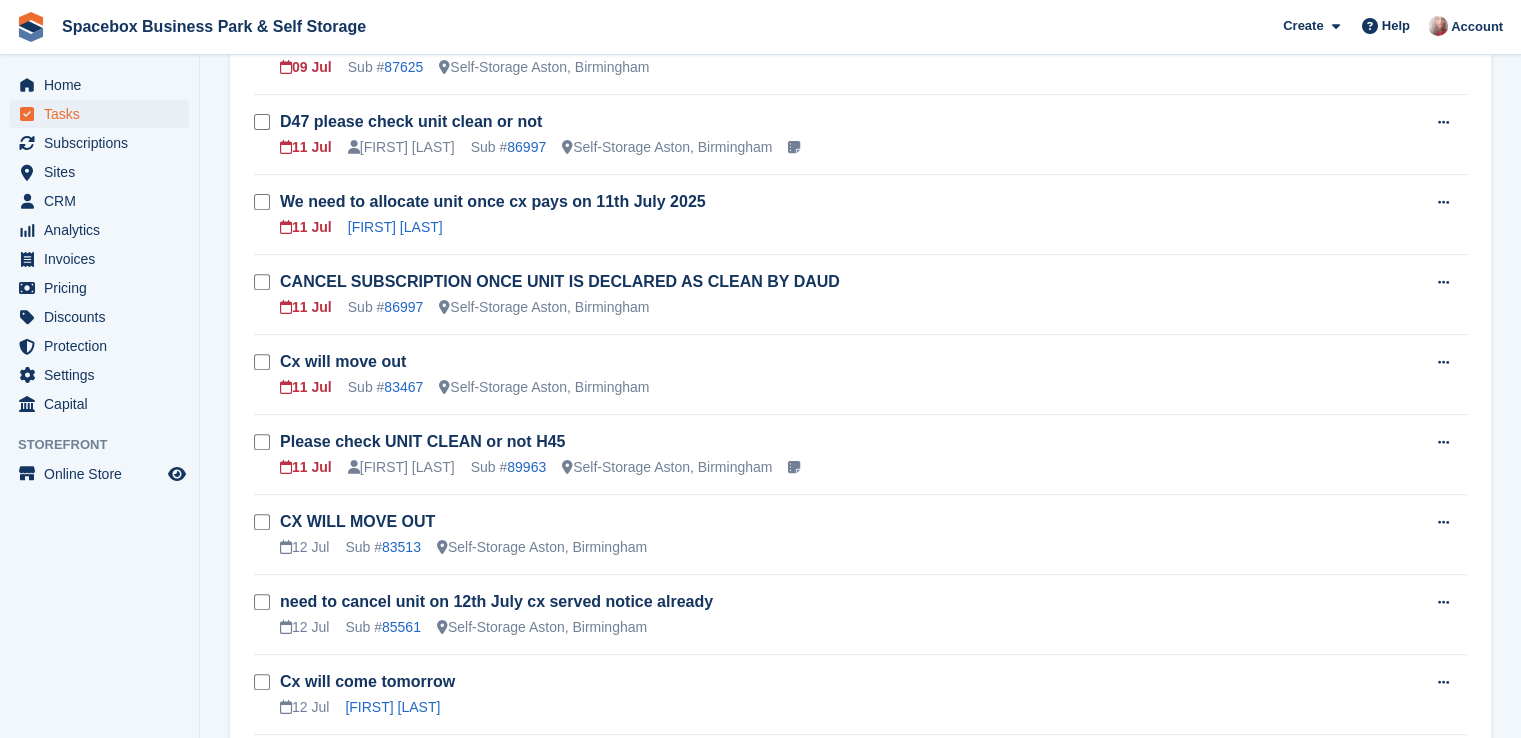 scroll, scrollTop: 700, scrollLeft: 0, axis: vertical 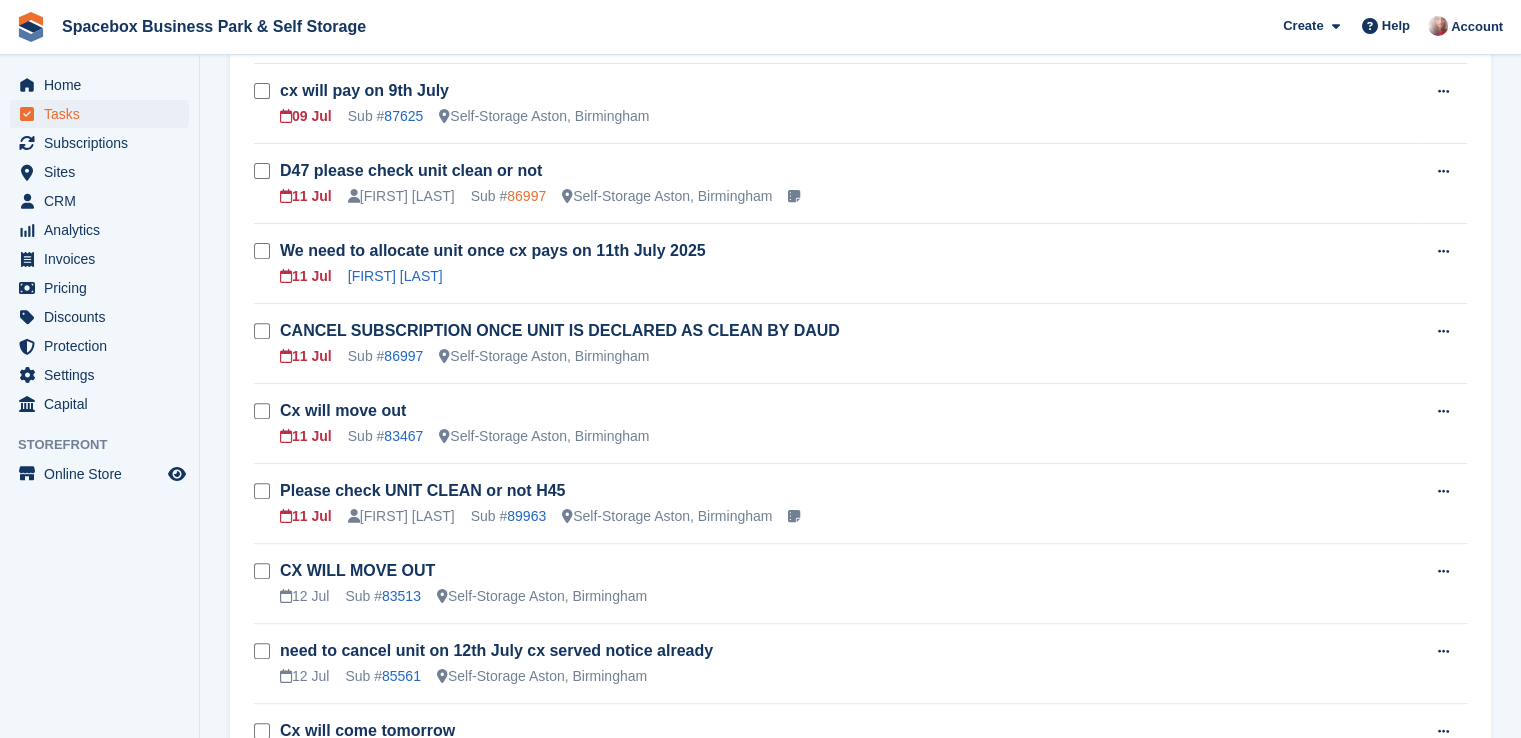 click on "86997" at bounding box center [526, 196] 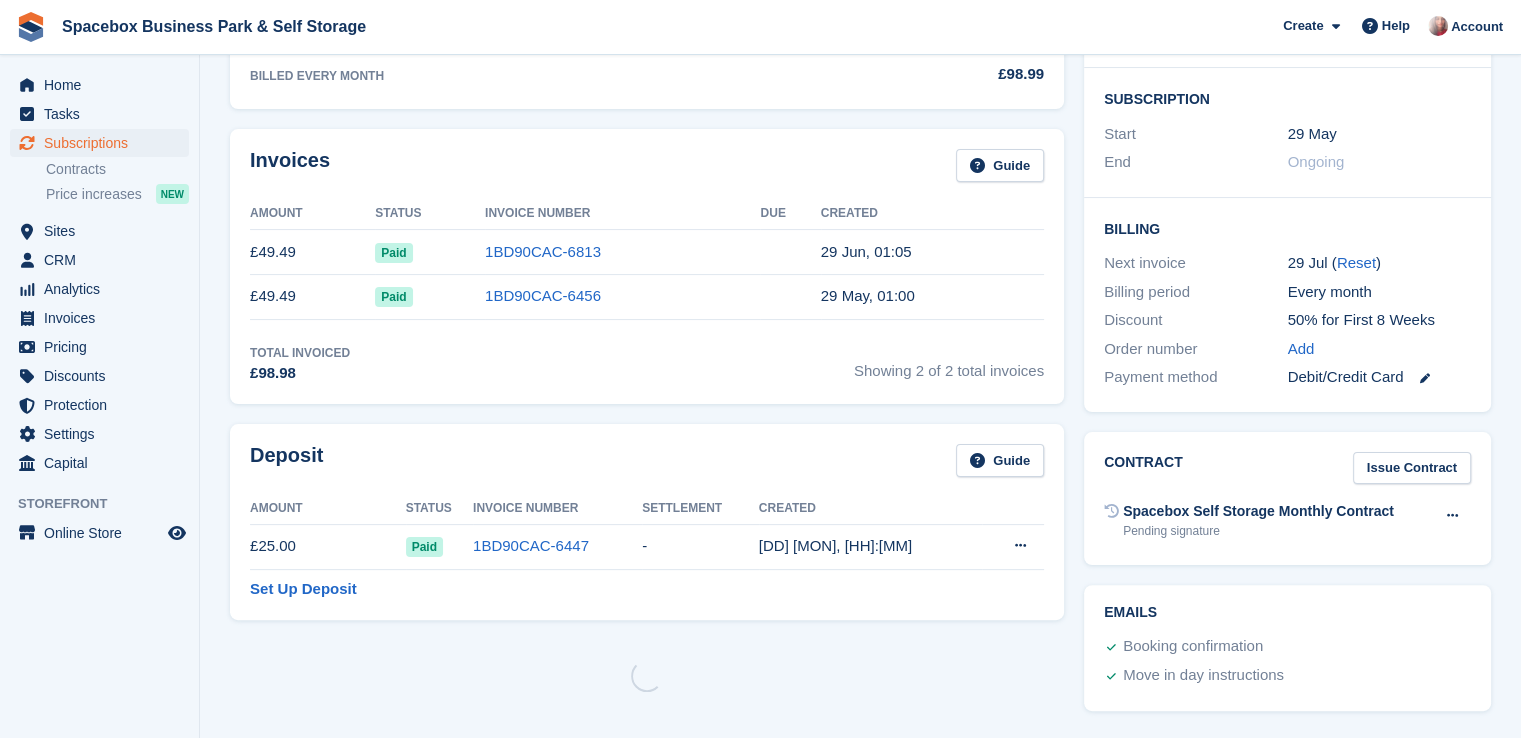 scroll, scrollTop: 0, scrollLeft: 0, axis: both 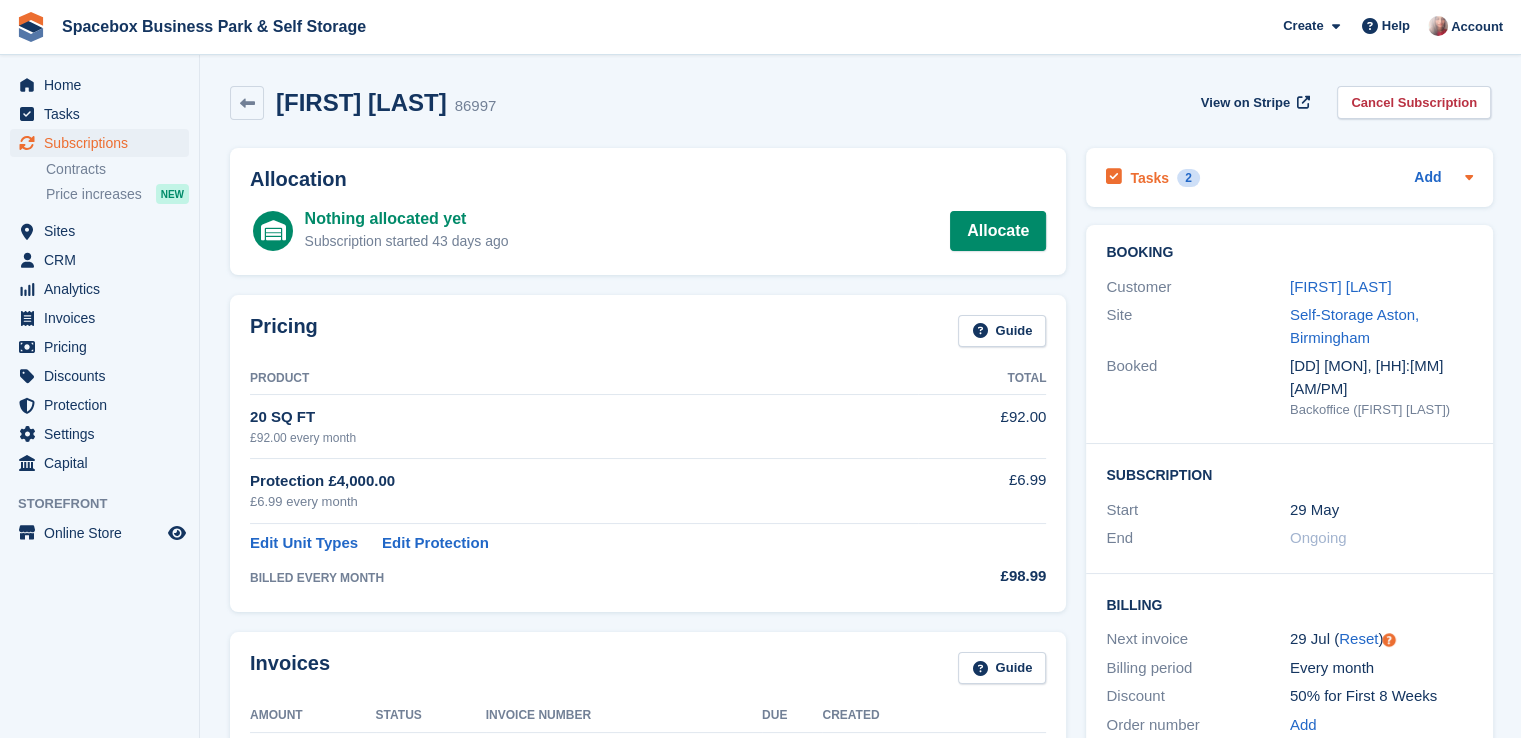 click on "Tasks
2
Add" at bounding box center (1289, 177) 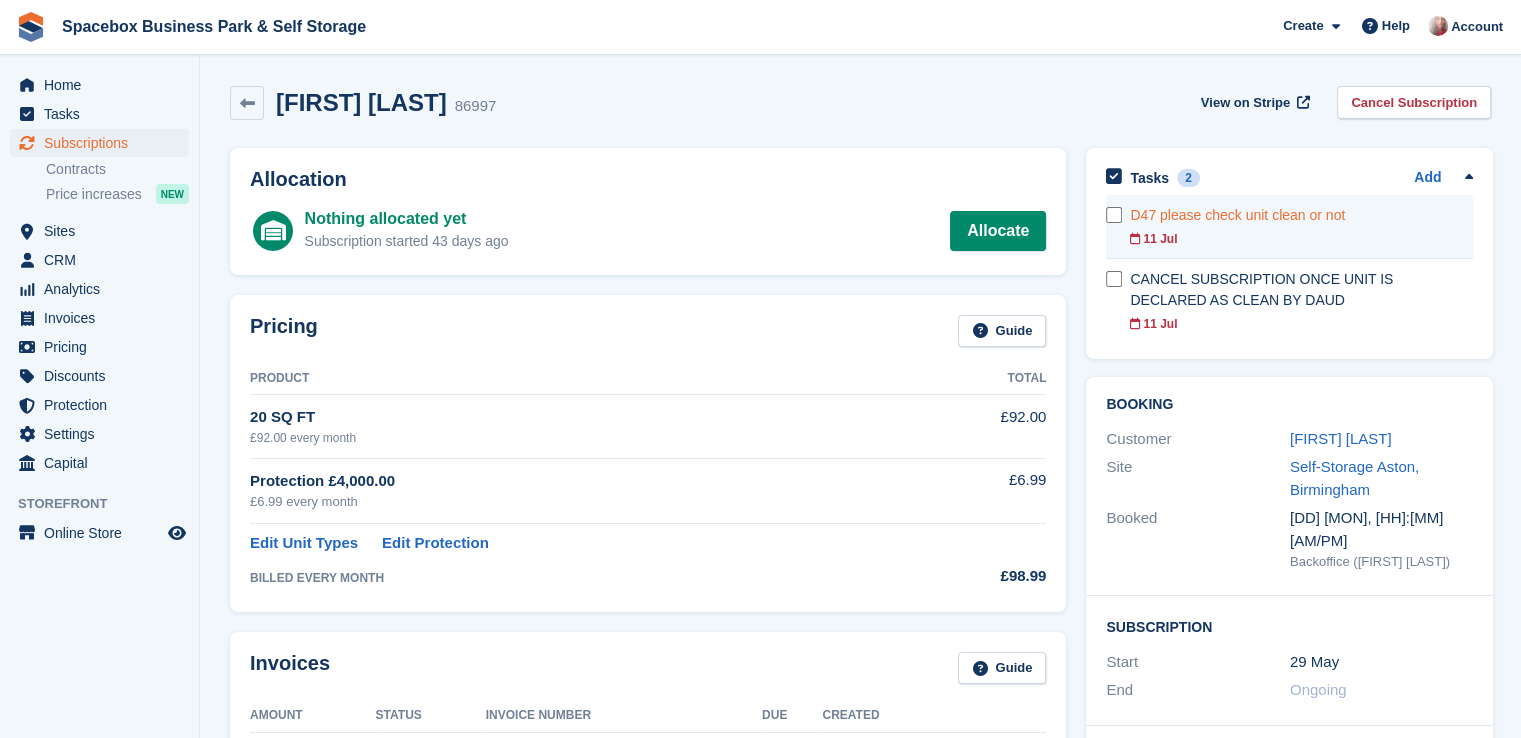 click on "11 Jul" at bounding box center [1301, 239] 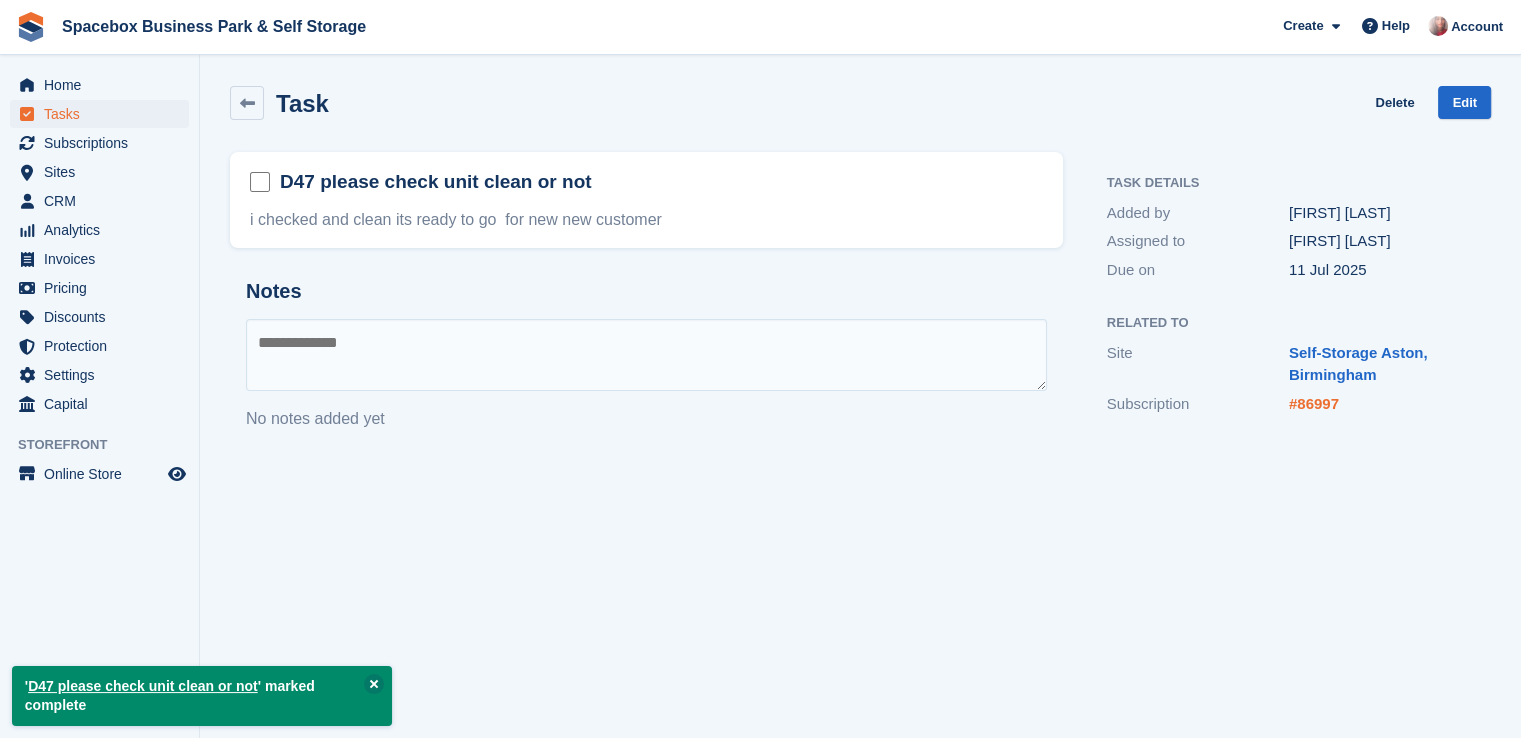click on "#86997" at bounding box center [1314, 403] 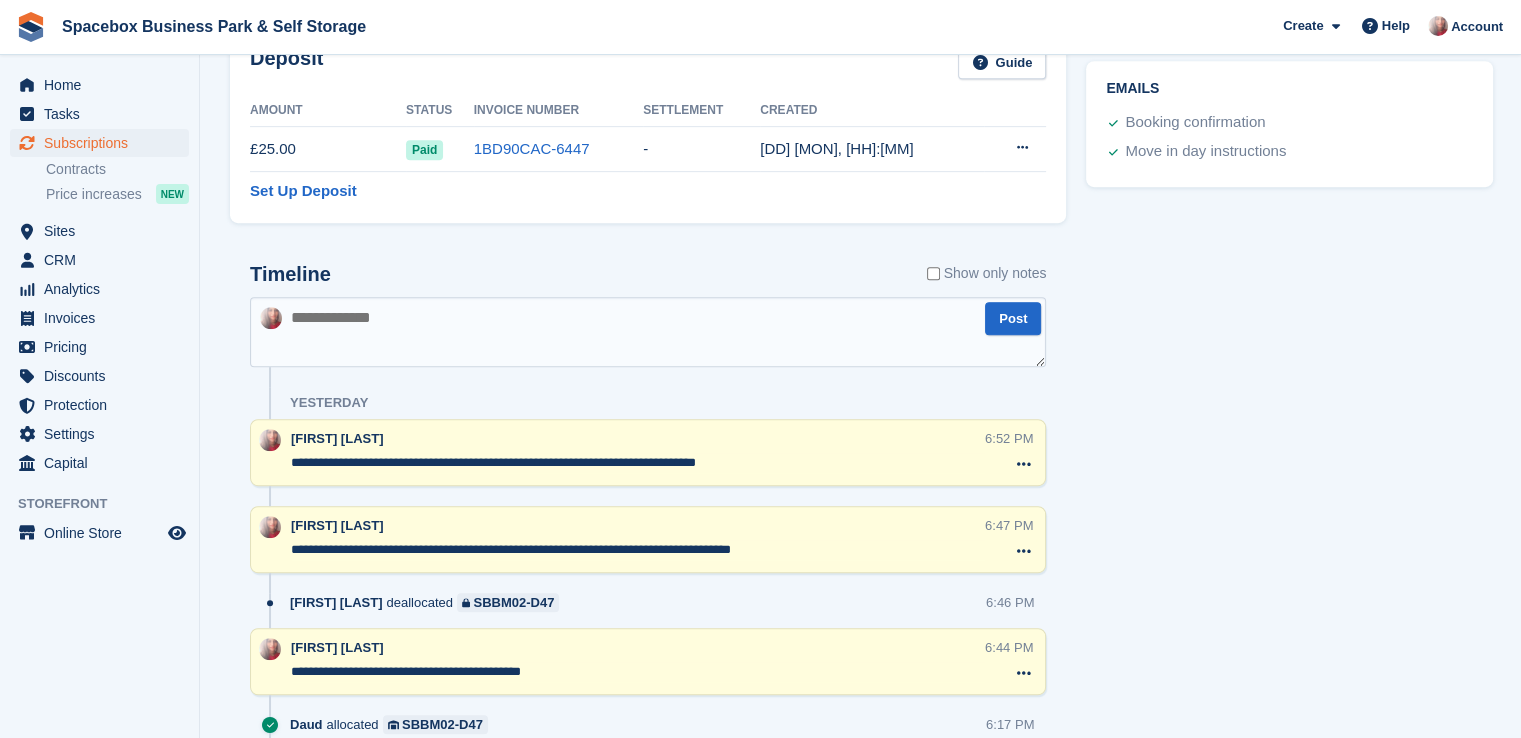 scroll, scrollTop: 895, scrollLeft: 0, axis: vertical 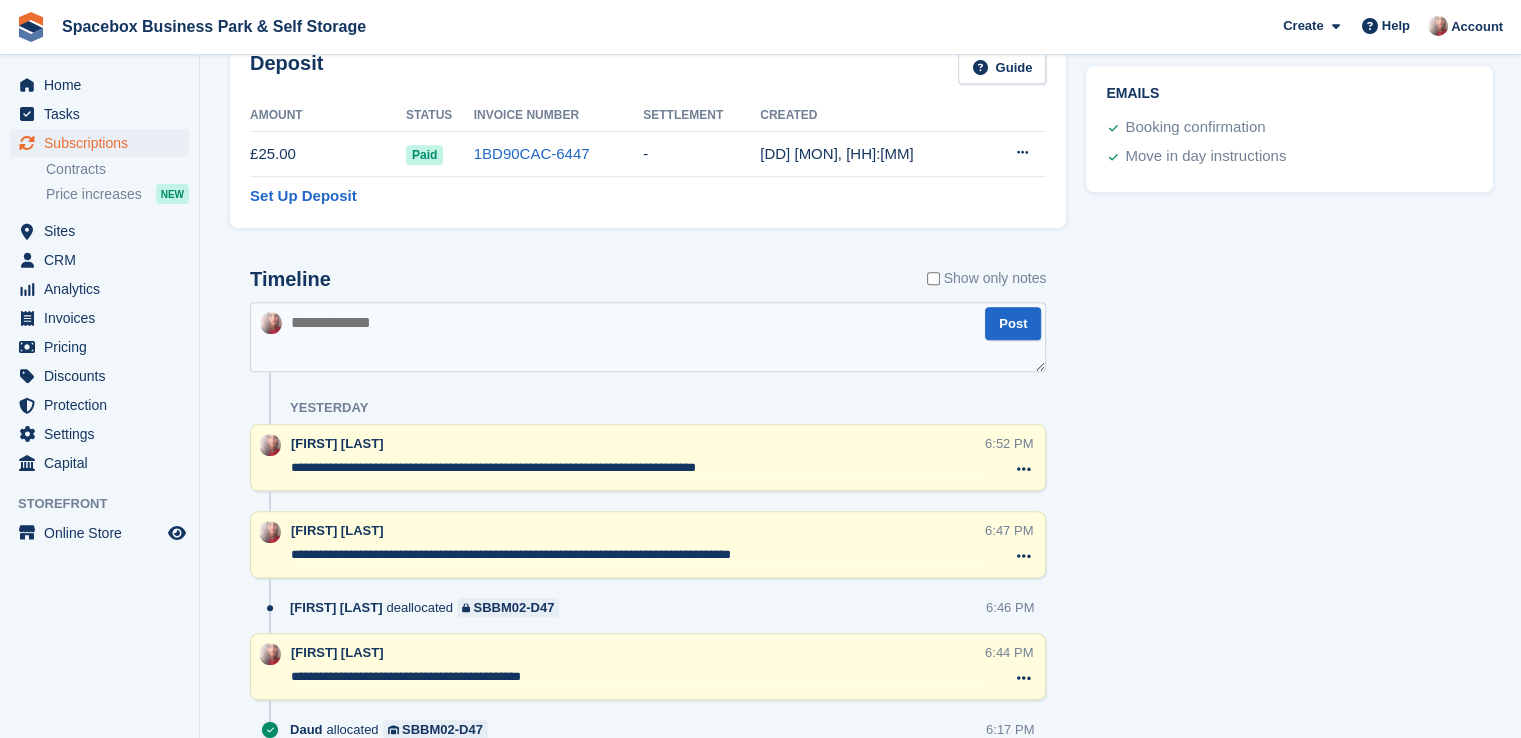 click at bounding box center [648, 337] 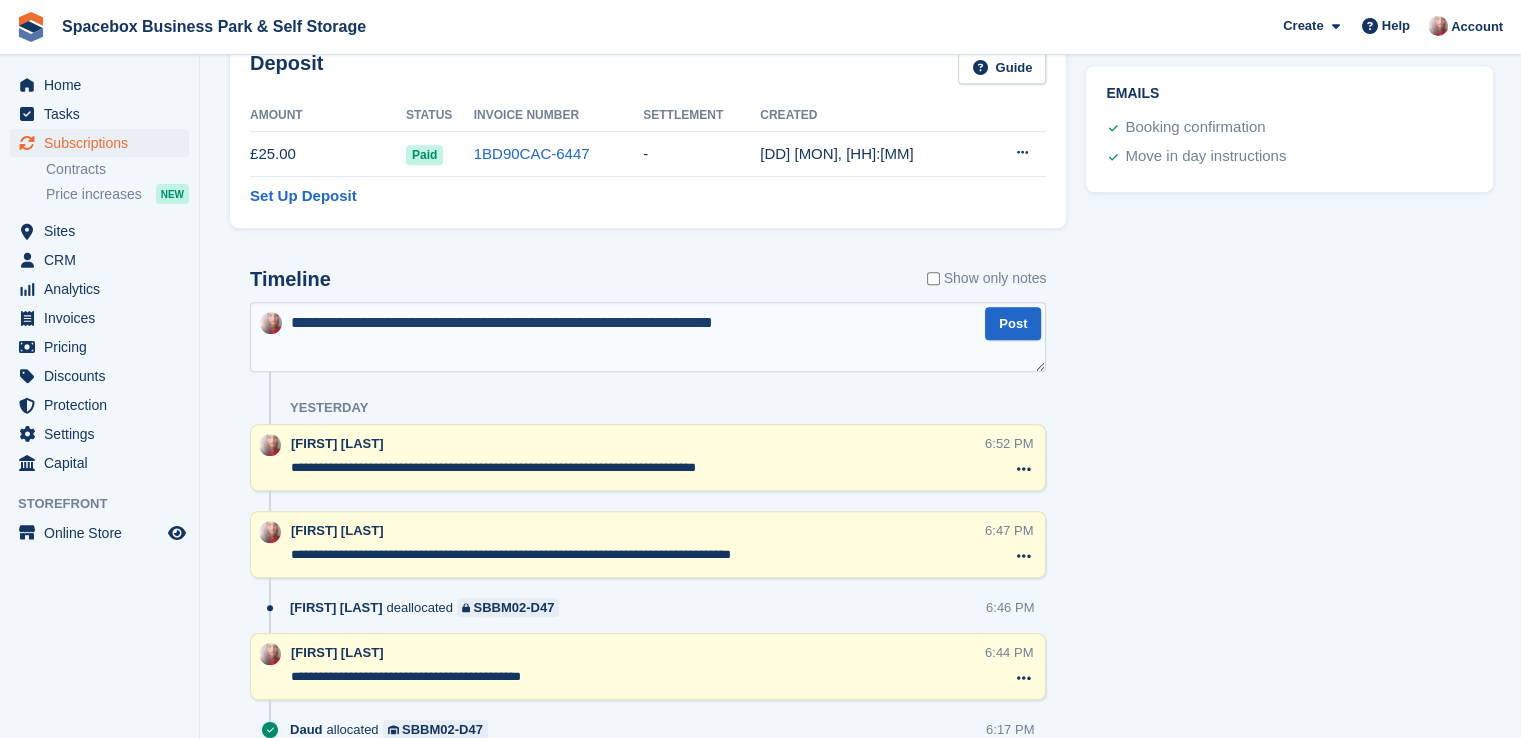 type on "**********" 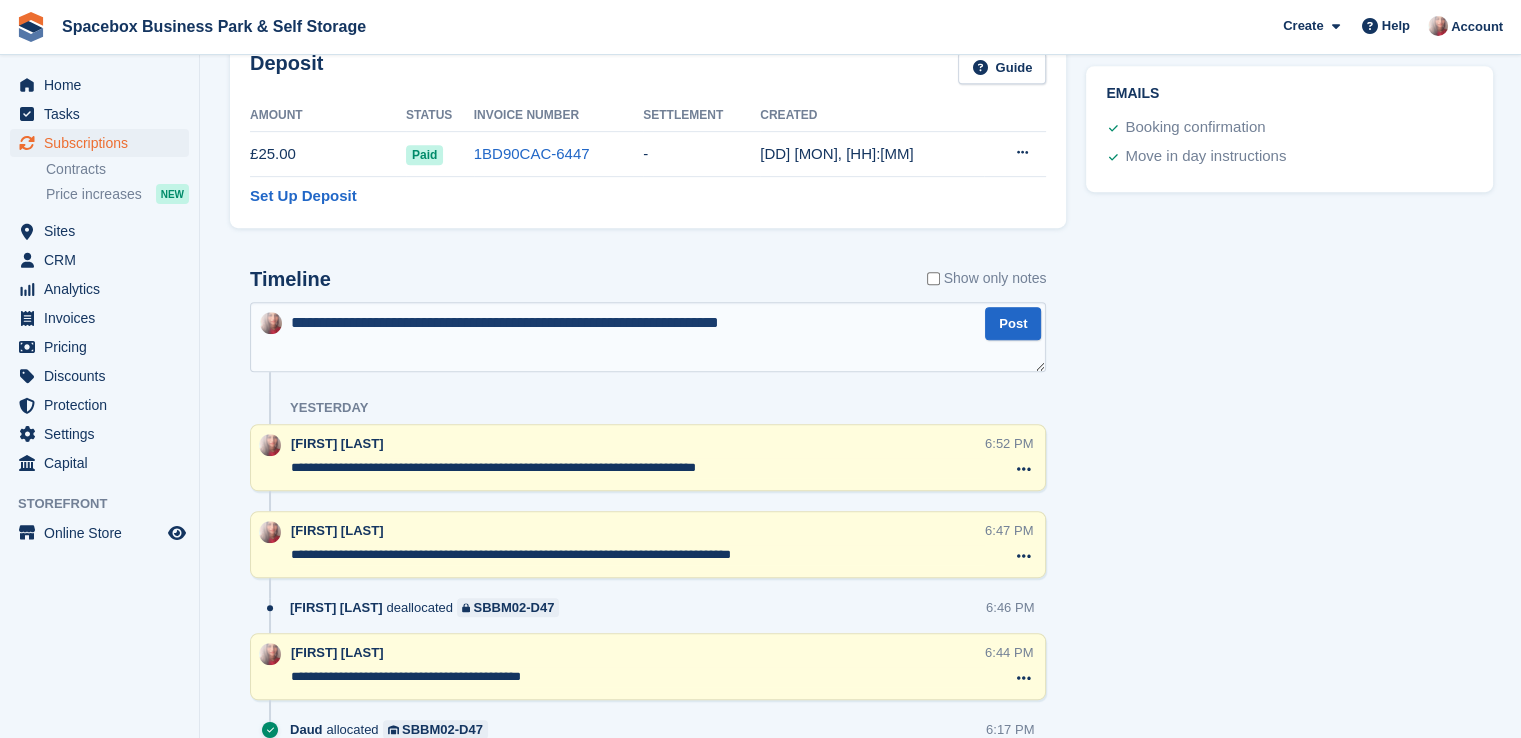 type 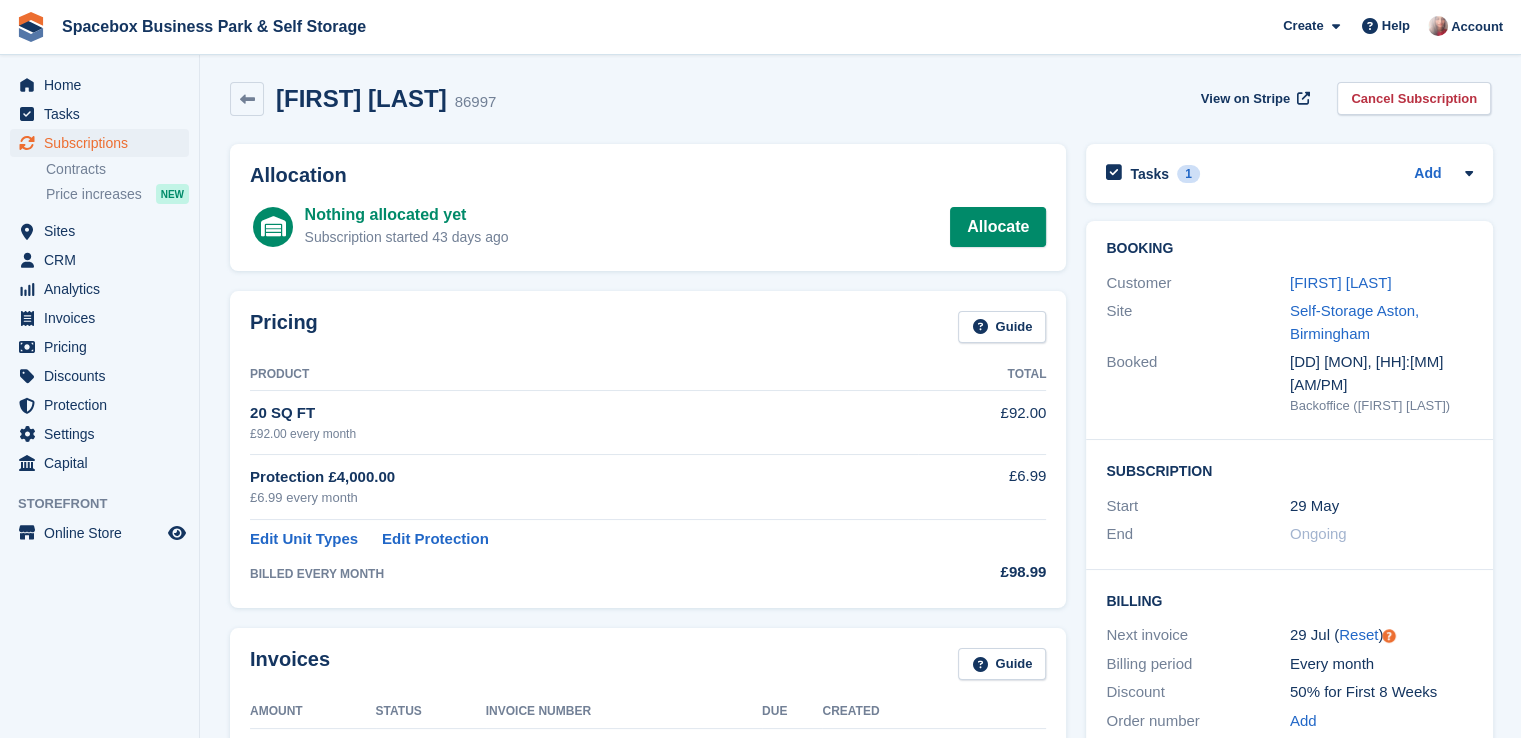 scroll, scrollTop: 0, scrollLeft: 0, axis: both 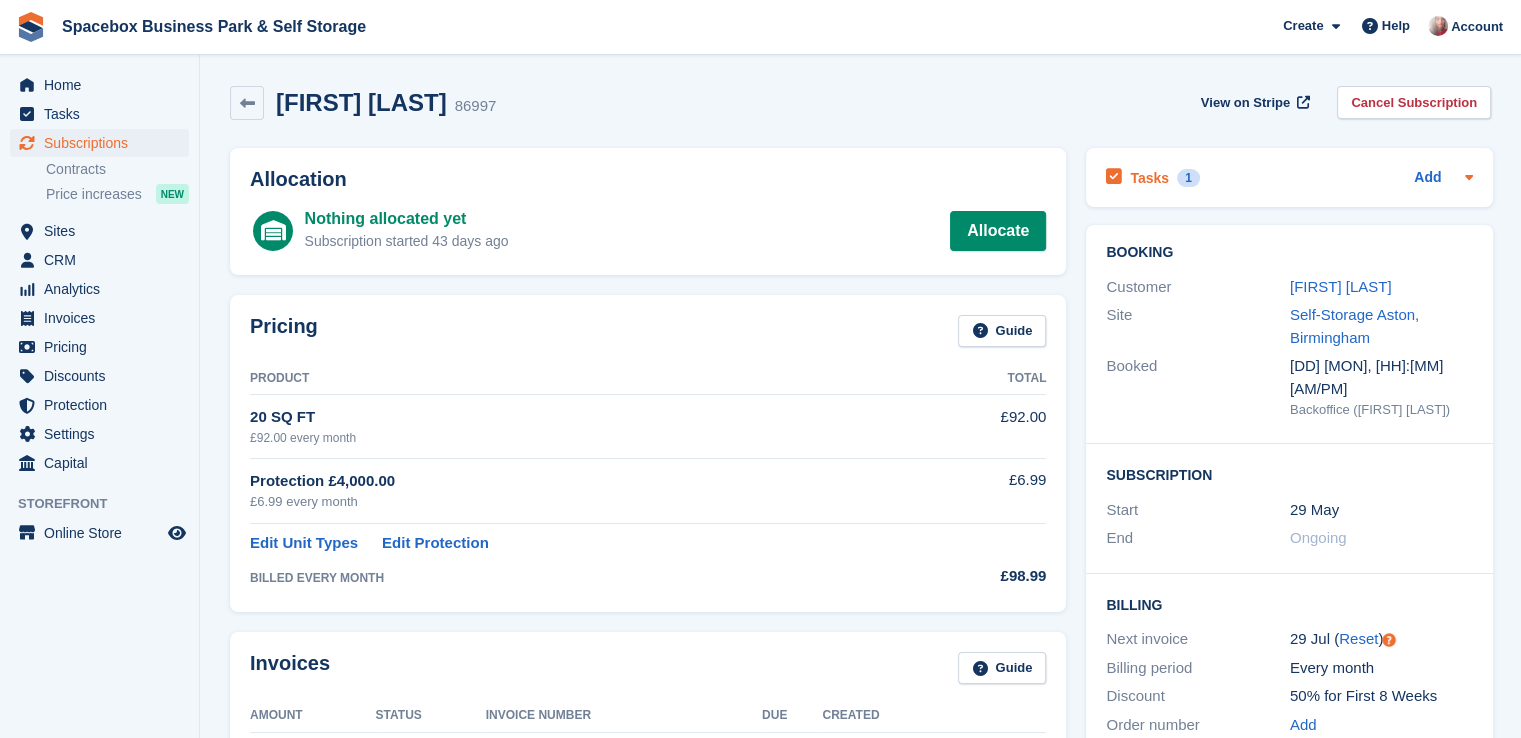 click on "Tasks
1
Add" at bounding box center [1289, 177] 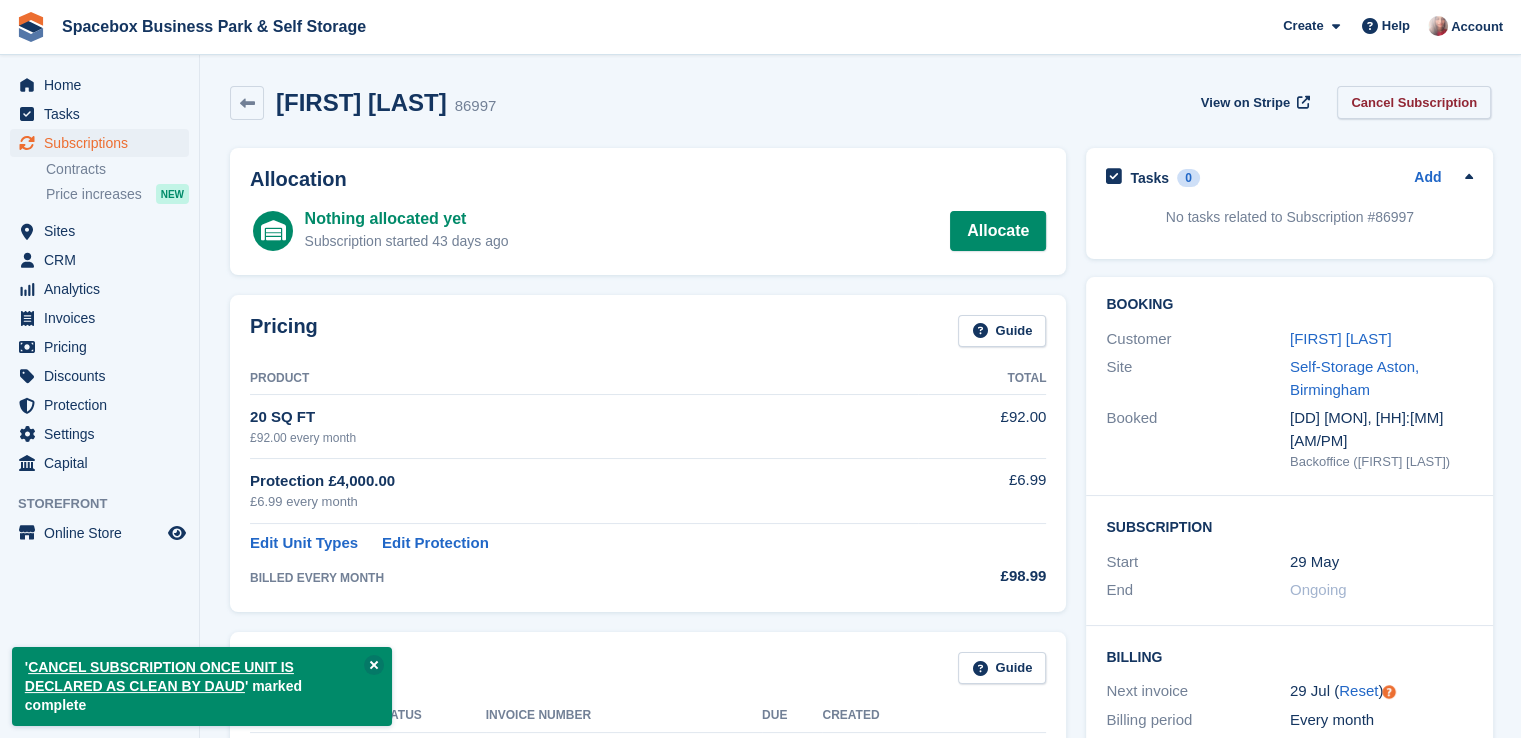 click on "Cancel Subscription" at bounding box center (1414, 102) 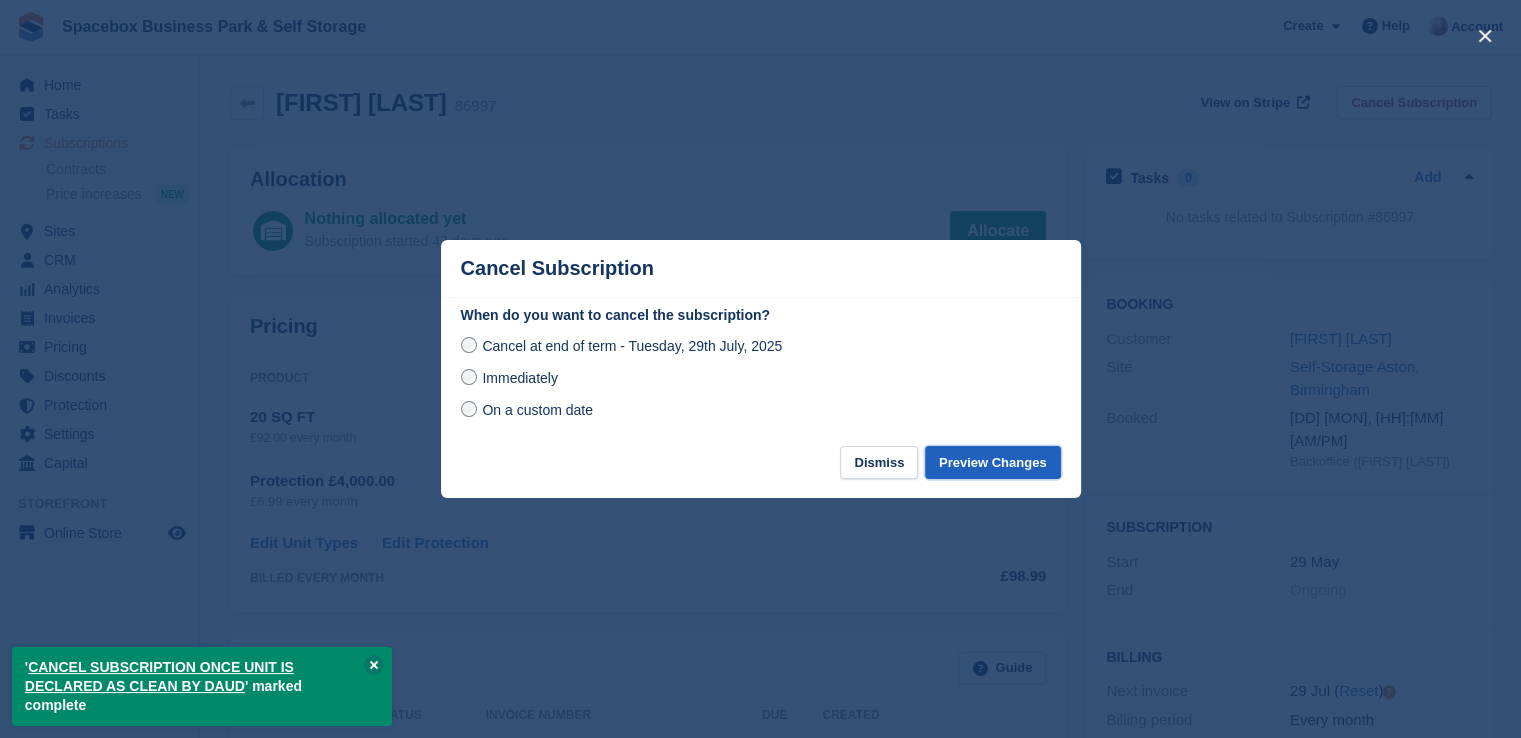 click on "Preview Changes" at bounding box center (993, 462) 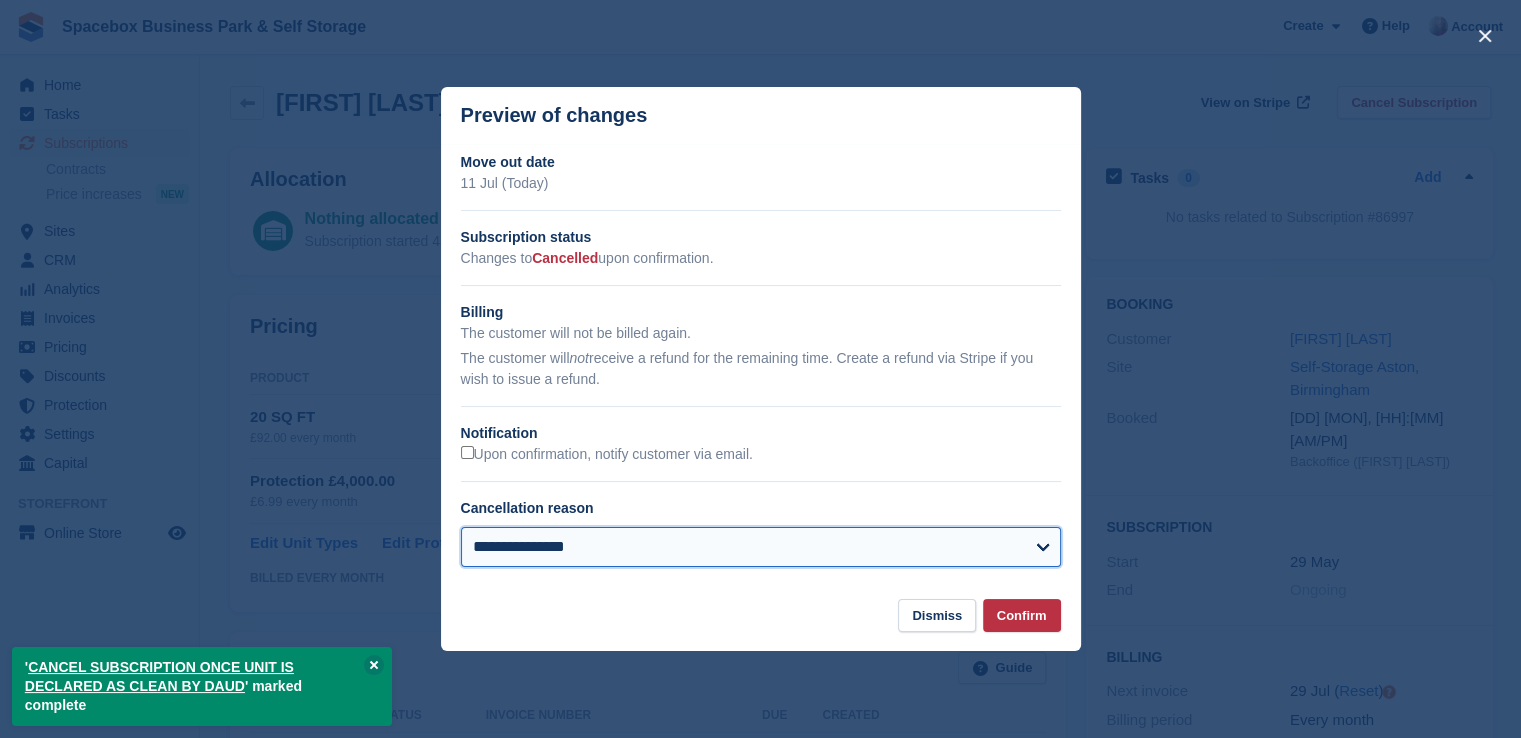 click on "**********" at bounding box center [761, 547] 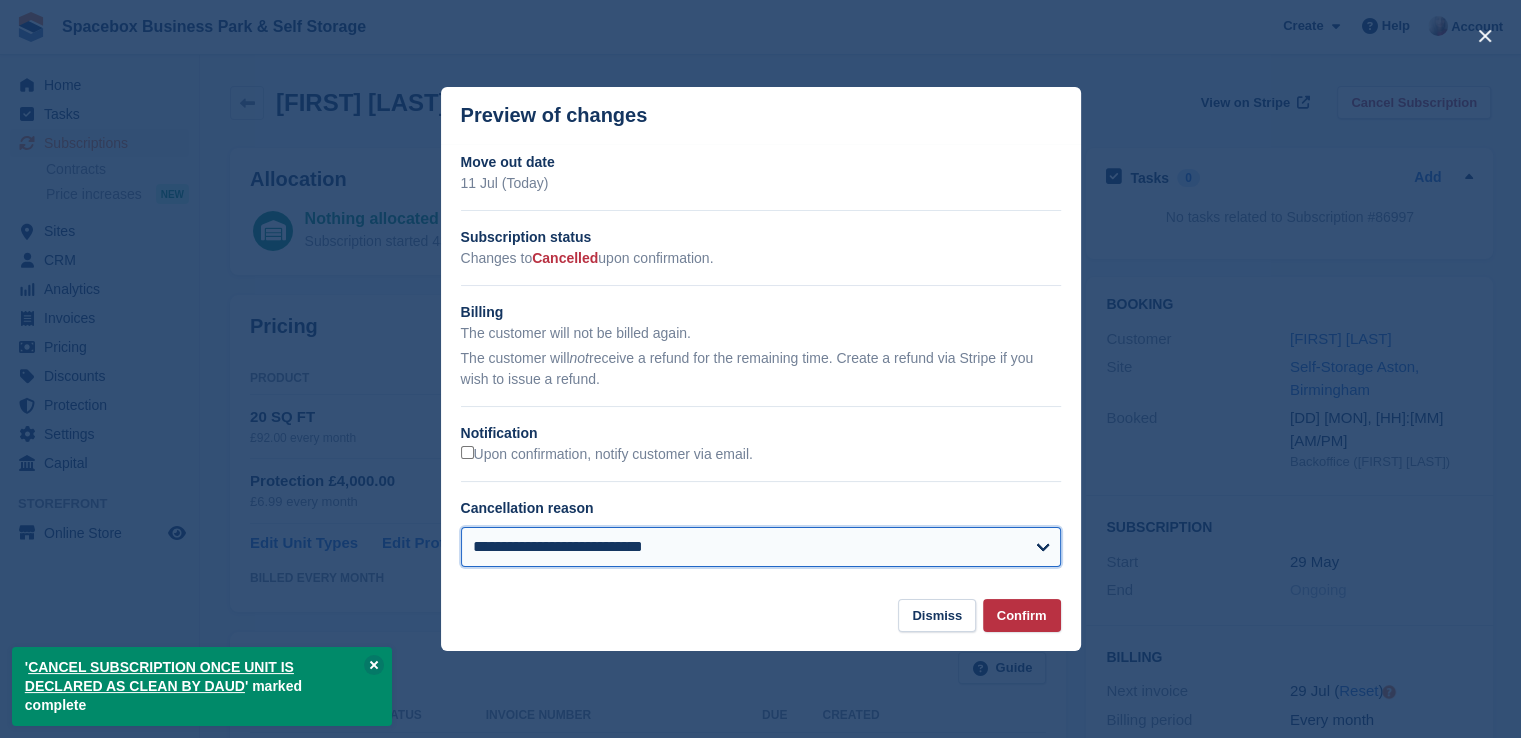 click on "**********" at bounding box center [761, 547] 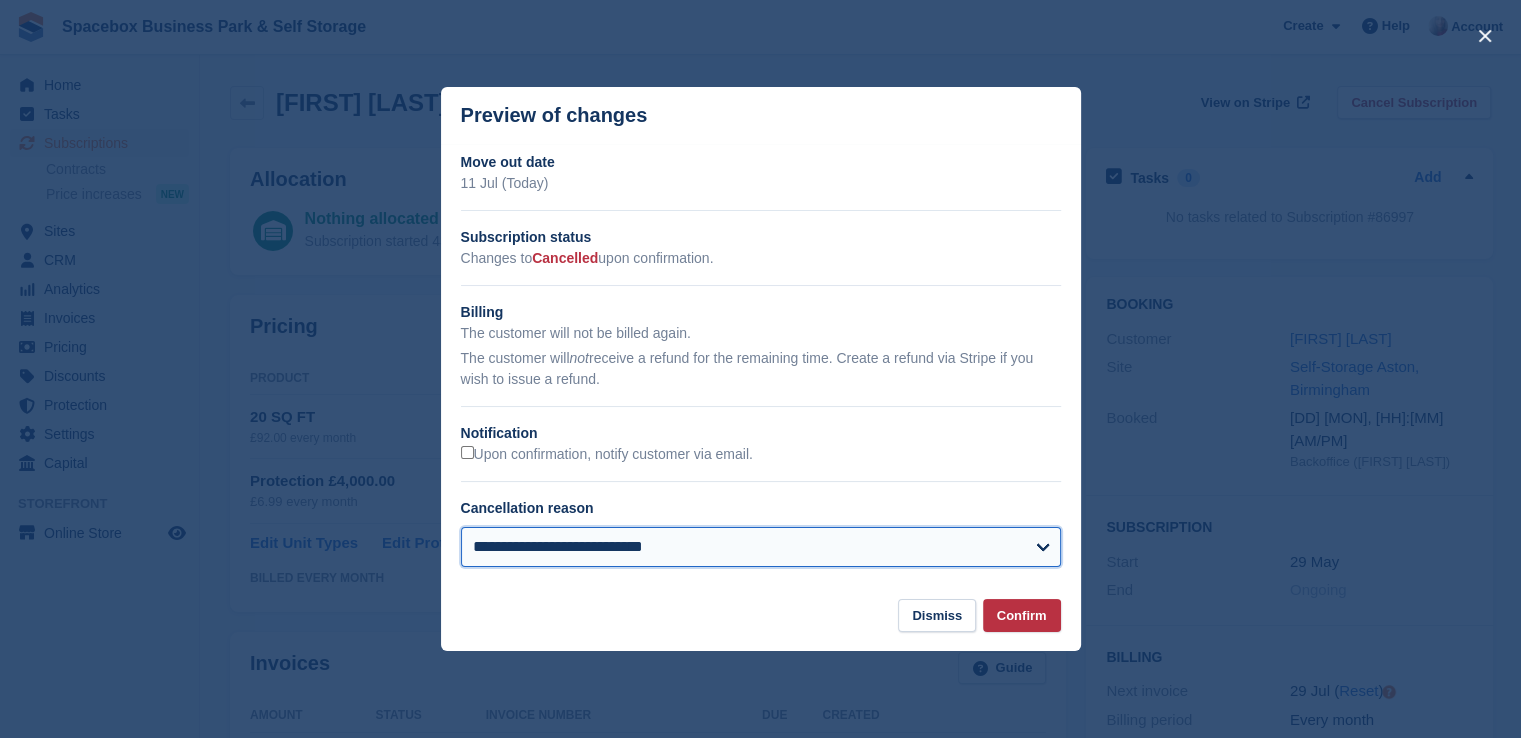 click on "**********" at bounding box center (761, 547) 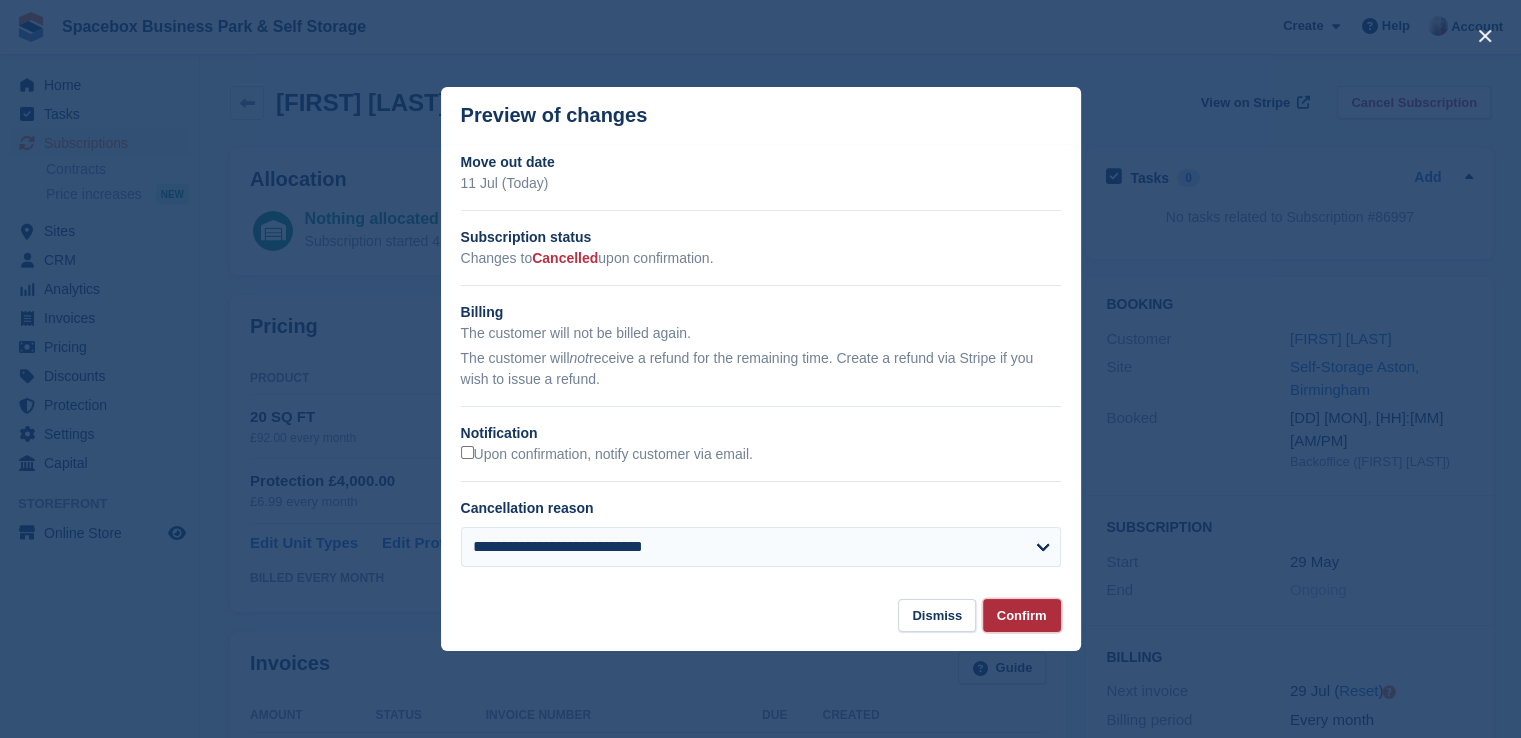 drag, startPoint x: 1017, startPoint y: 613, endPoint x: 976, endPoint y: 605, distance: 41.773197 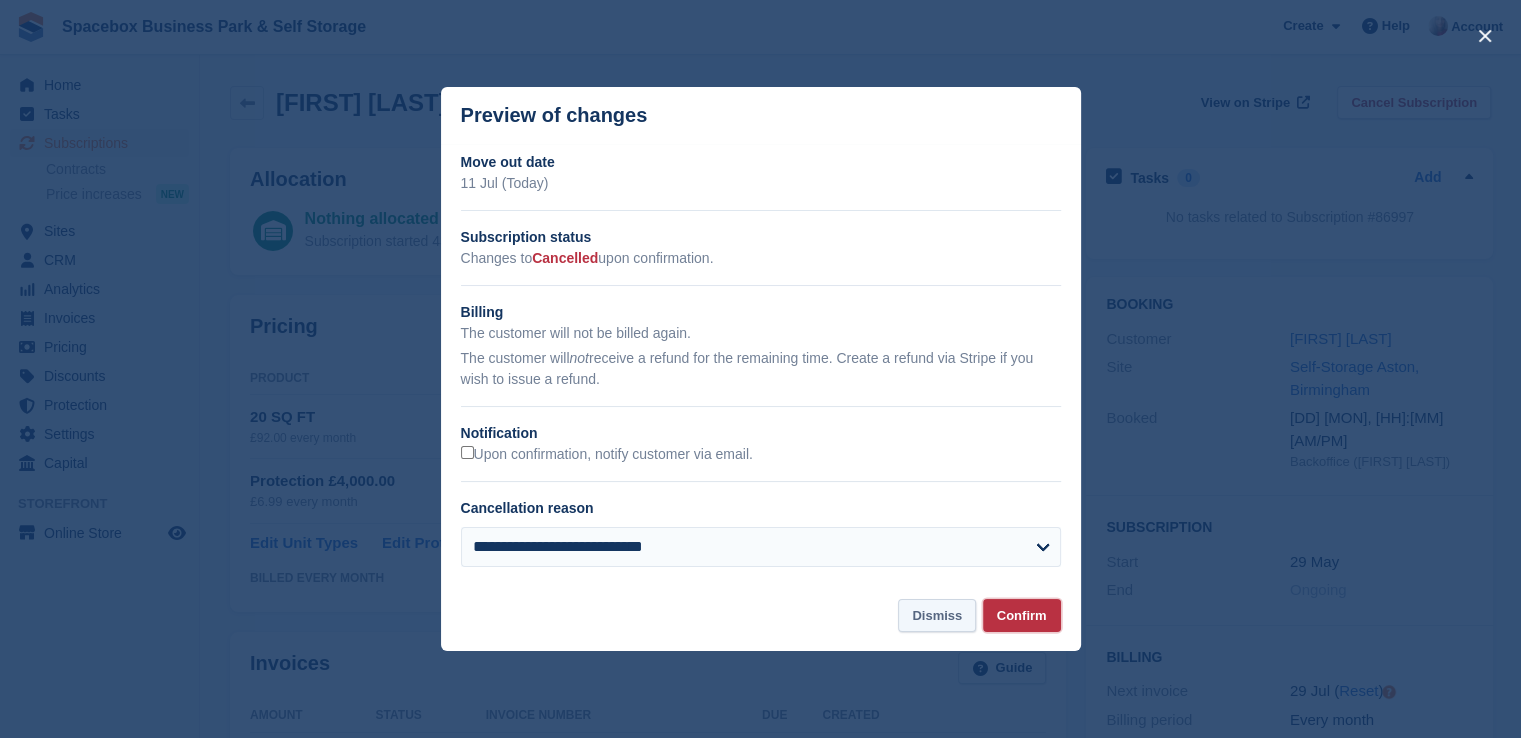 click on "Confirm" at bounding box center [1022, 615] 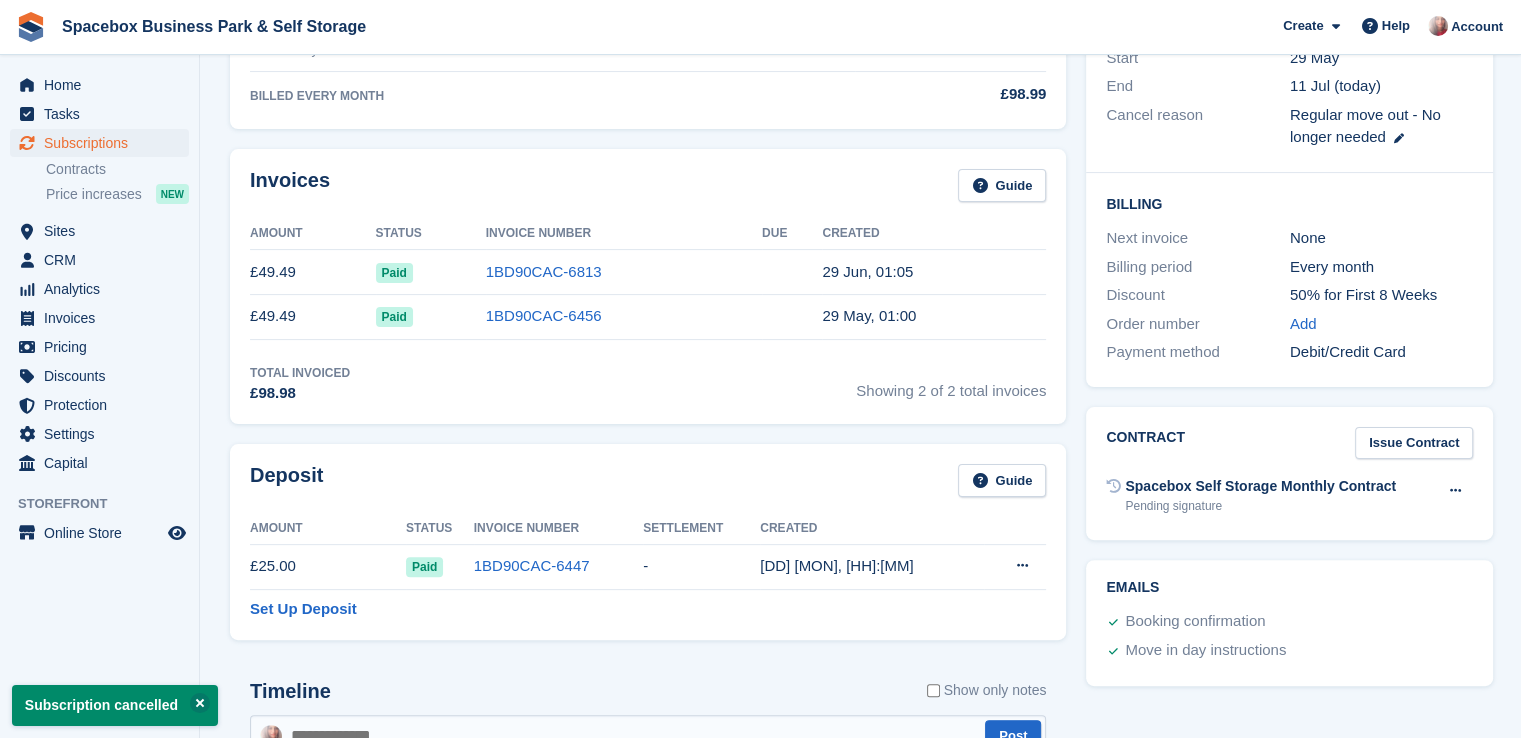 scroll, scrollTop: 0, scrollLeft: 0, axis: both 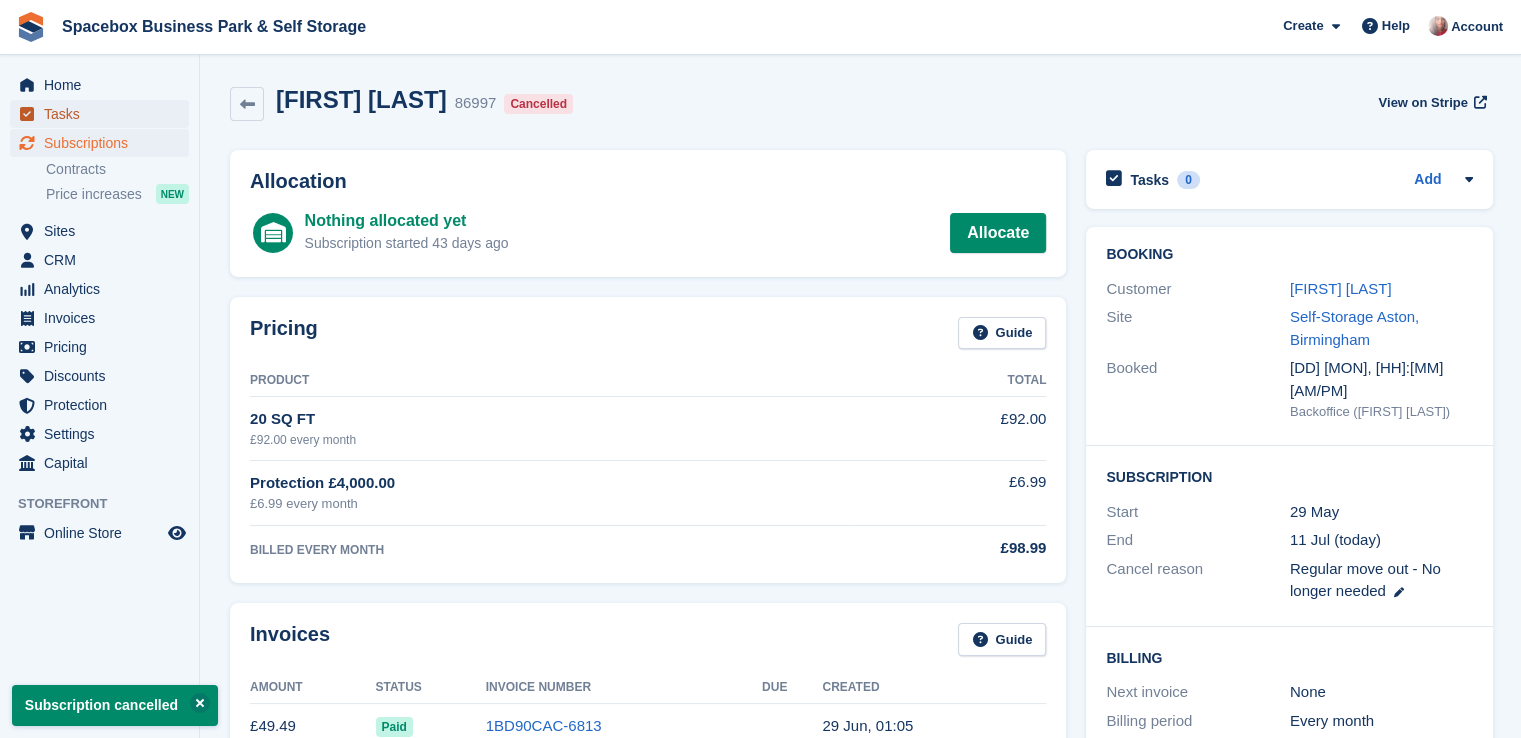 click on "Tasks" at bounding box center [104, 114] 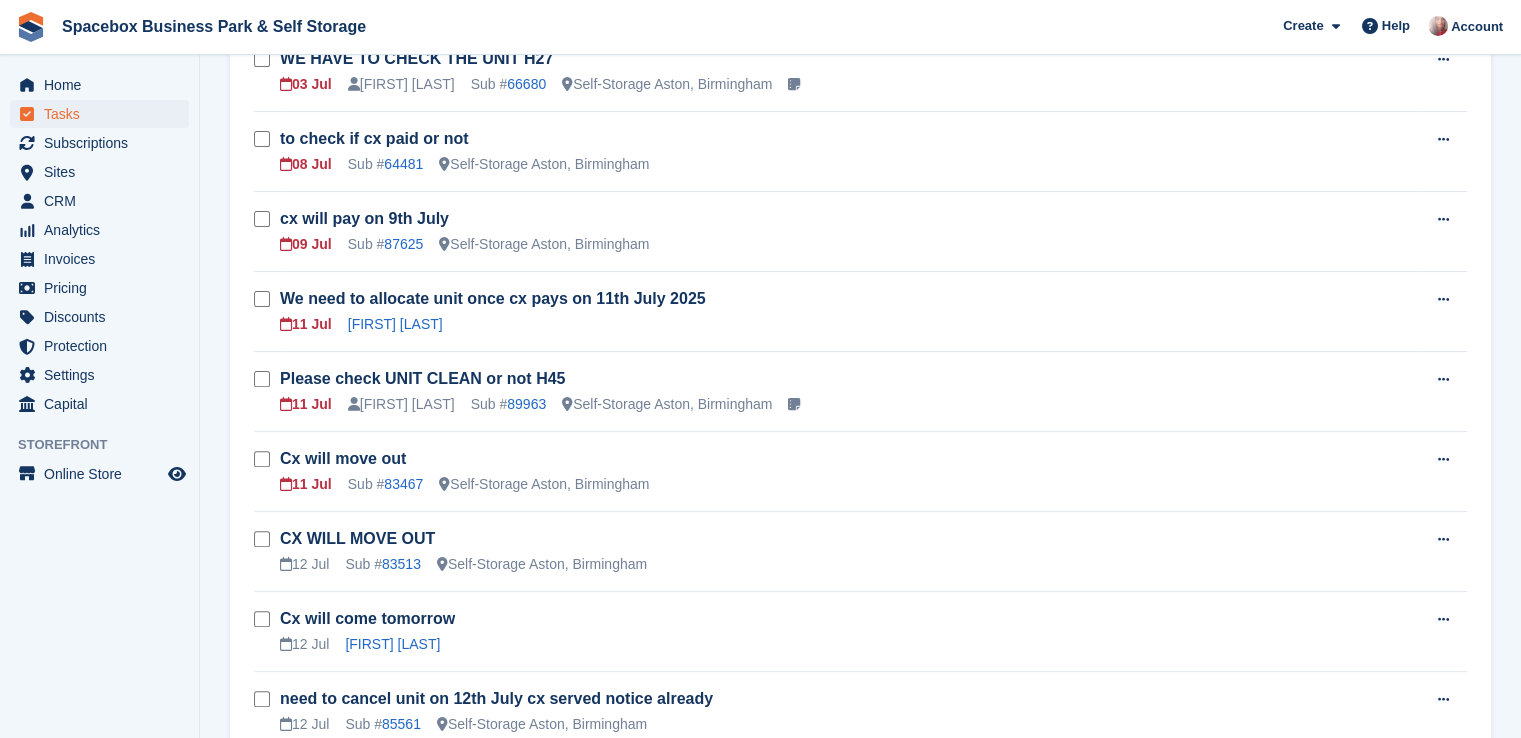 scroll, scrollTop: 600, scrollLeft: 0, axis: vertical 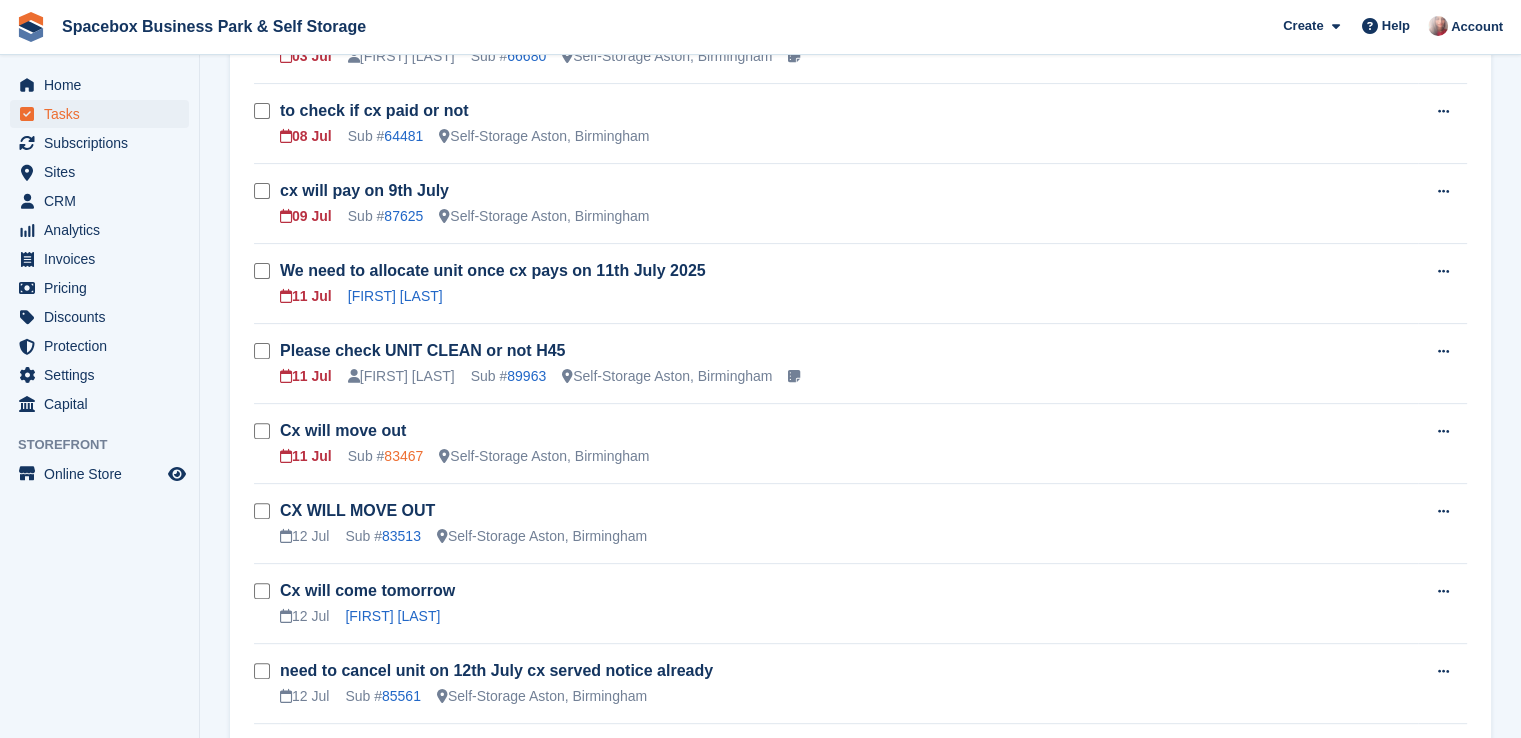 click on "83467" at bounding box center (403, 456) 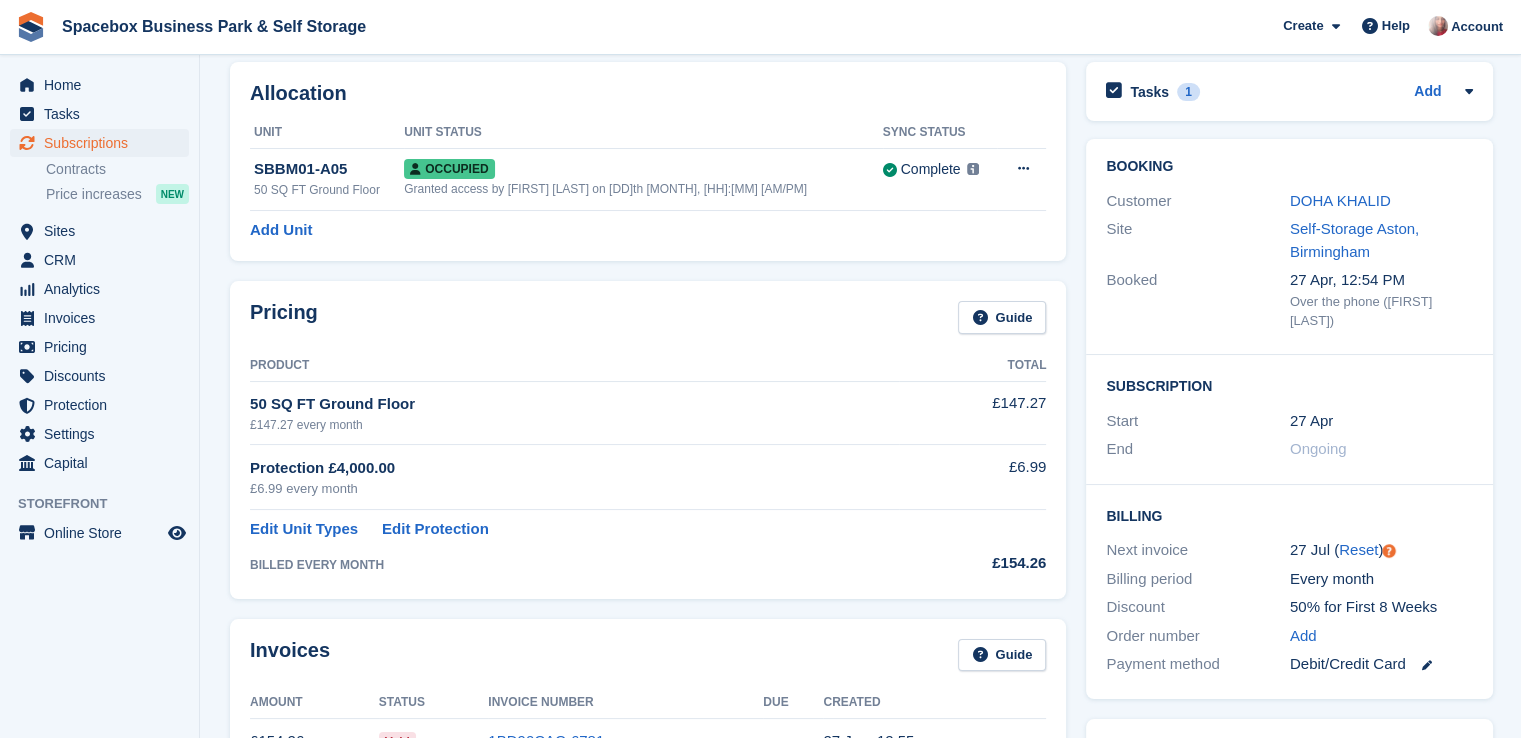 scroll, scrollTop: 0, scrollLeft: 0, axis: both 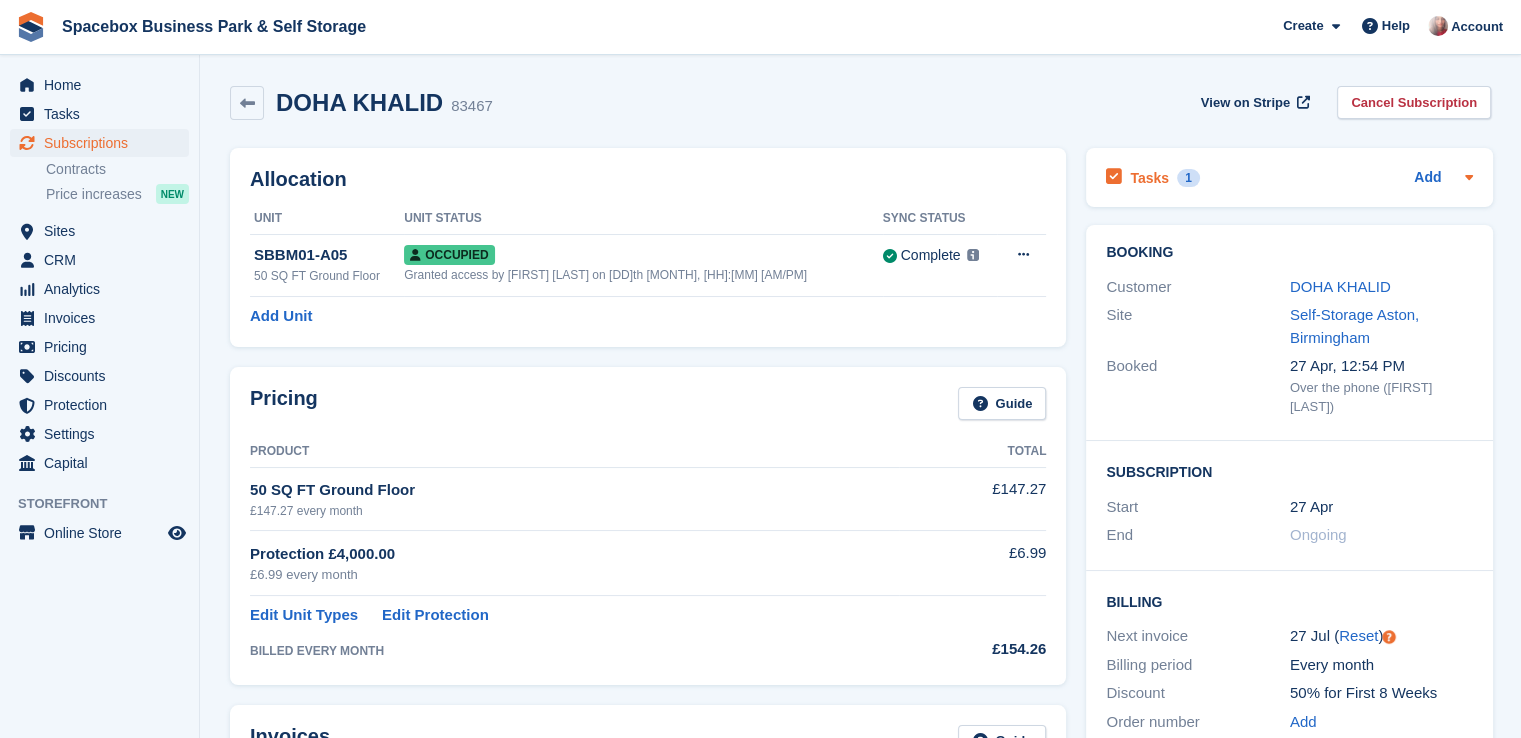 click on "Tasks
1
Add" at bounding box center (1289, 177) 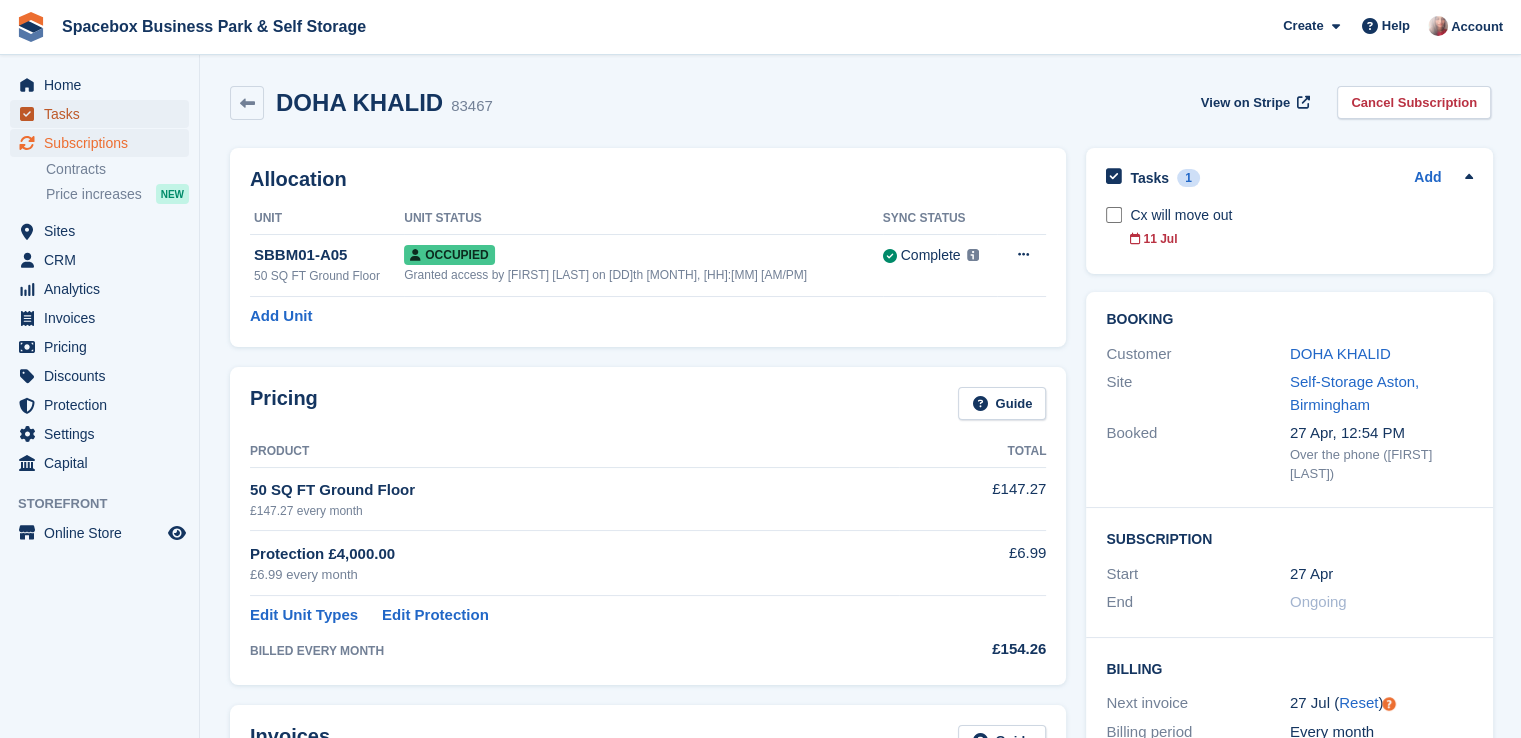 click on "Tasks" at bounding box center (104, 114) 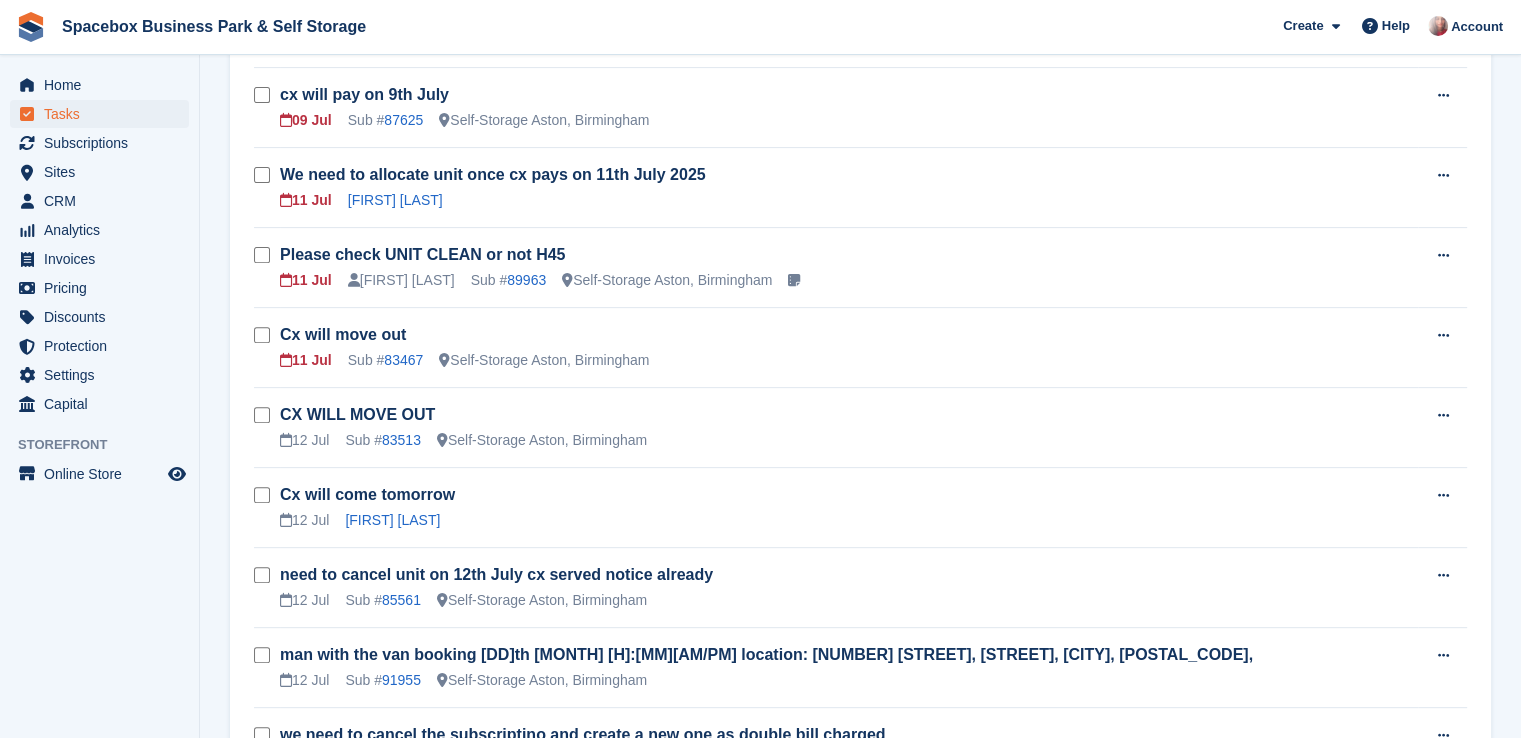 scroll, scrollTop: 700, scrollLeft: 0, axis: vertical 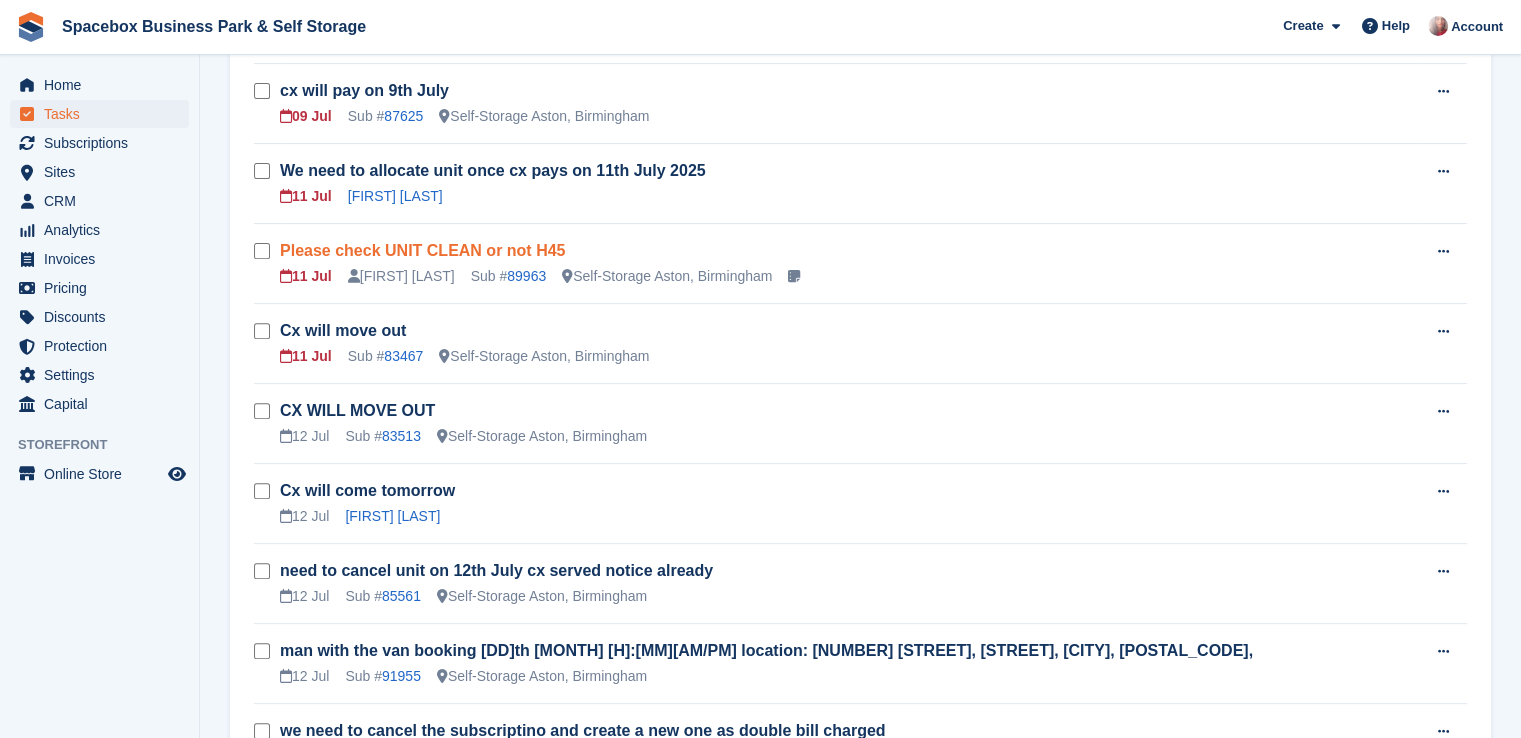 click on "Please check UNIT CLEAN or not H45" at bounding box center [422, 250] 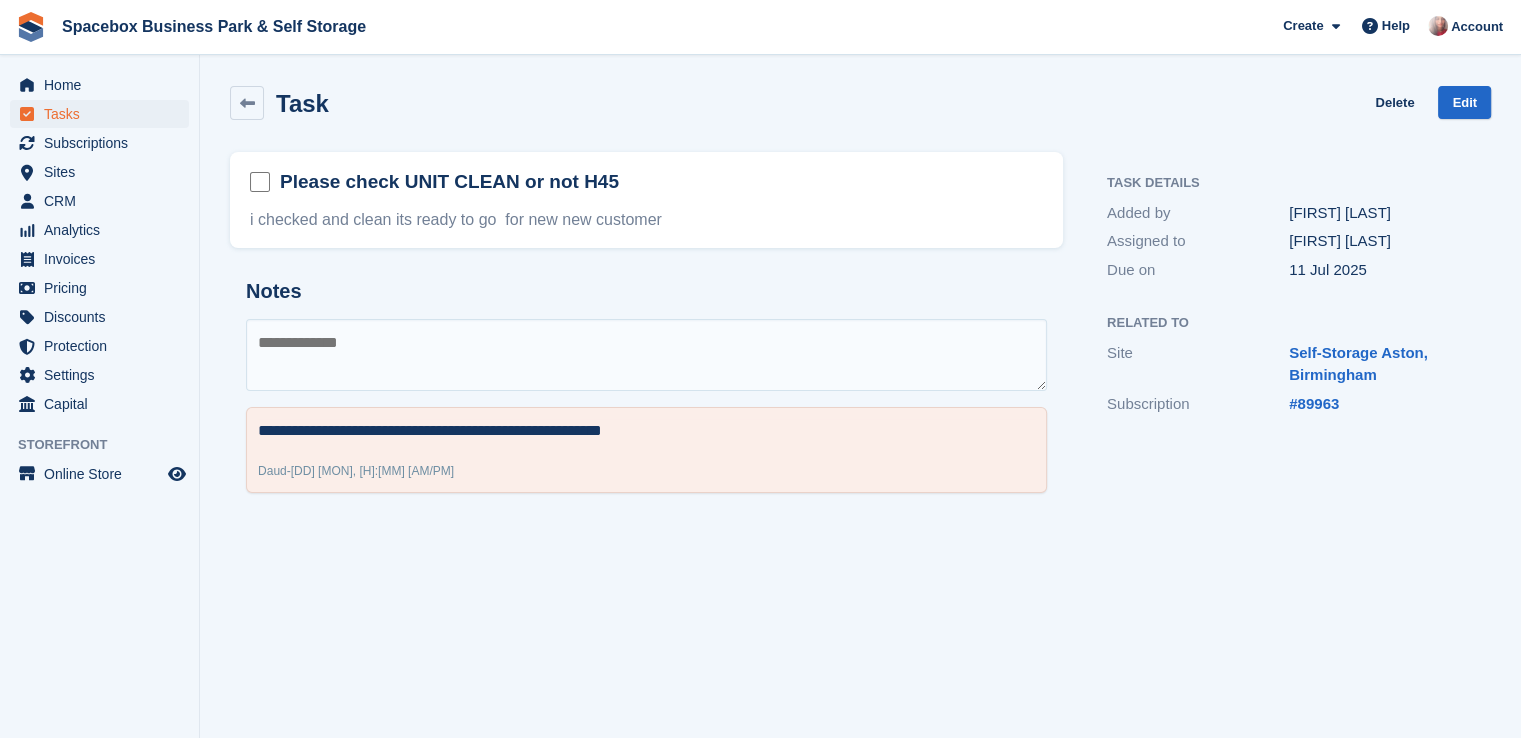 scroll, scrollTop: 0, scrollLeft: 0, axis: both 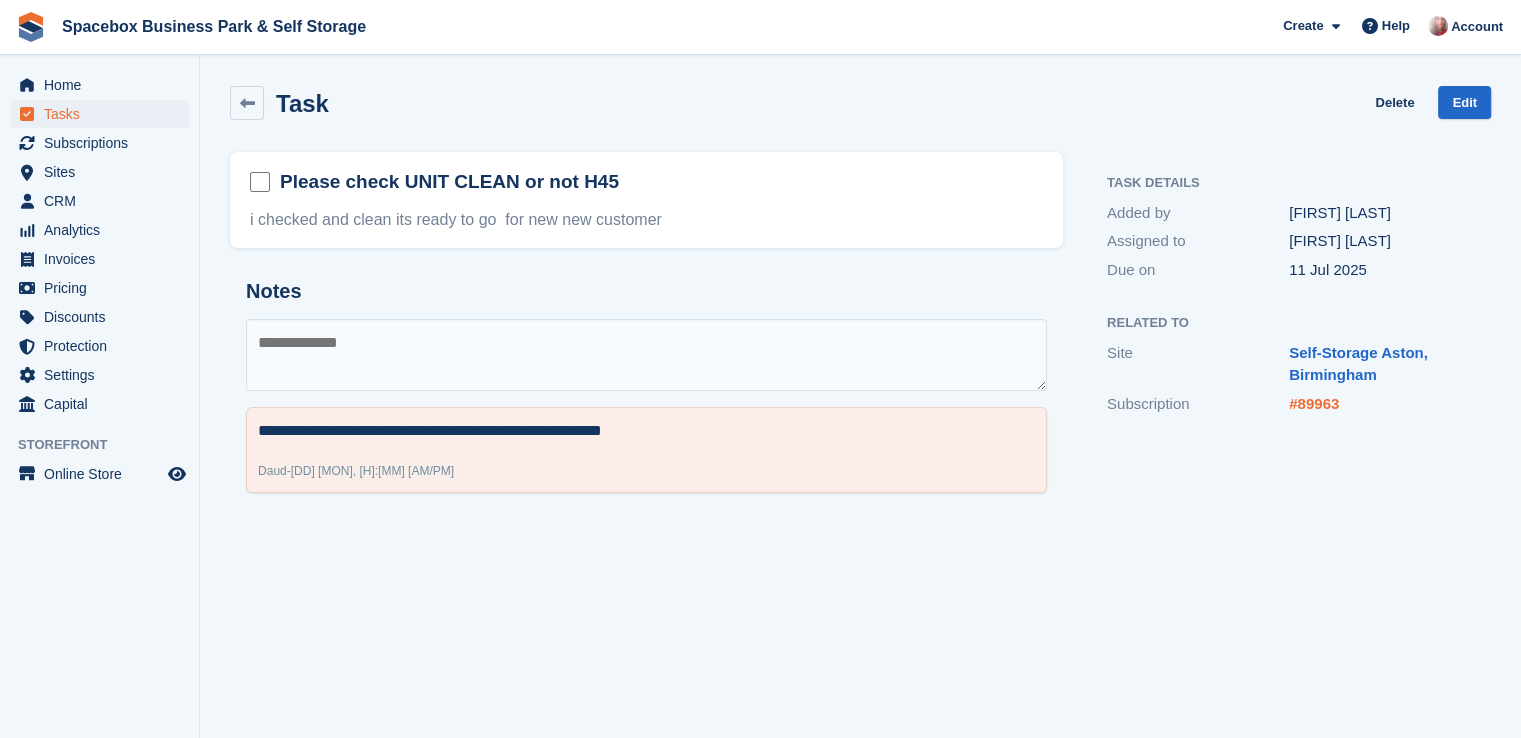click on "#89963" at bounding box center (1314, 403) 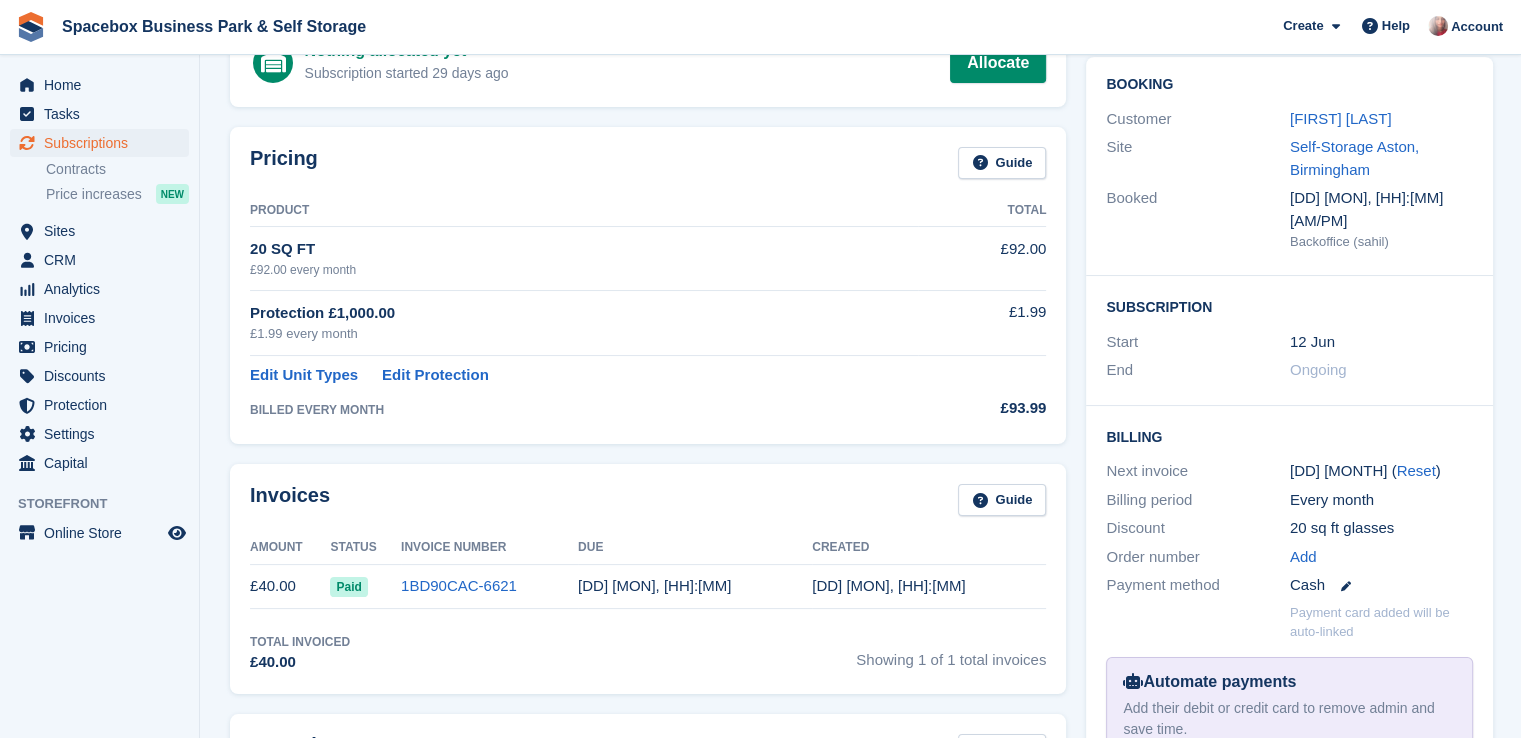 scroll, scrollTop: 600, scrollLeft: 0, axis: vertical 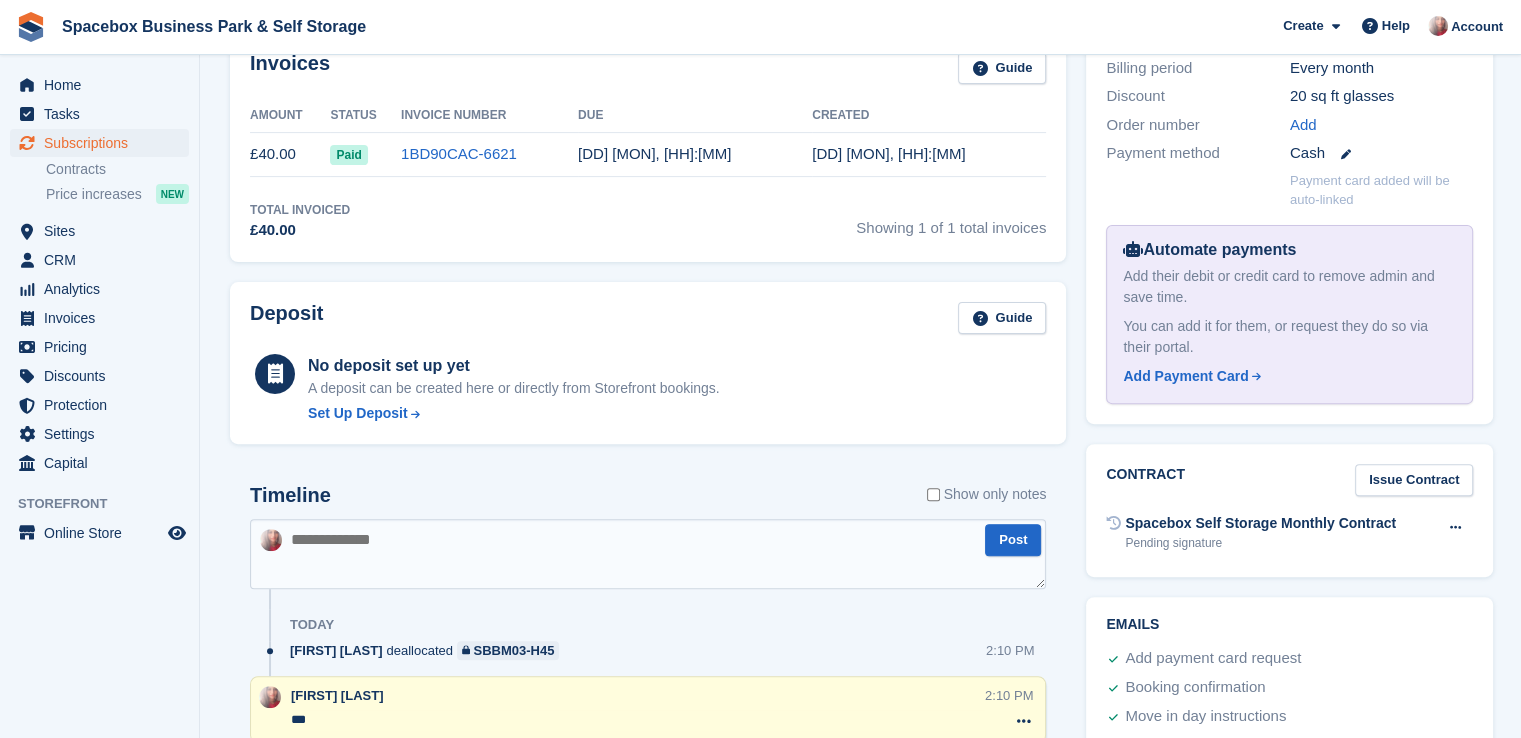 click at bounding box center (648, 554) 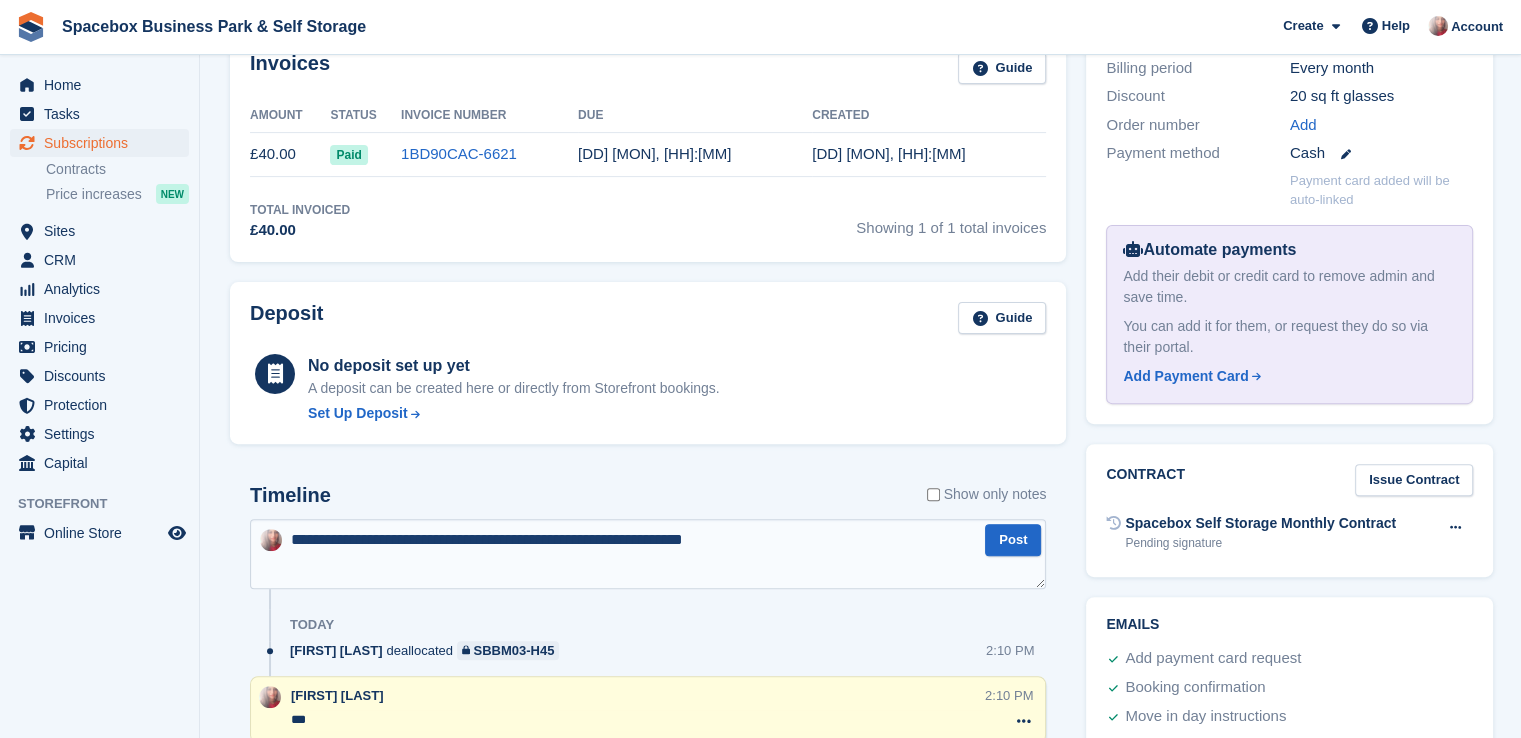 click on "**********" at bounding box center (648, 554) 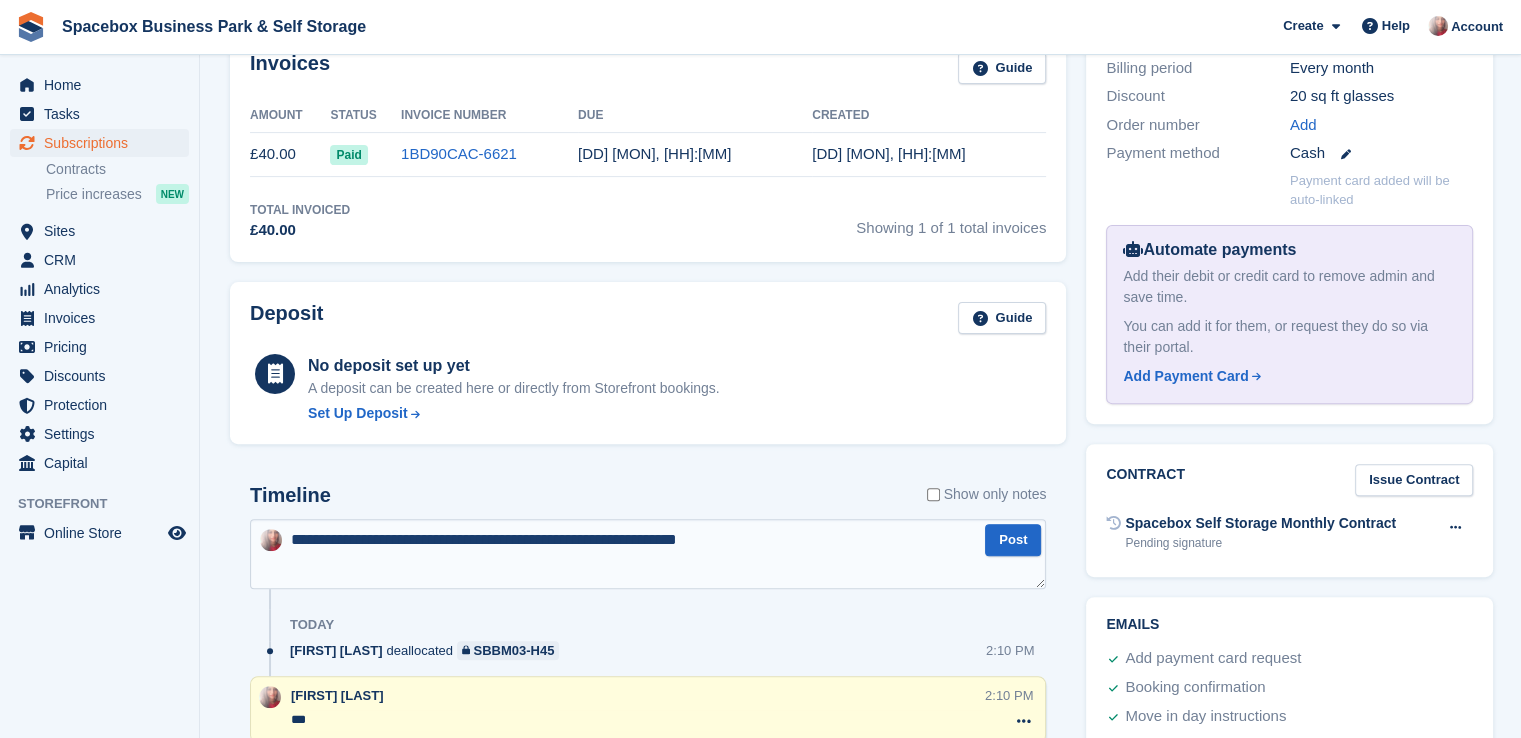 type on "**********" 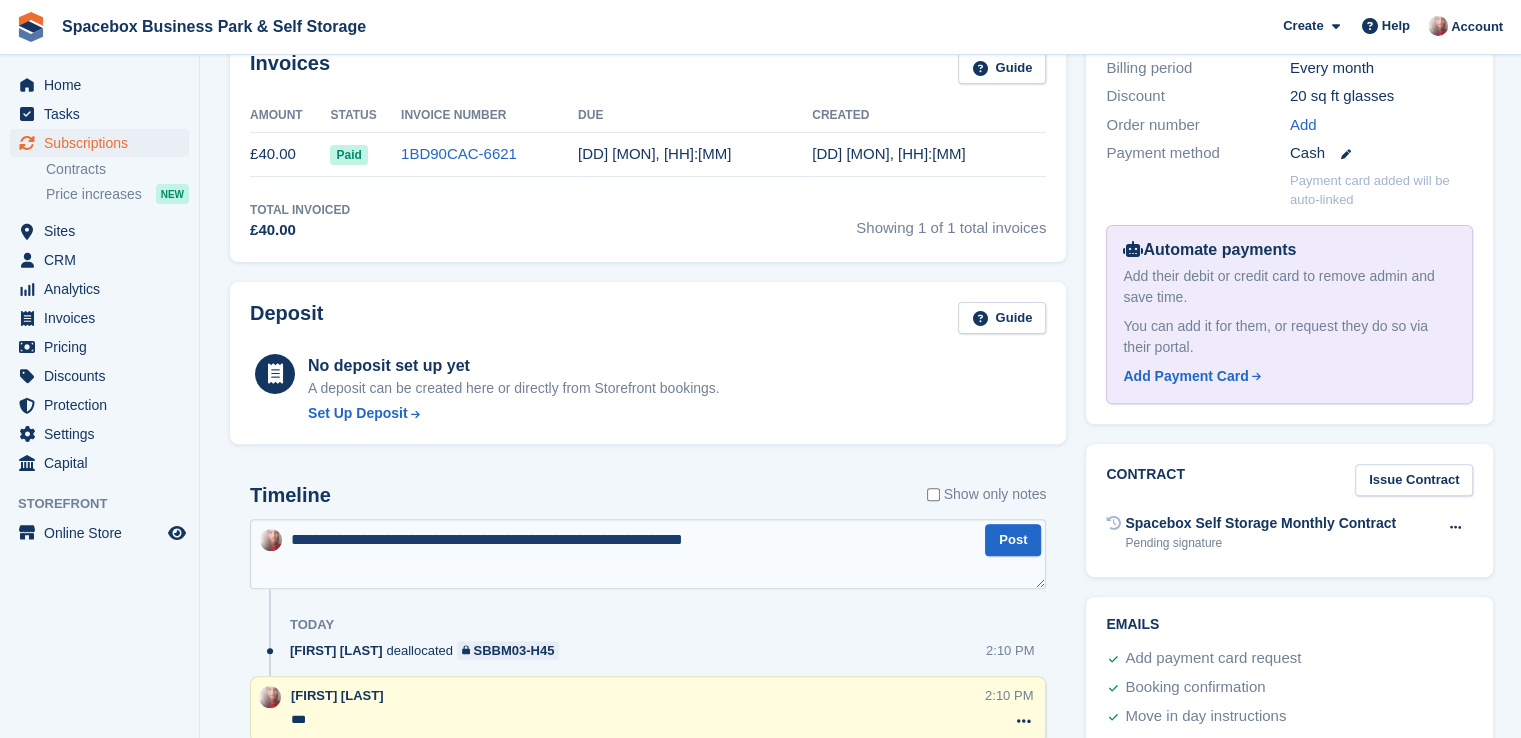 type 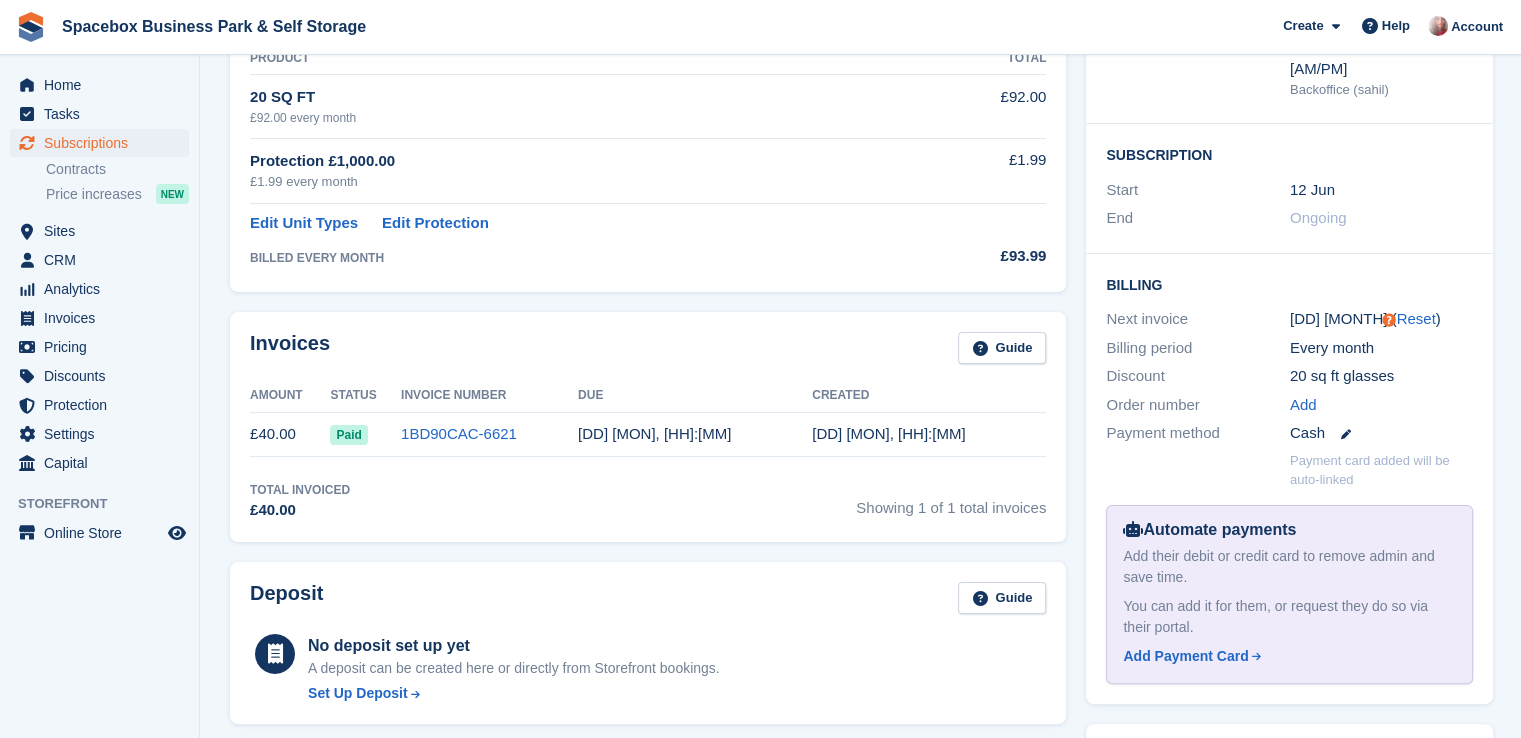 scroll, scrollTop: 0, scrollLeft: 0, axis: both 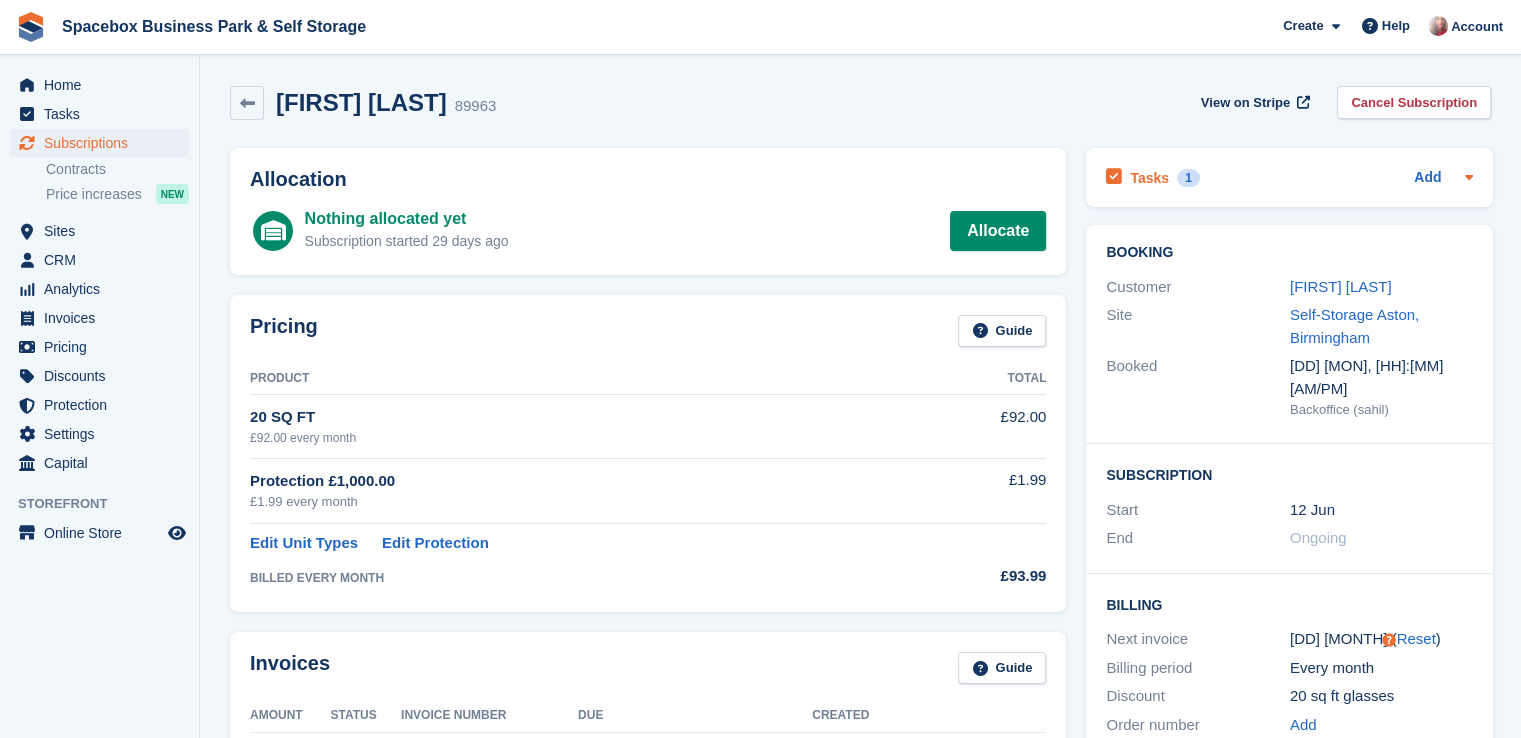 click on "Tasks
1
Add" at bounding box center [1289, 177] 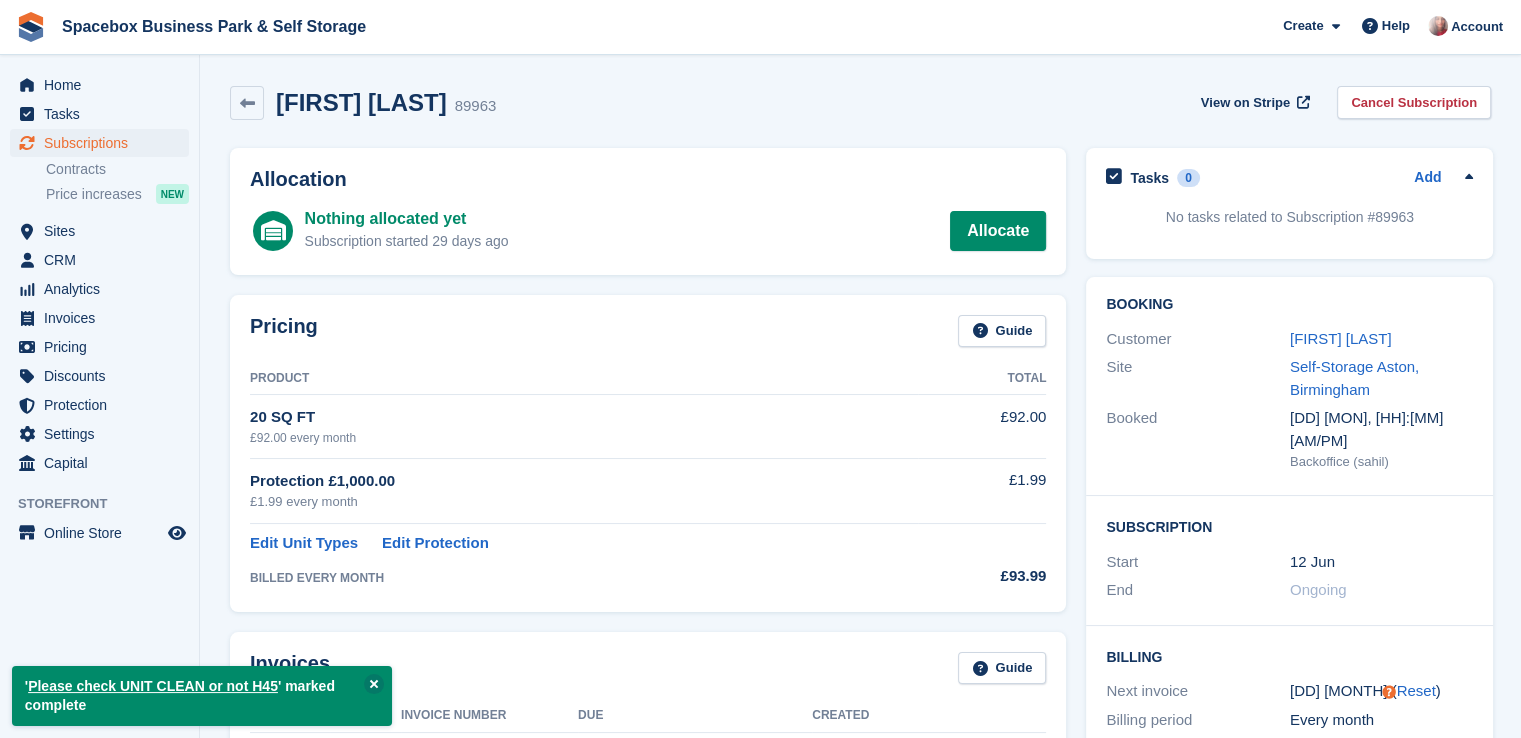 drag, startPoint x: 1404, startPoint y: 105, endPoint x: 1100, endPoint y: 133, distance: 305.28674 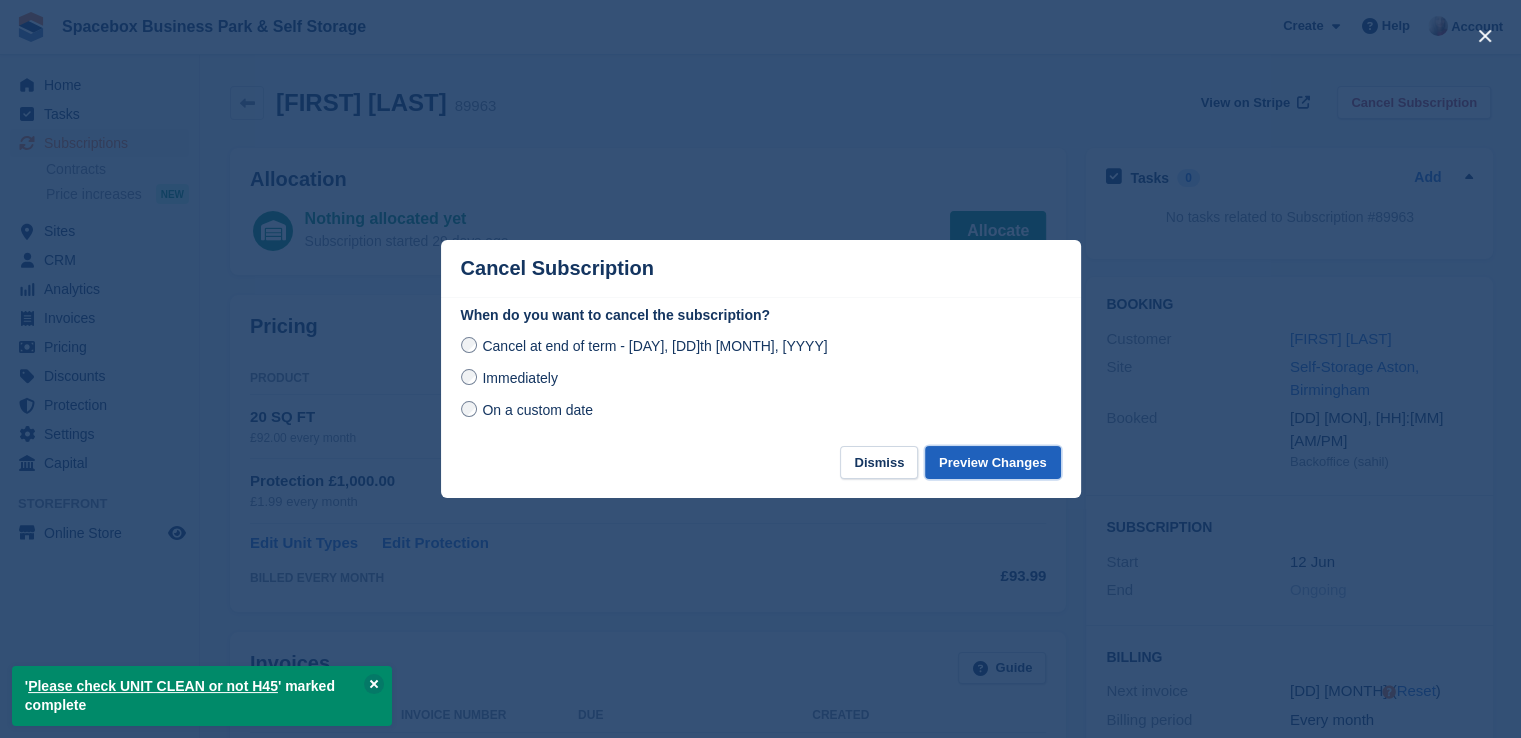 click on "Preview Changes" at bounding box center [993, 462] 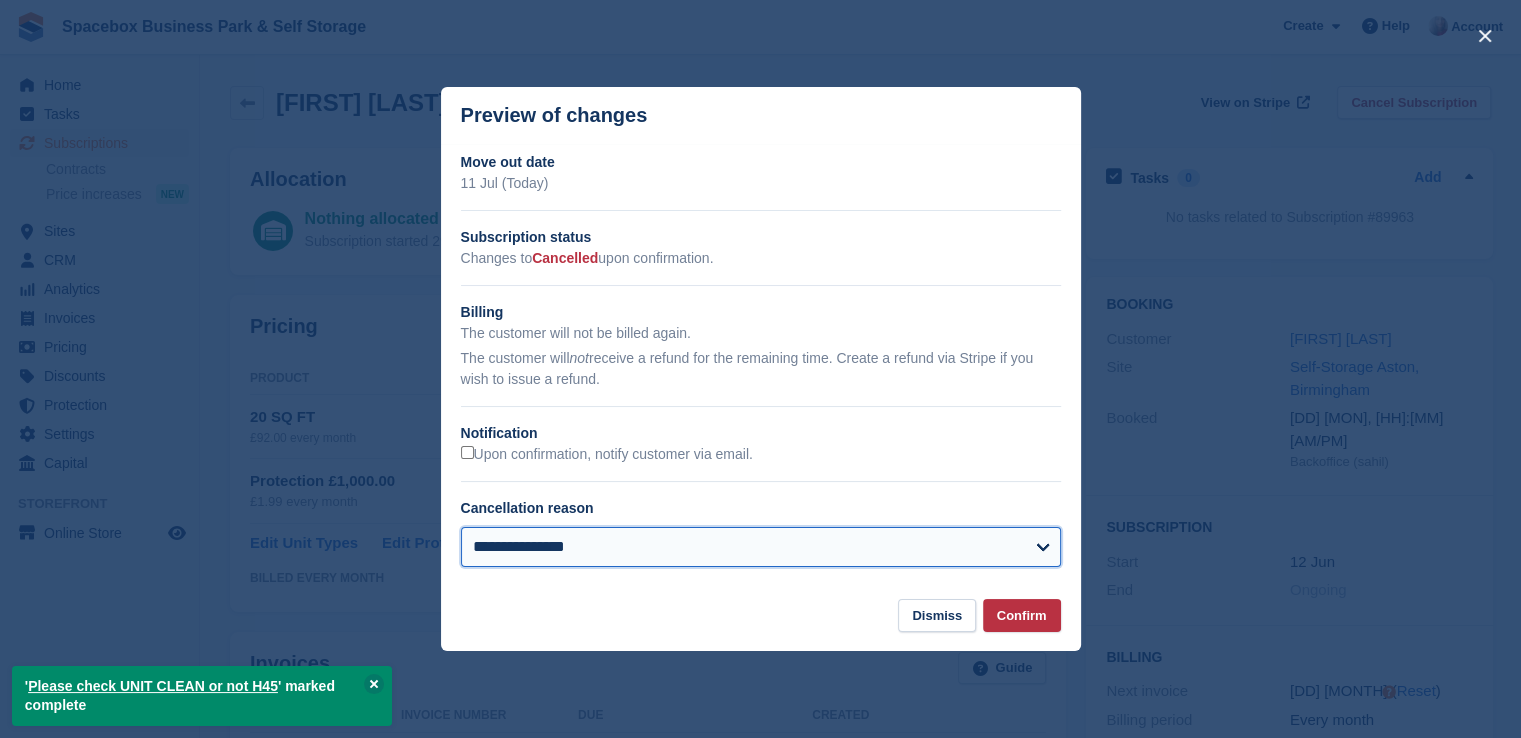 click on "**********" at bounding box center (761, 547) 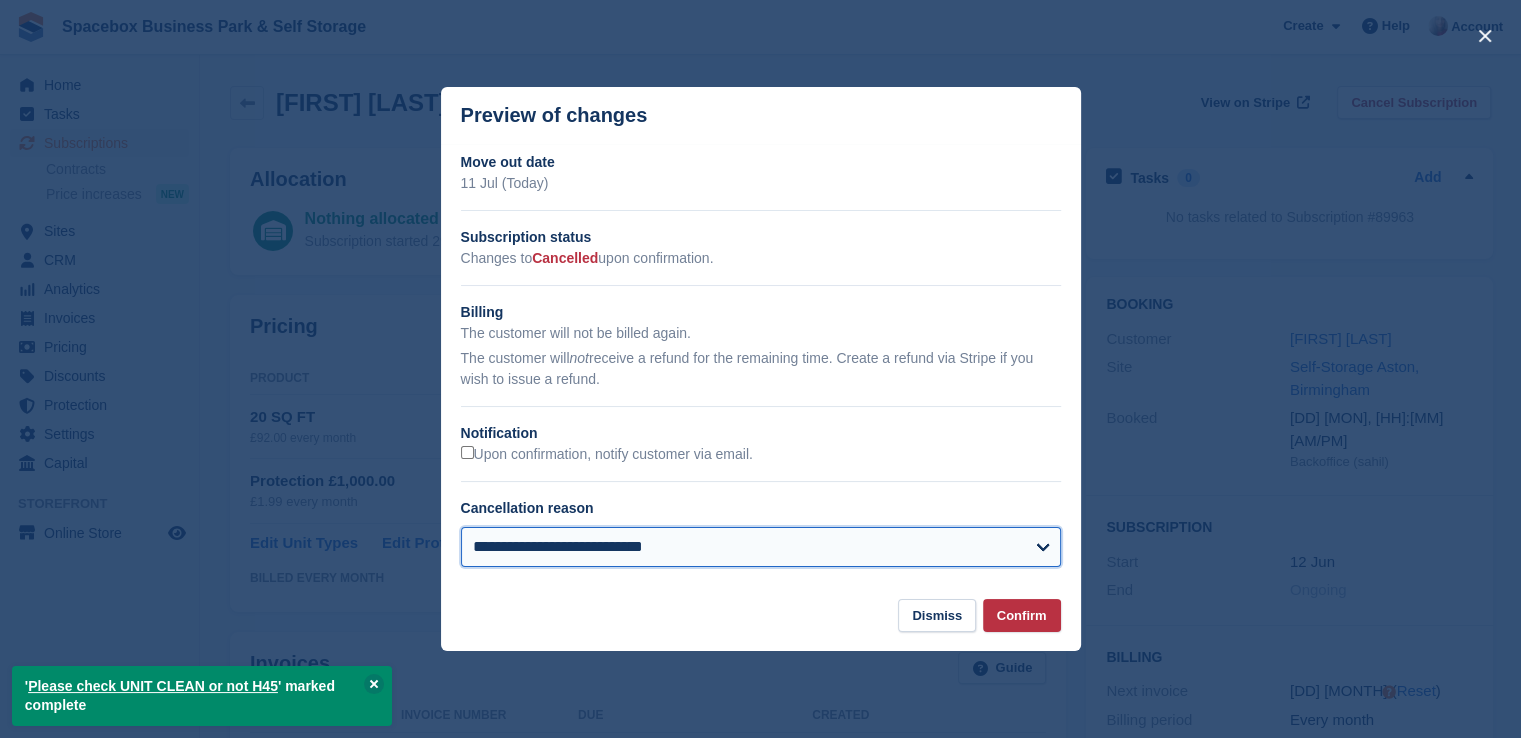 click on "**********" at bounding box center [761, 547] 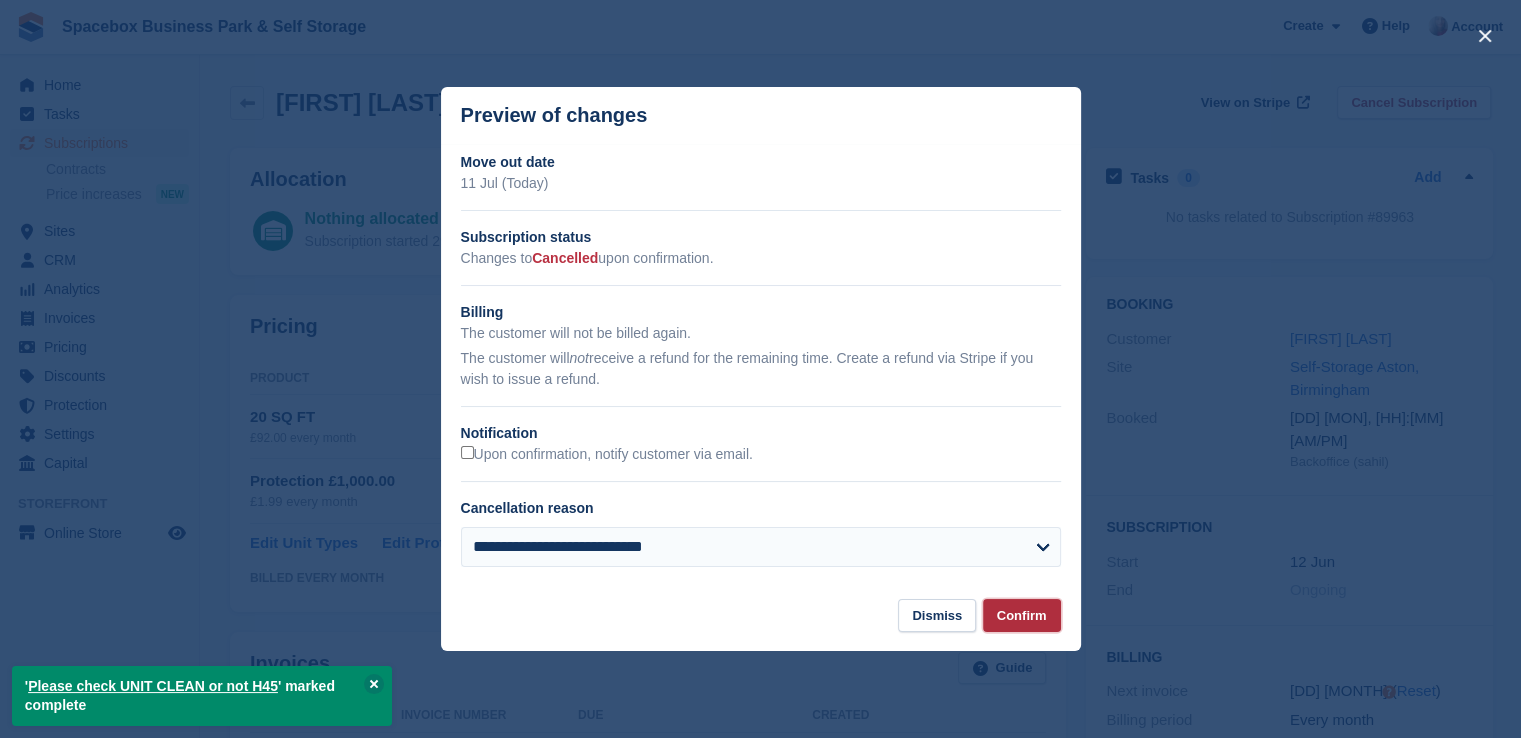 click on "Confirm" at bounding box center (1022, 615) 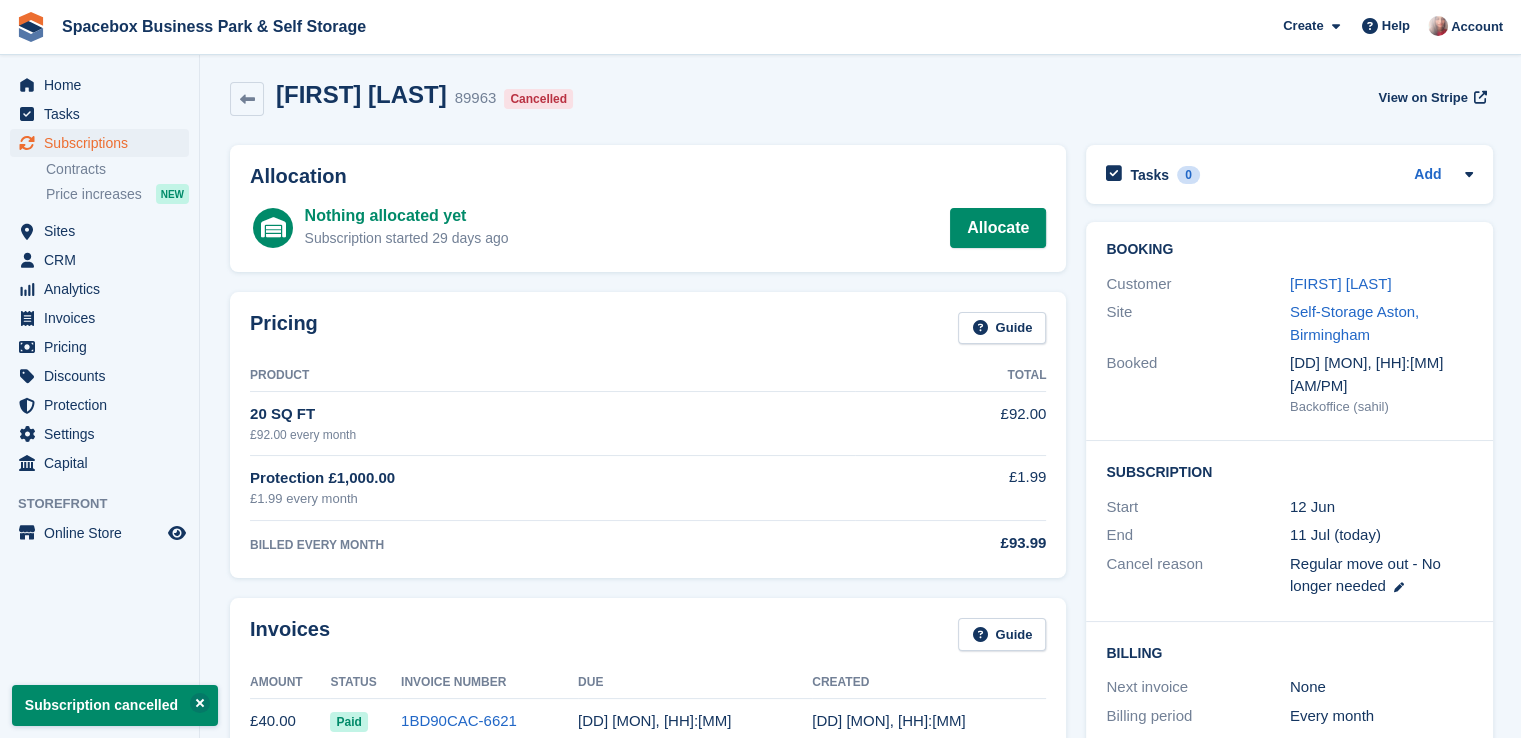 scroll, scrollTop: 0, scrollLeft: 0, axis: both 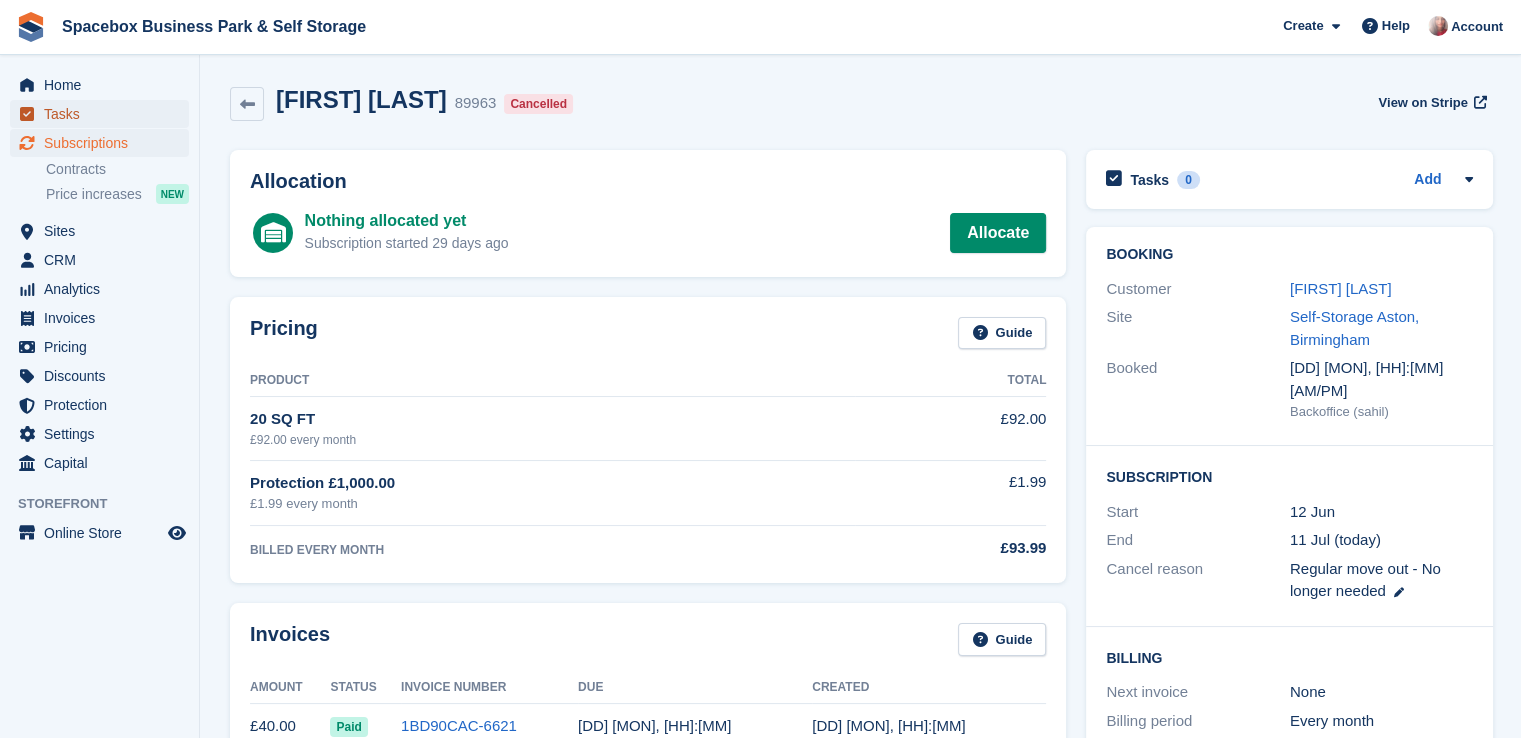 click on "Tasks" at bounding box center (104, 114) 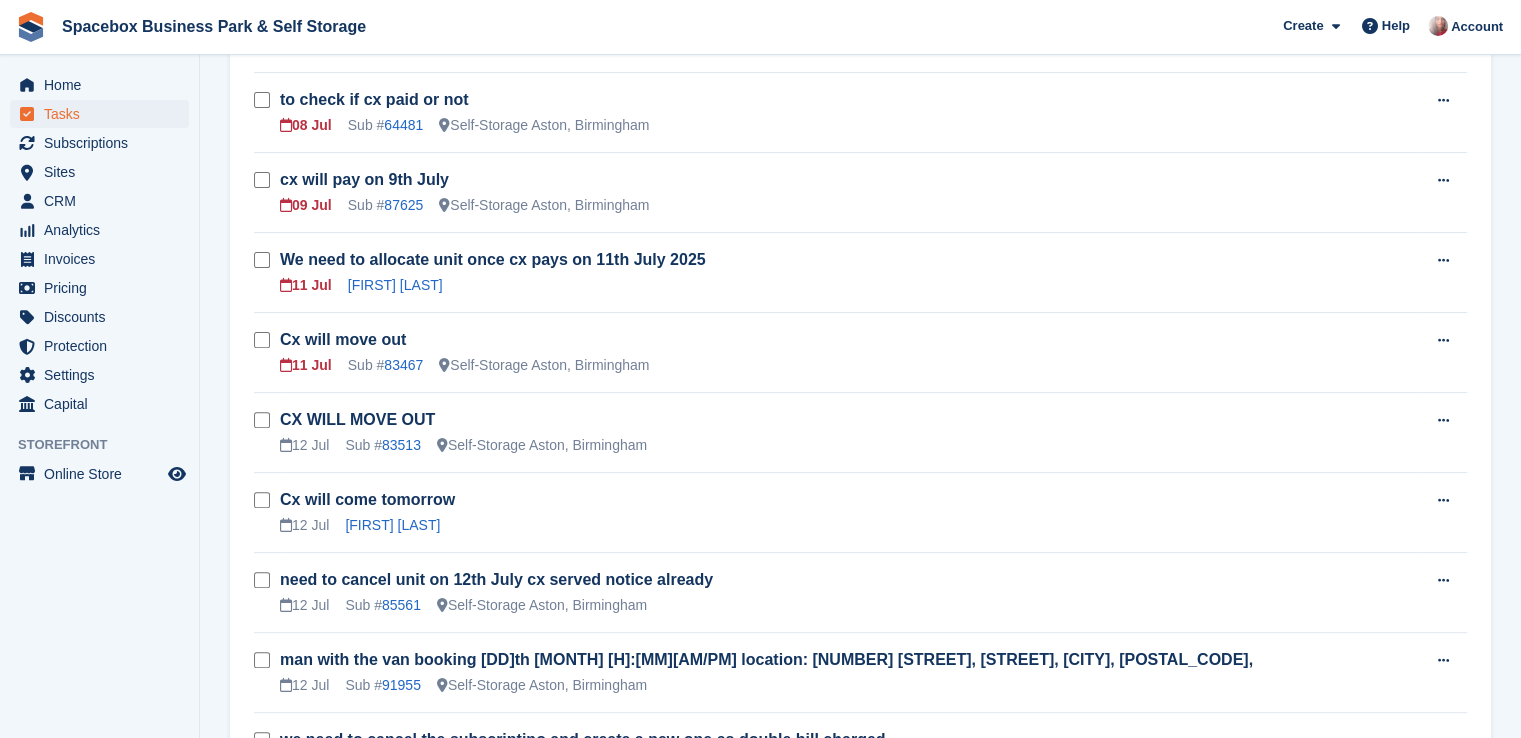 scroll, scrollTop: 700, scrollLeft: 0, axis: vertical 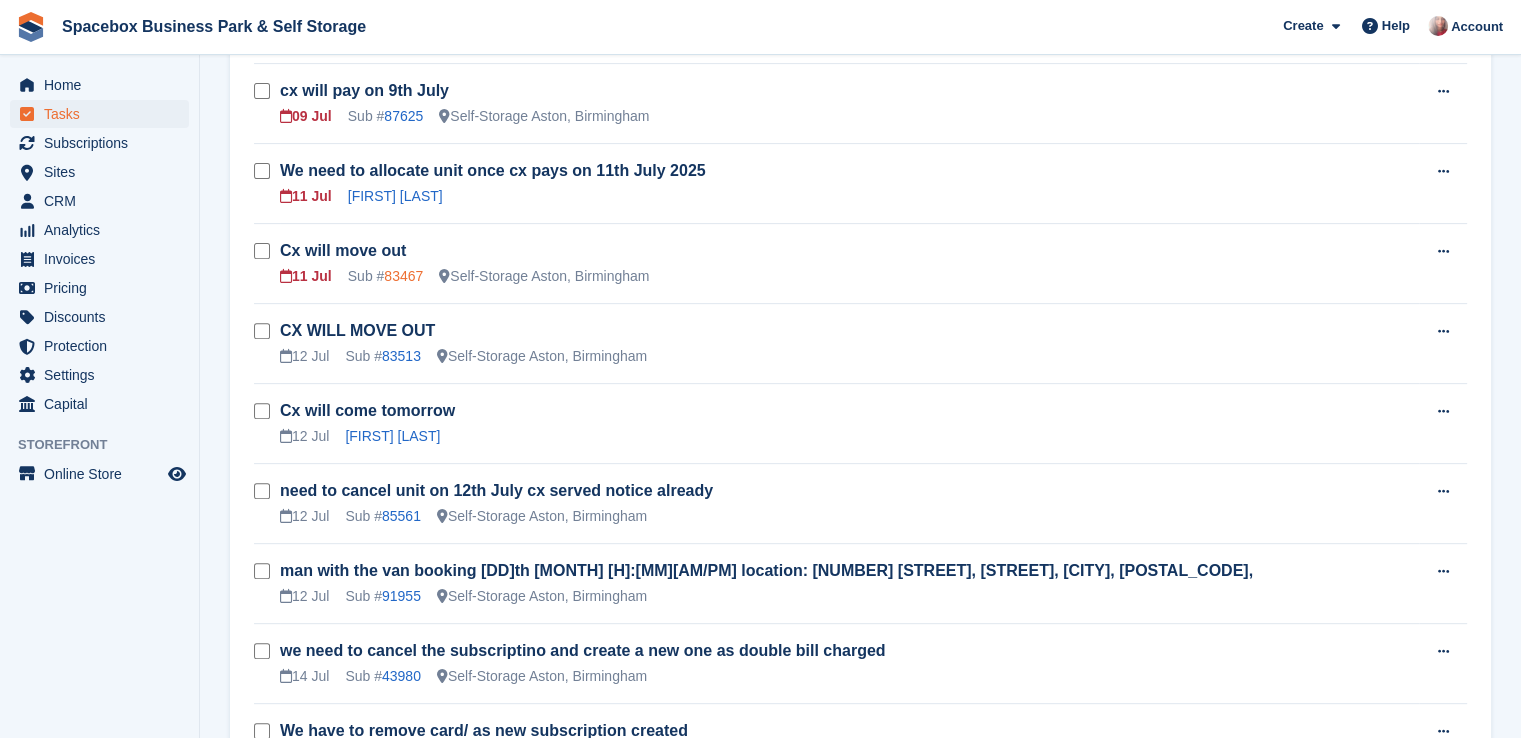 click on "83467" at bounding box center (403, 276) 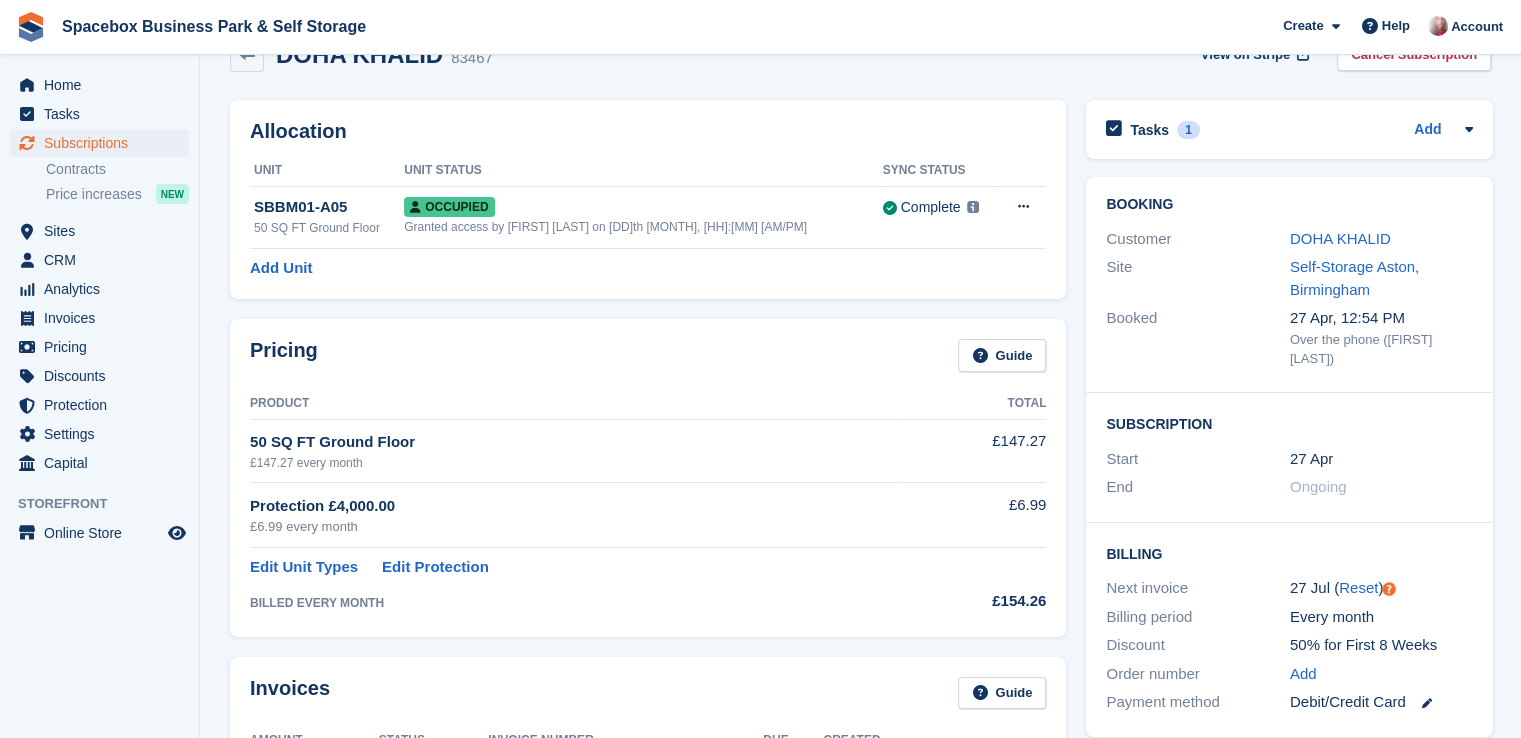 scroll, scrollTop: 0, scrollLeft: 0, axis: both 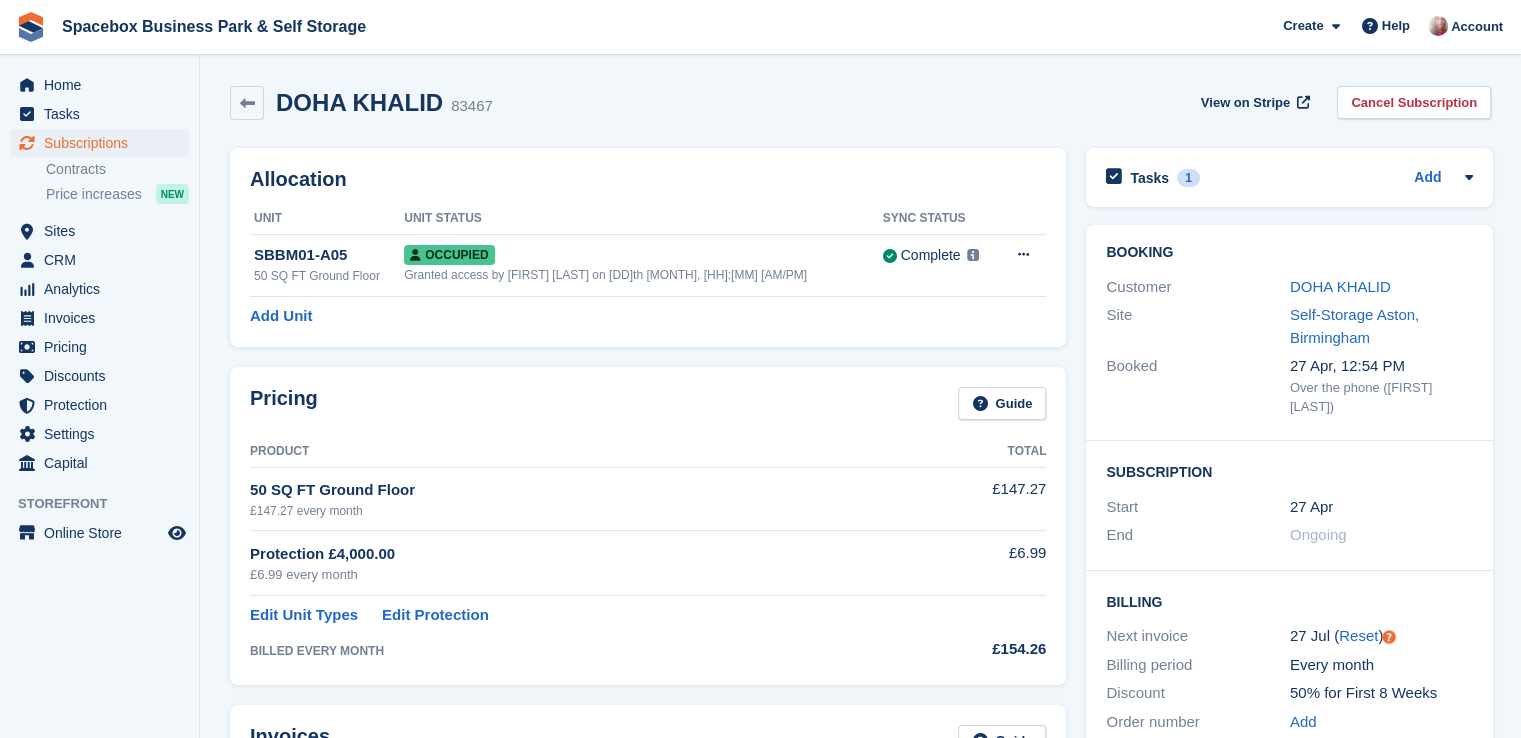 click on "DOHA KHALID" at bounding box center [1382, 287] 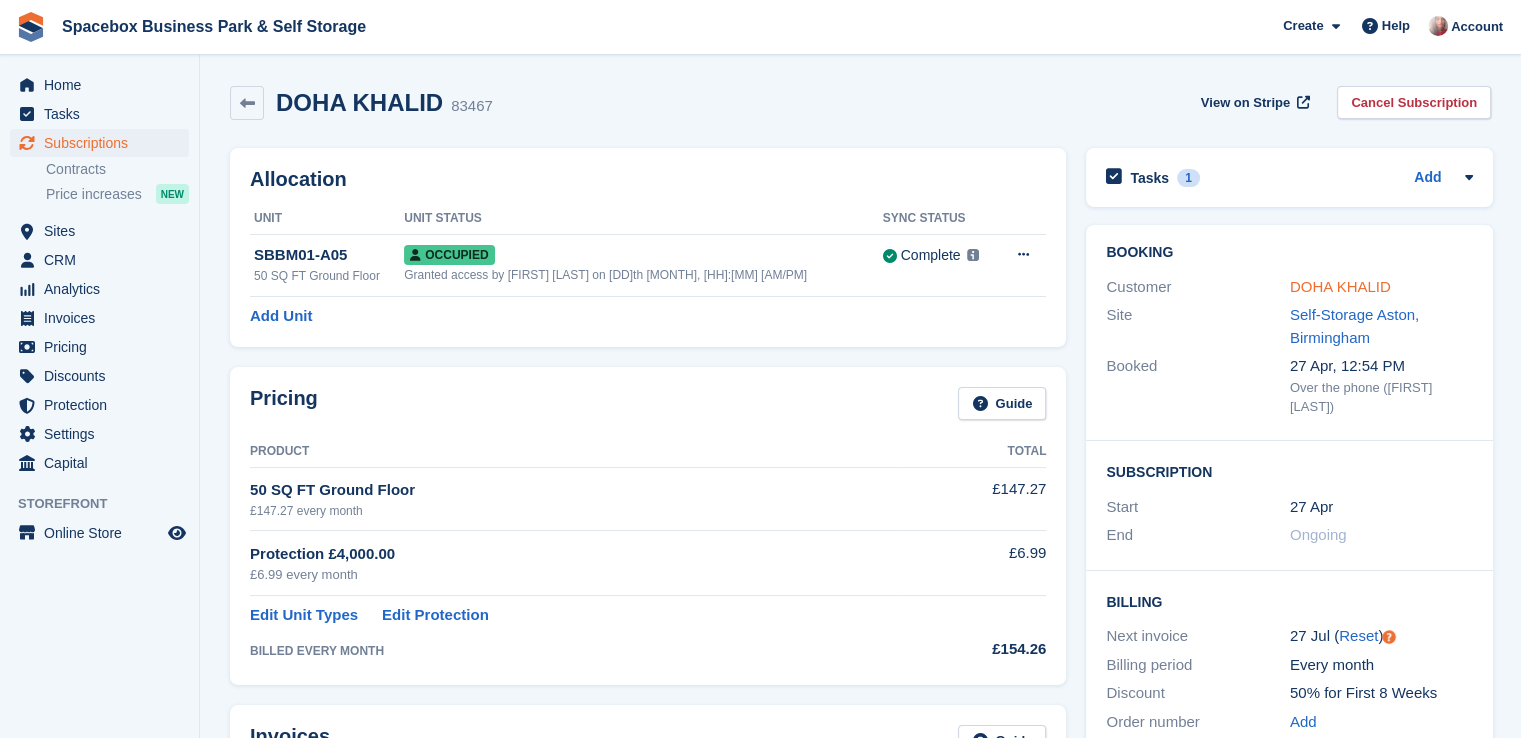 click on "DOHA KHALID" at bounding box center [1340, 286] 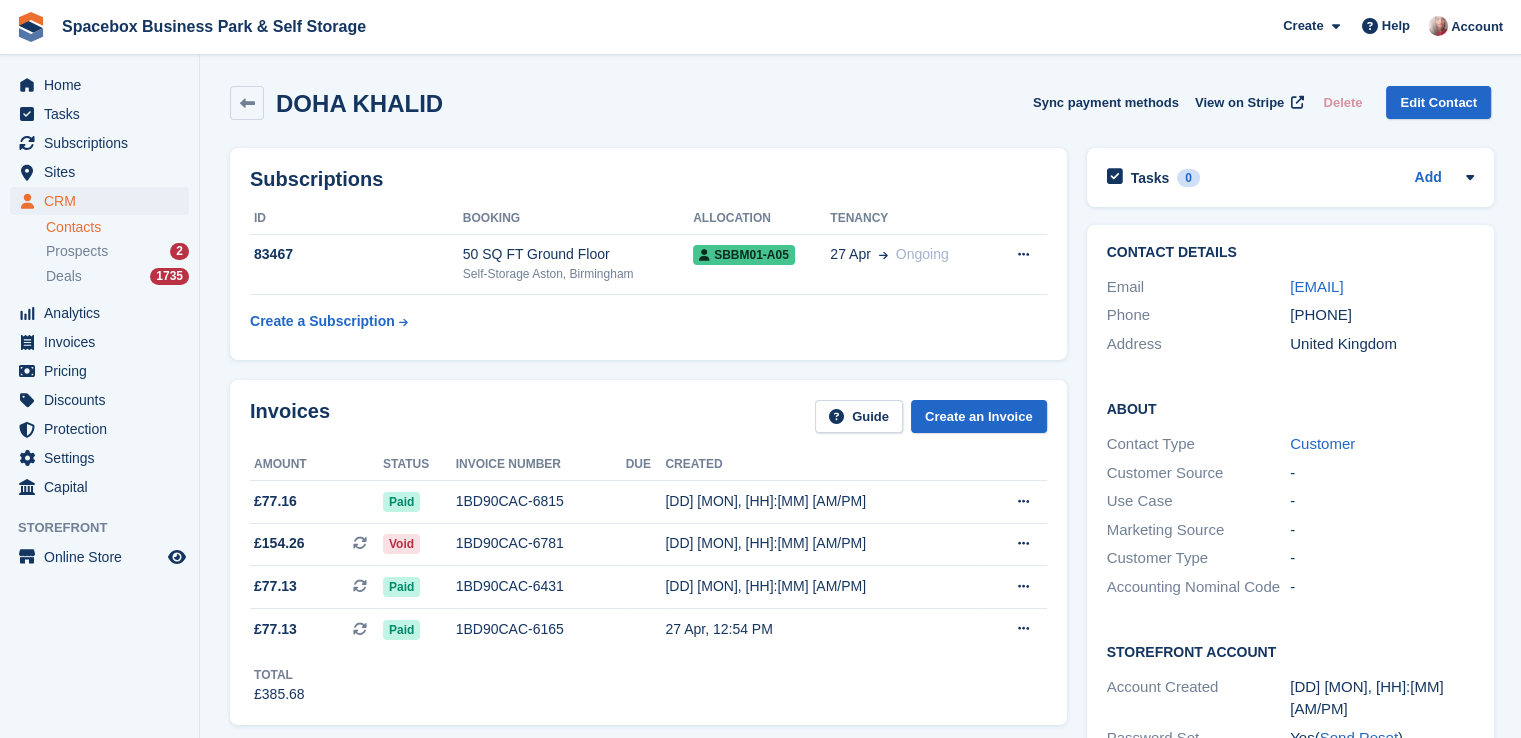 drag, startPoint x: 1312, startPoint y: 313, endPoint x: 1396, endPoint y: 324, distance: 84.71718 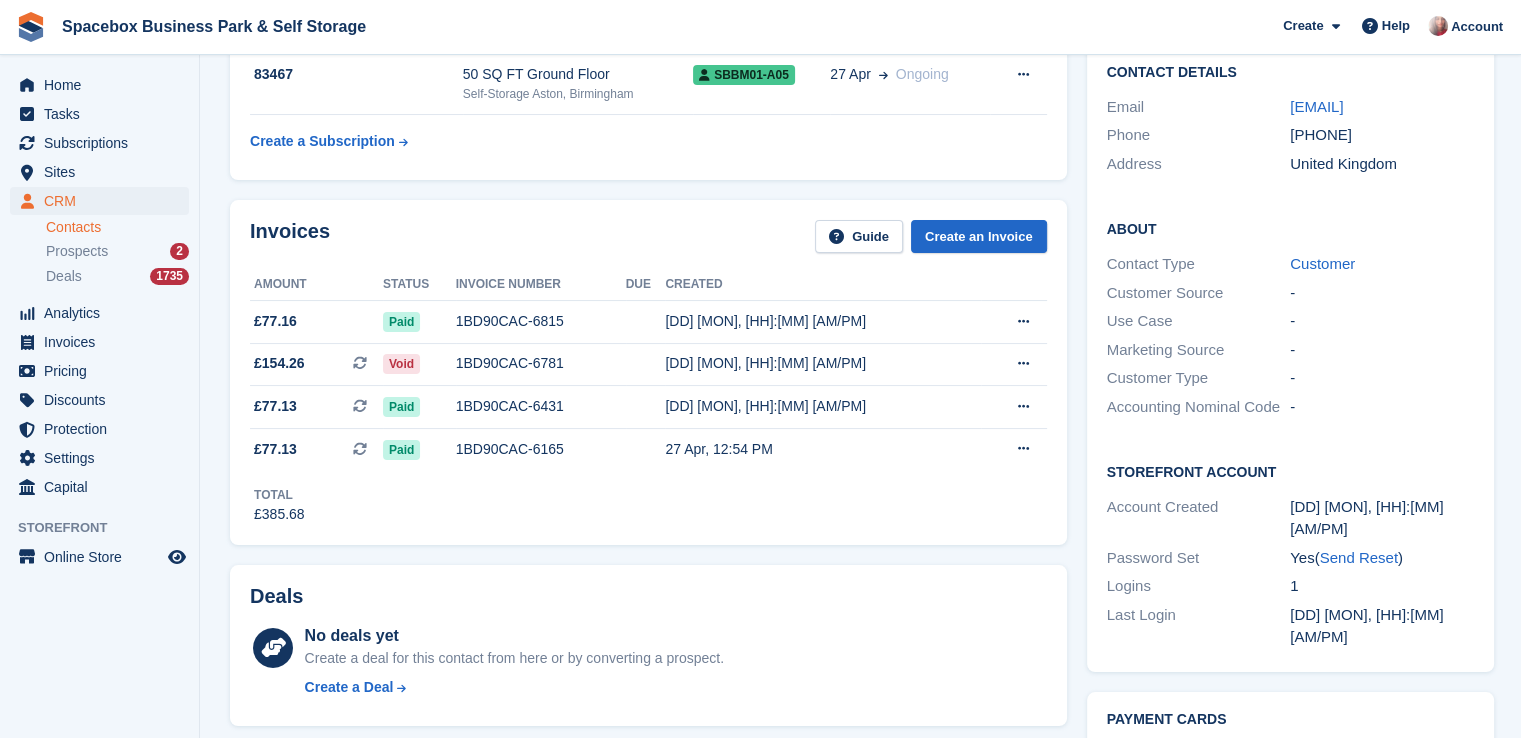 scroll, scrollTop: 0, scrollLeft: 0, axis: both 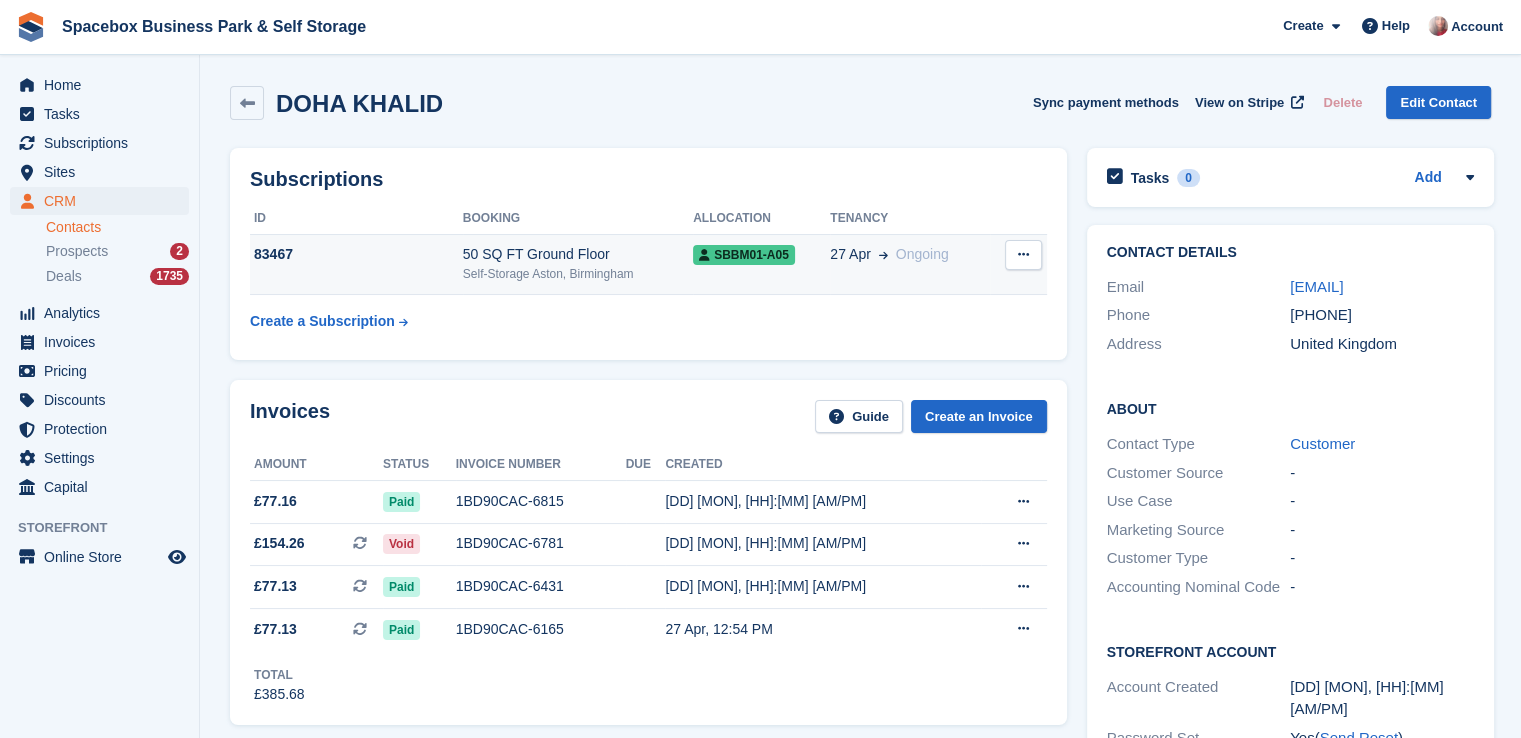 click at bounding box center (1023, 255) 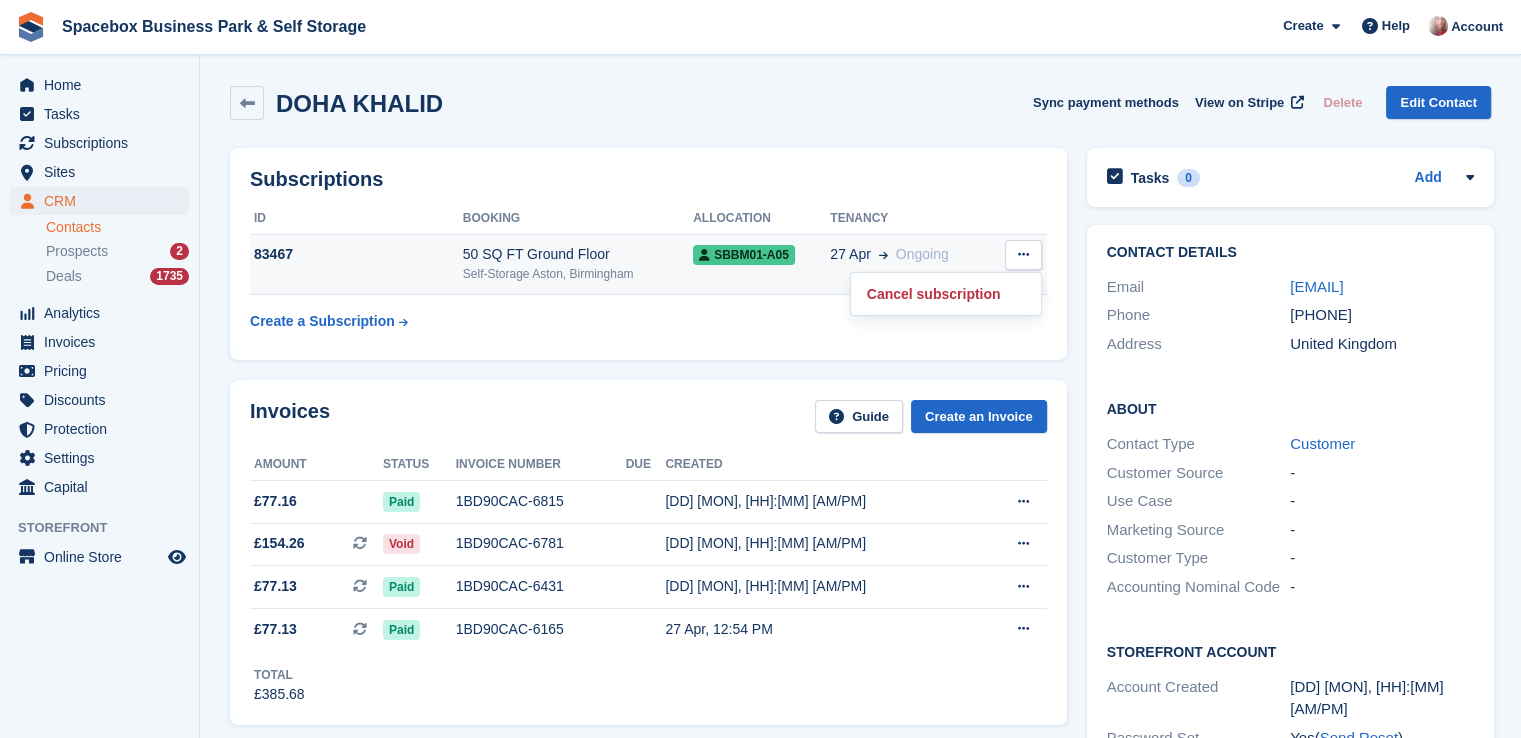click on "27 Apr" at bounding box center [850, 254] 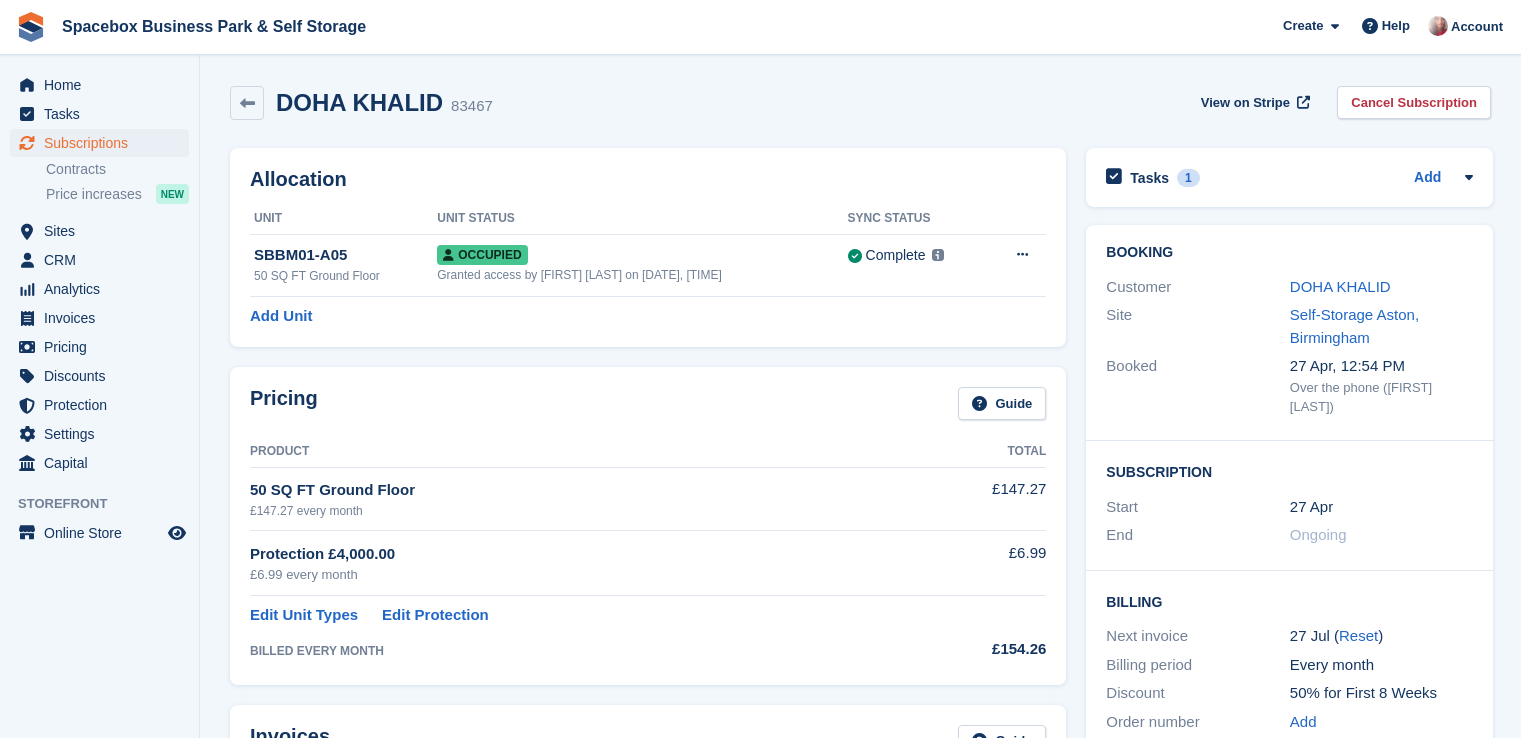 scroll, scrollTop: 0, scrollLeft: 0, axis: both 